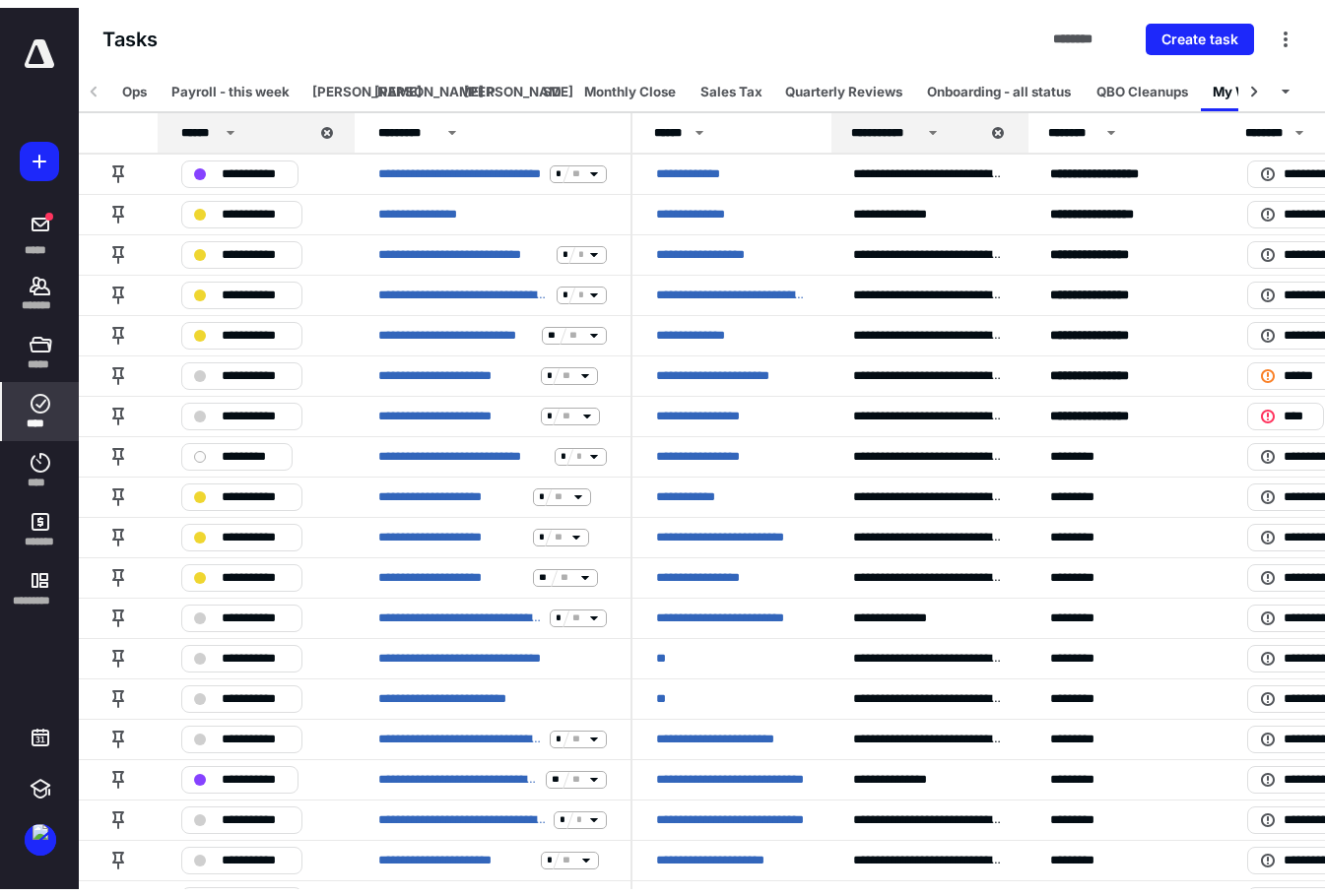 scroll, scrollTop: 0, scrollLeft: 0, axis: both 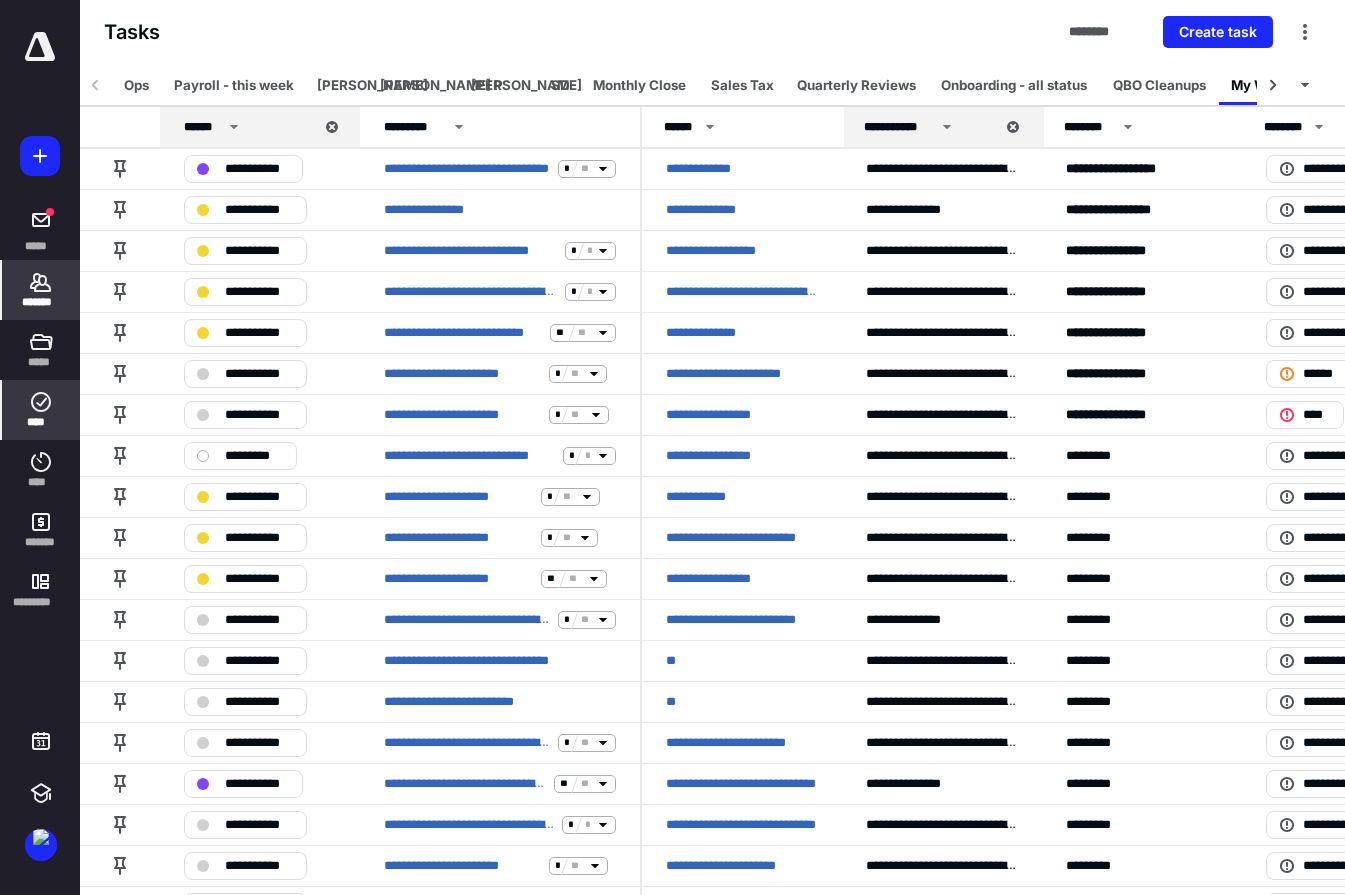 click on "*******" at bounding box center (41, 302) 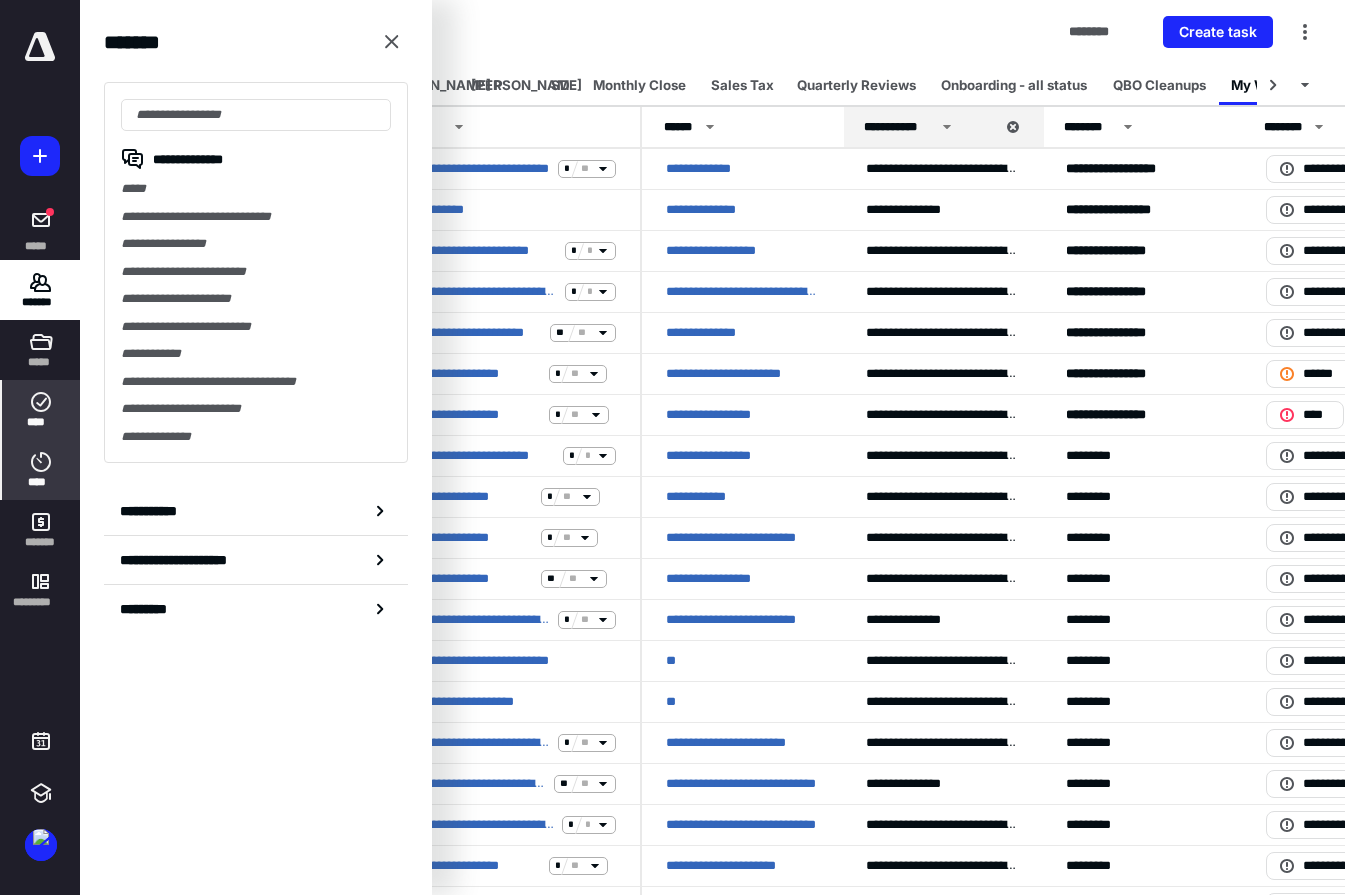 click on "****" at bounding box center (41, 482) 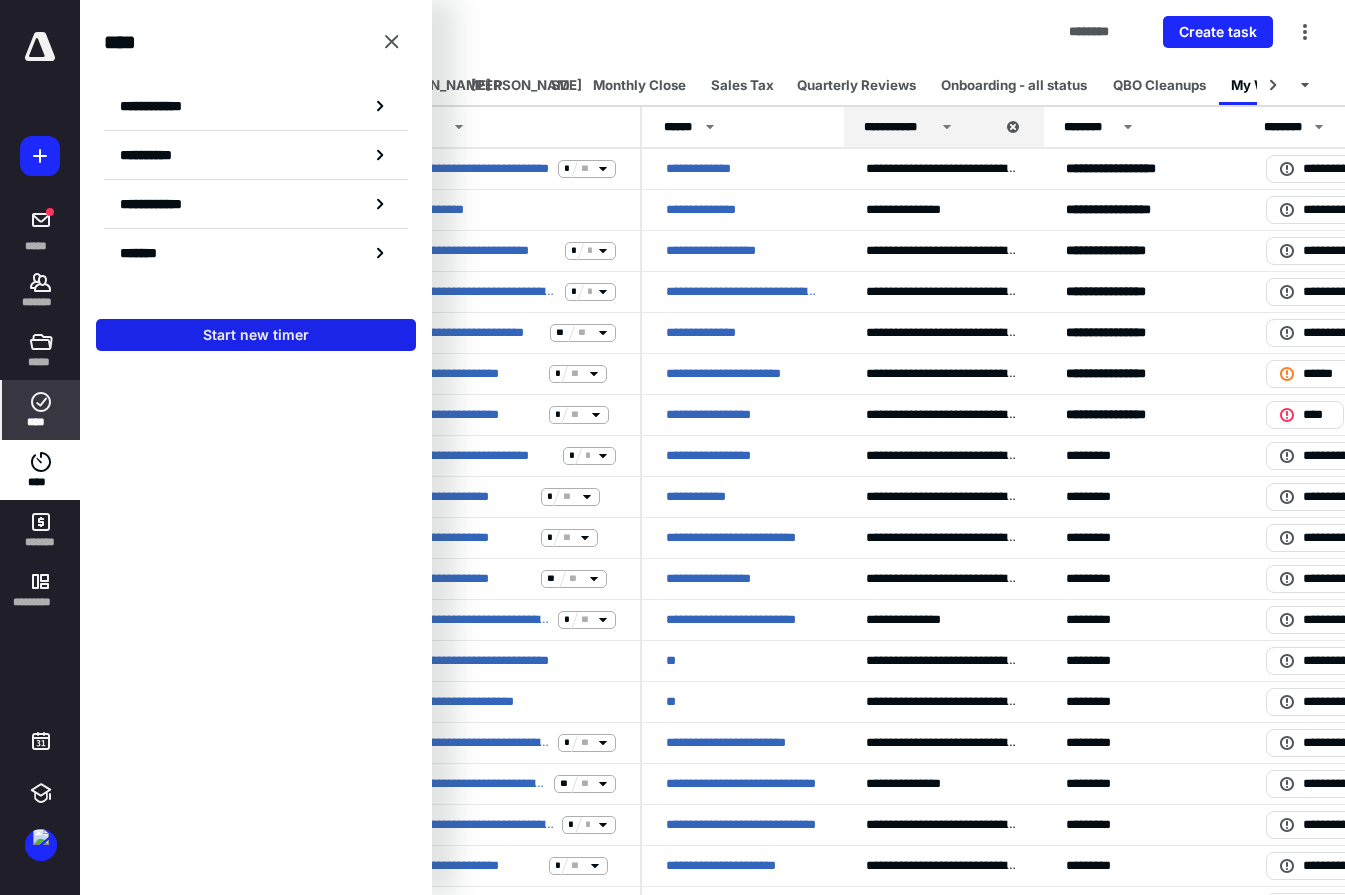 click on "Start new timer" at bounding box center [256, 335] 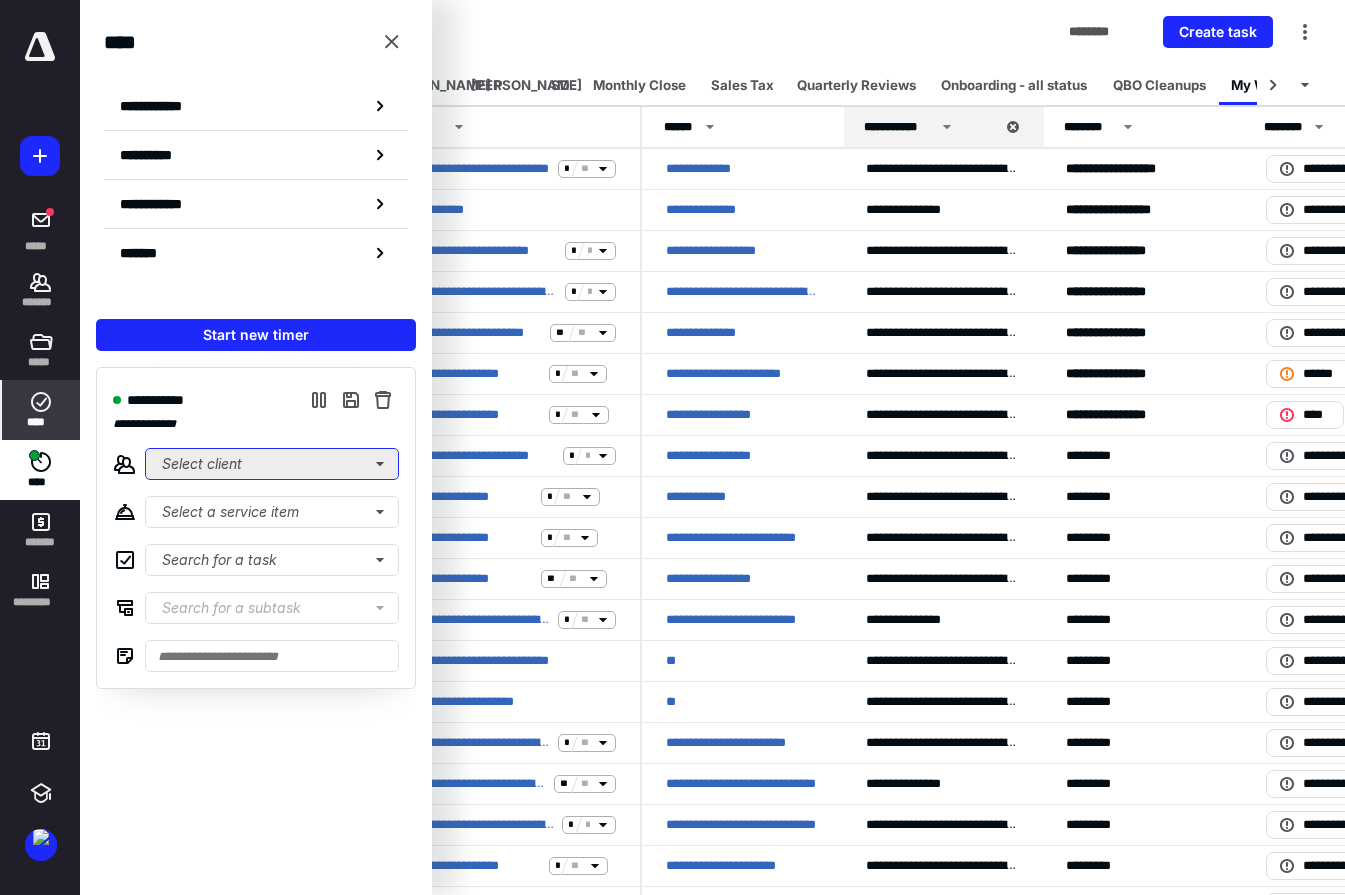 click on "Select client" at bounding box center [272, 464] 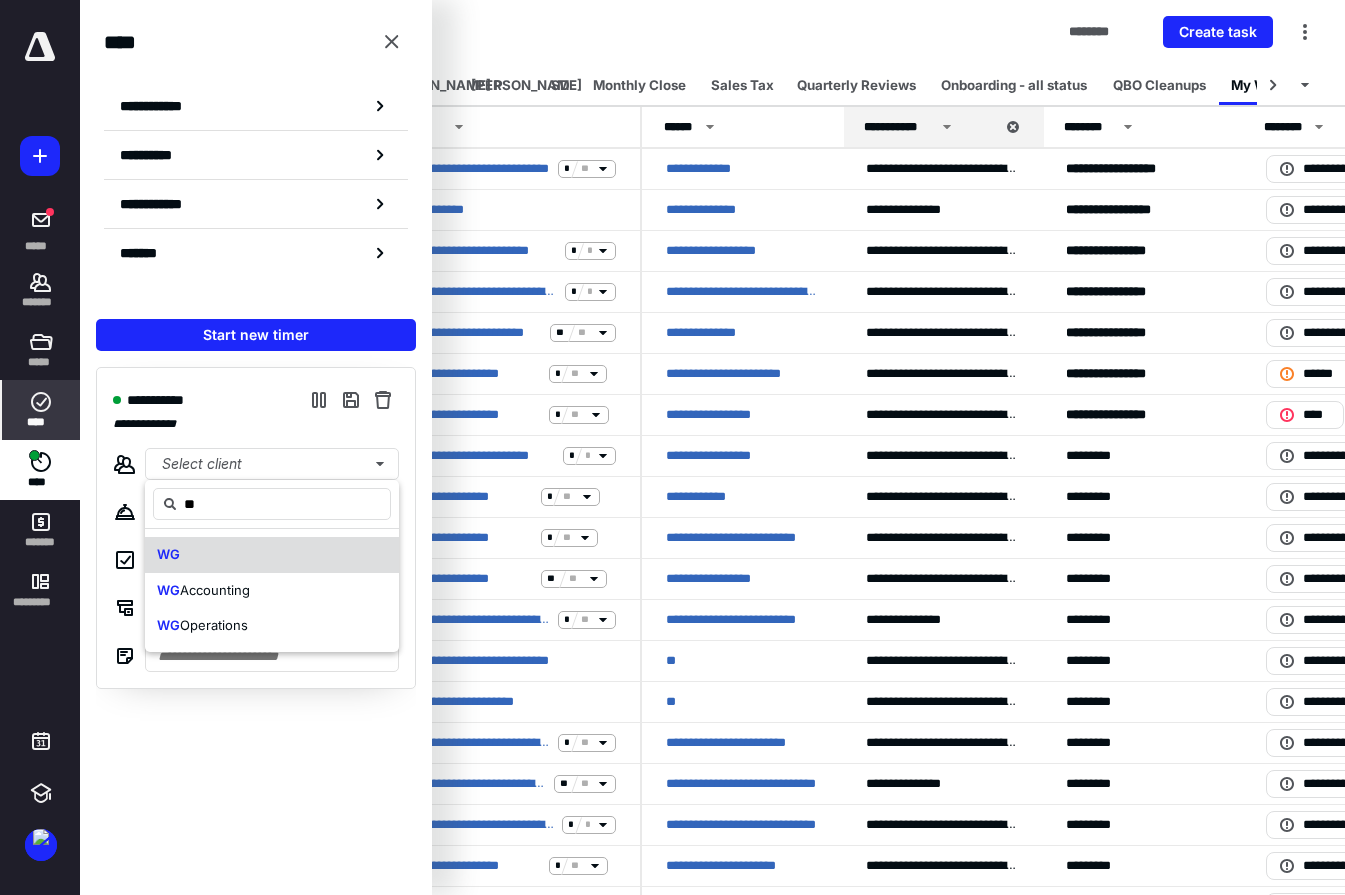 click on "WG" at bounding box center [272, 555] 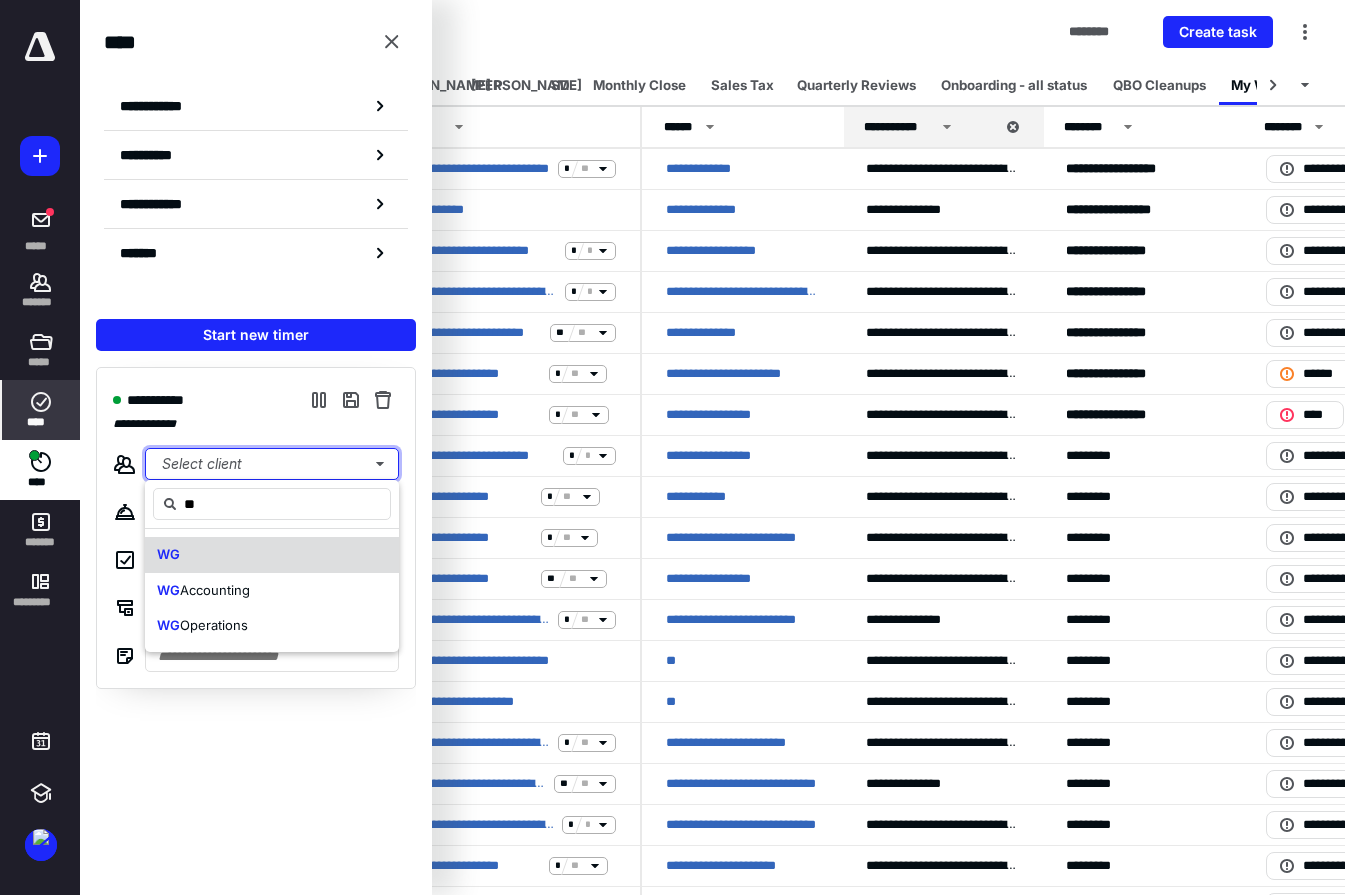 type 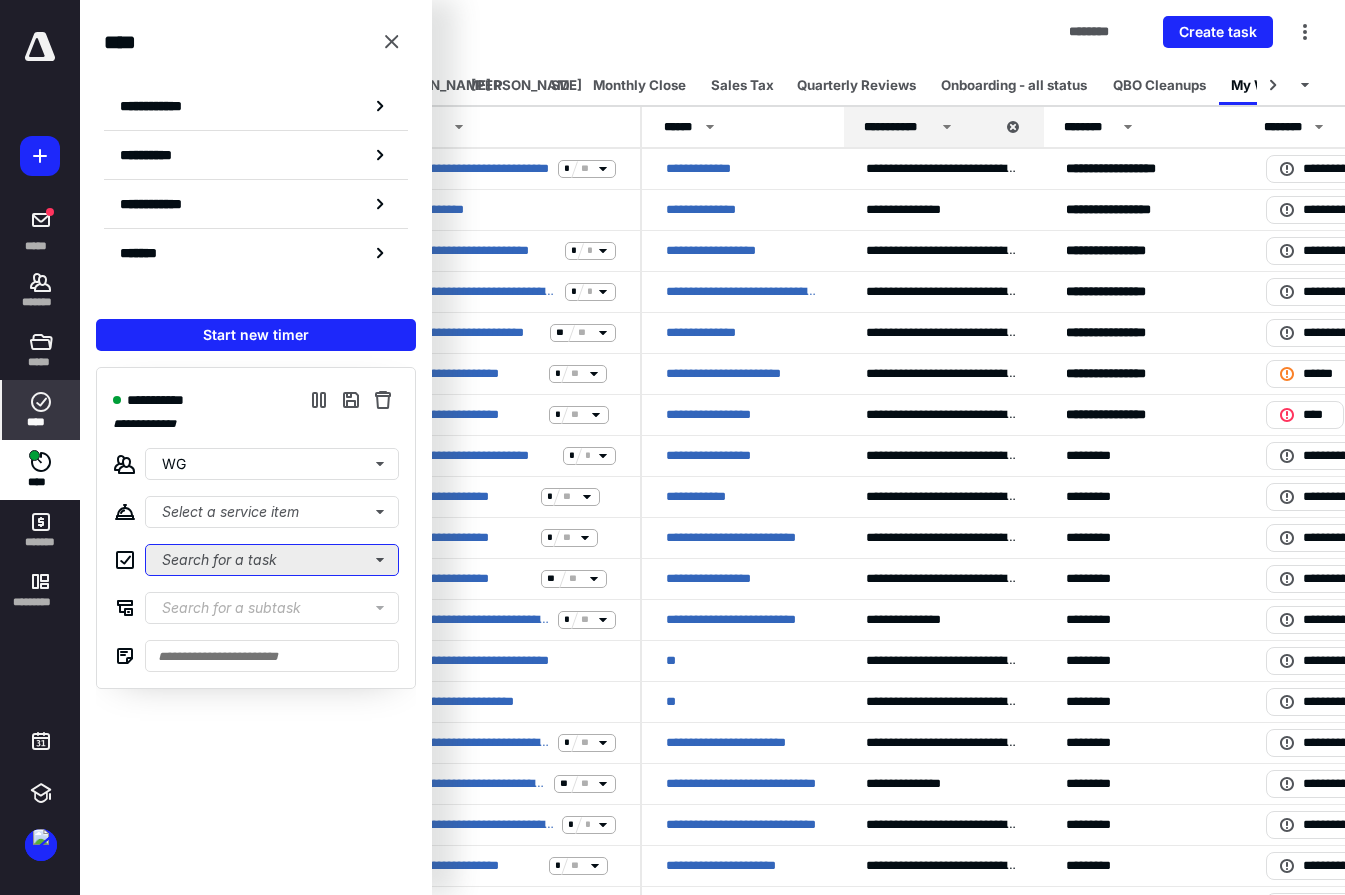 click on "Search for a task" at bounding box center [272, 560] 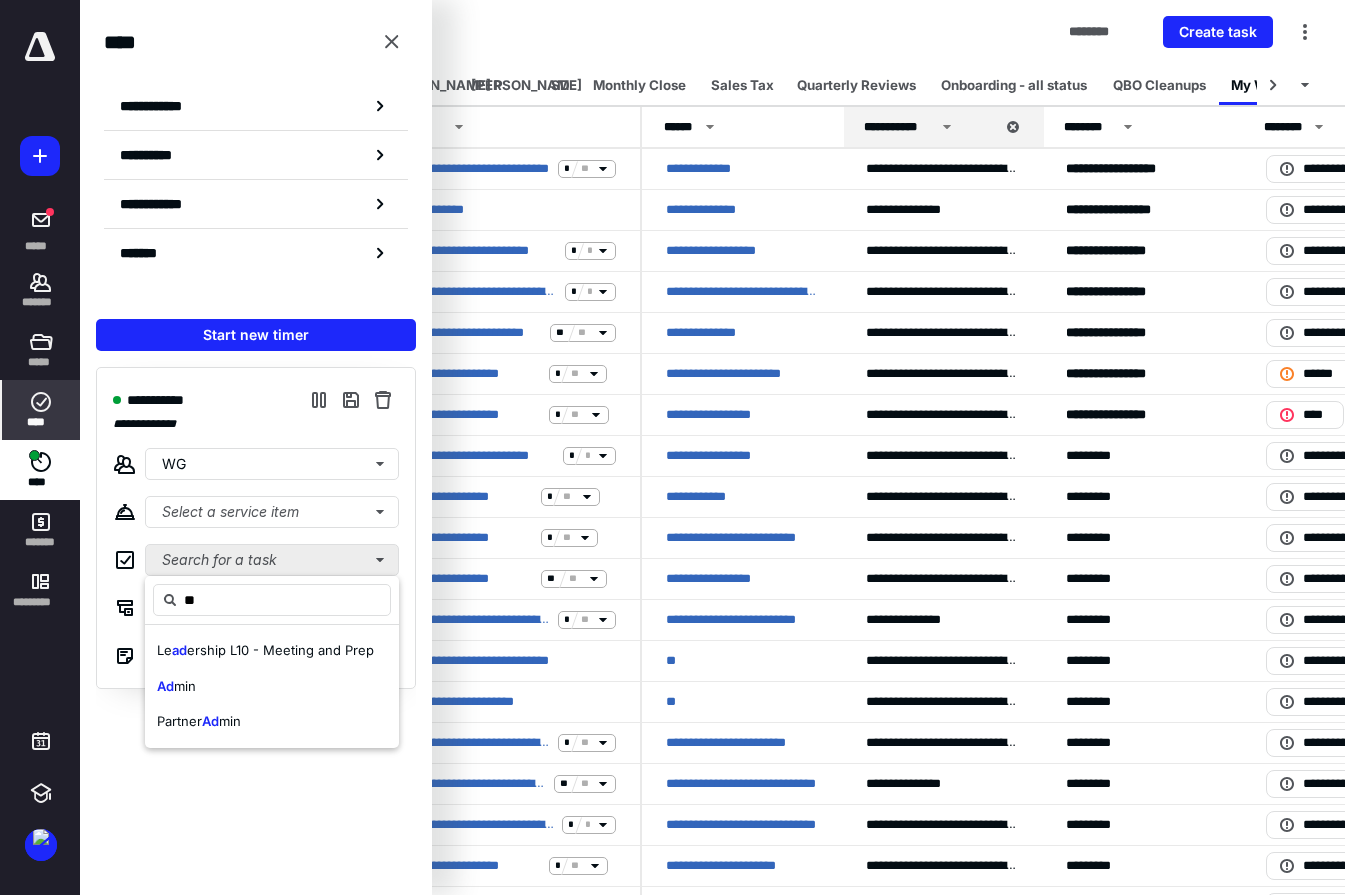 type on "*" 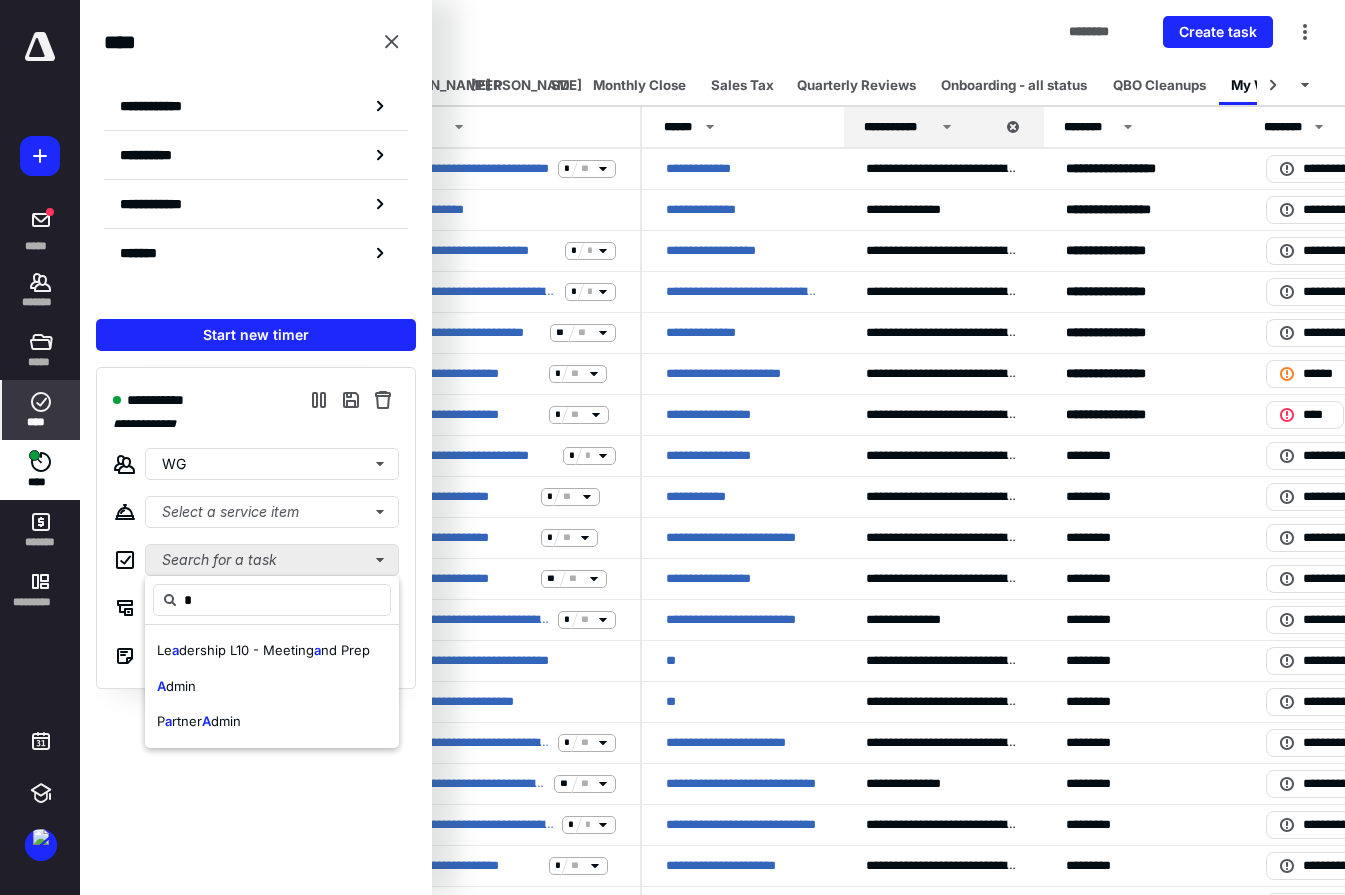 type 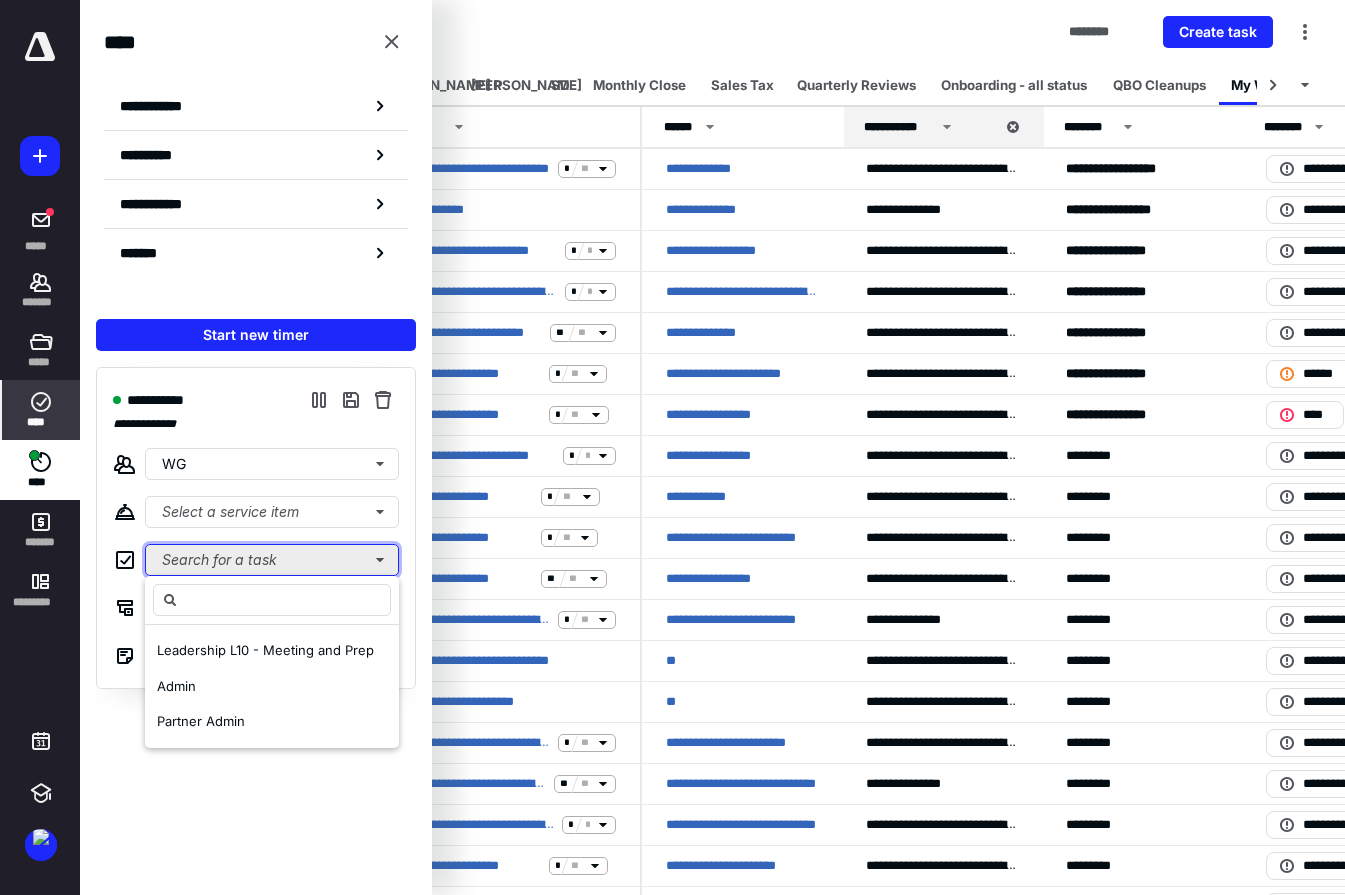 type 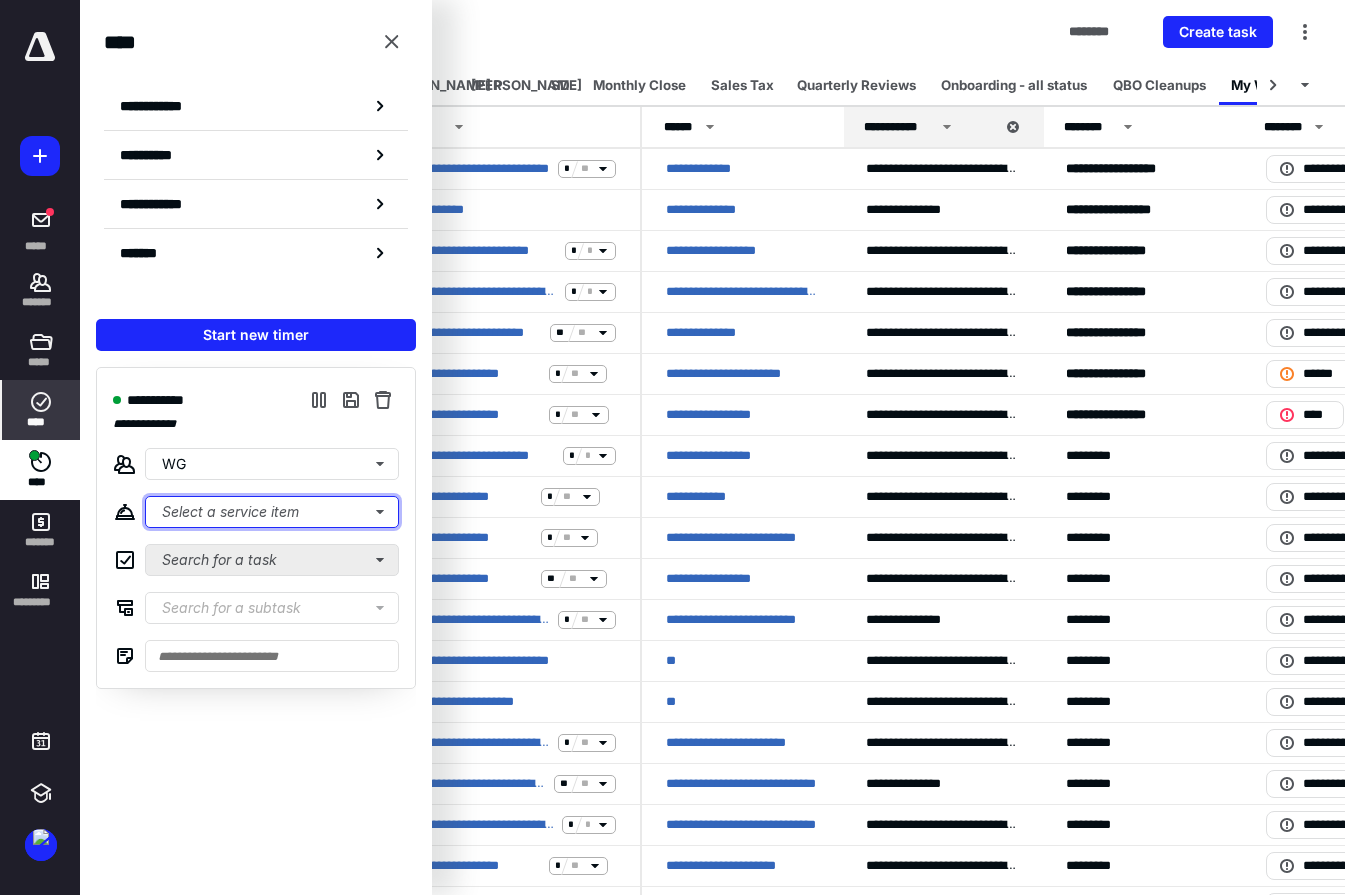 type 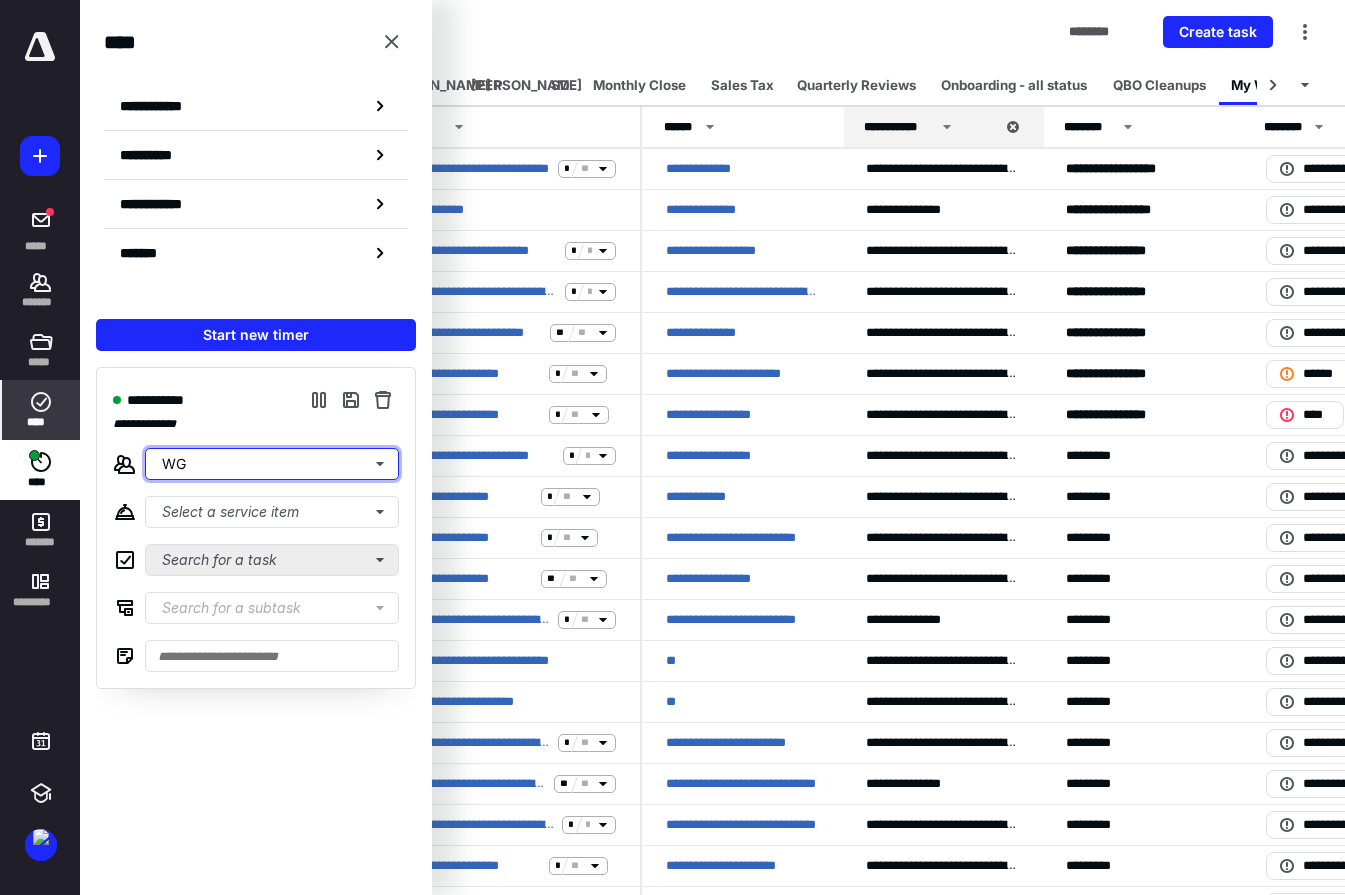 type 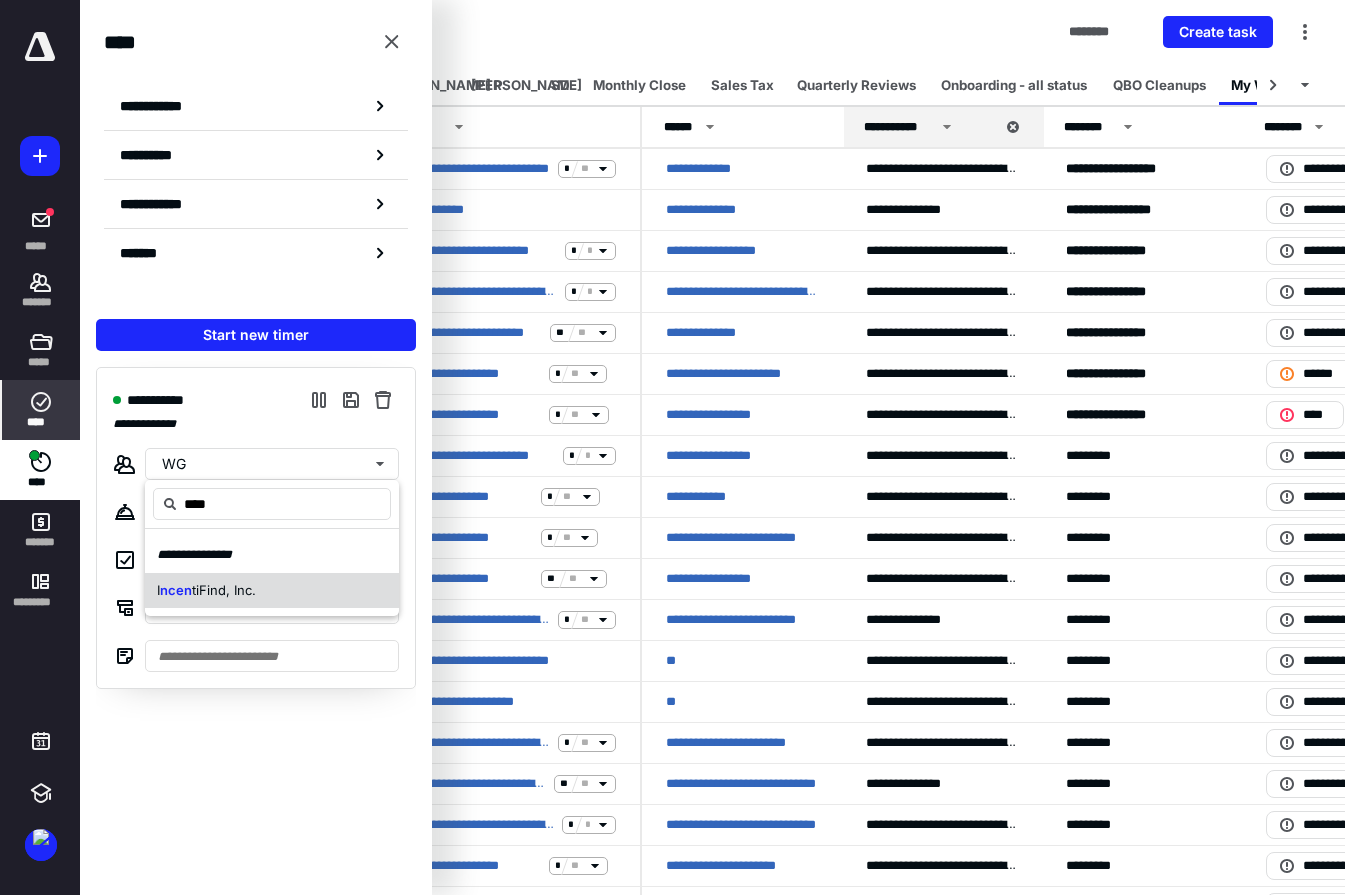 click on "tiFind, Inc." at bounding box center [224, 590] 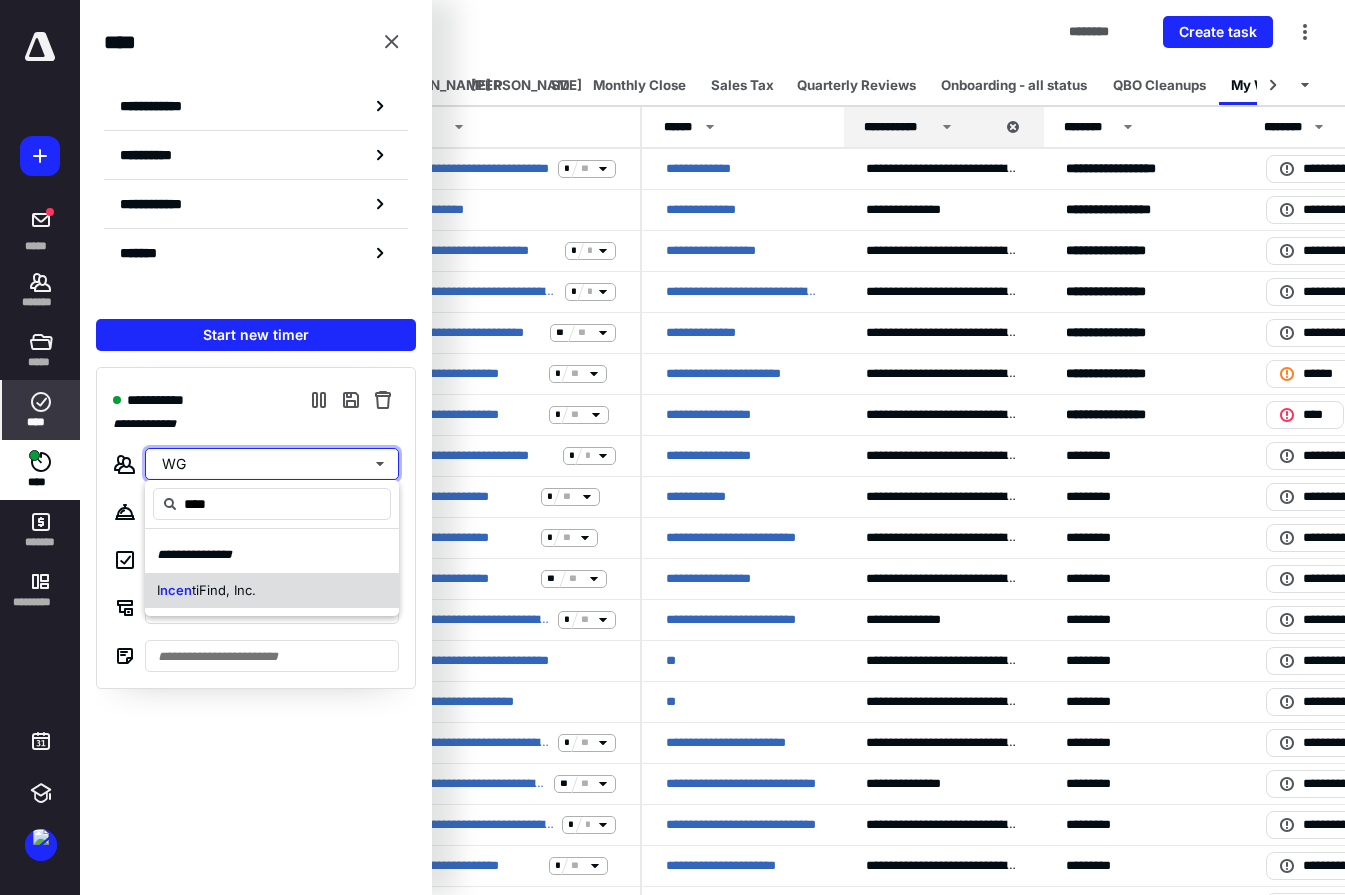 type 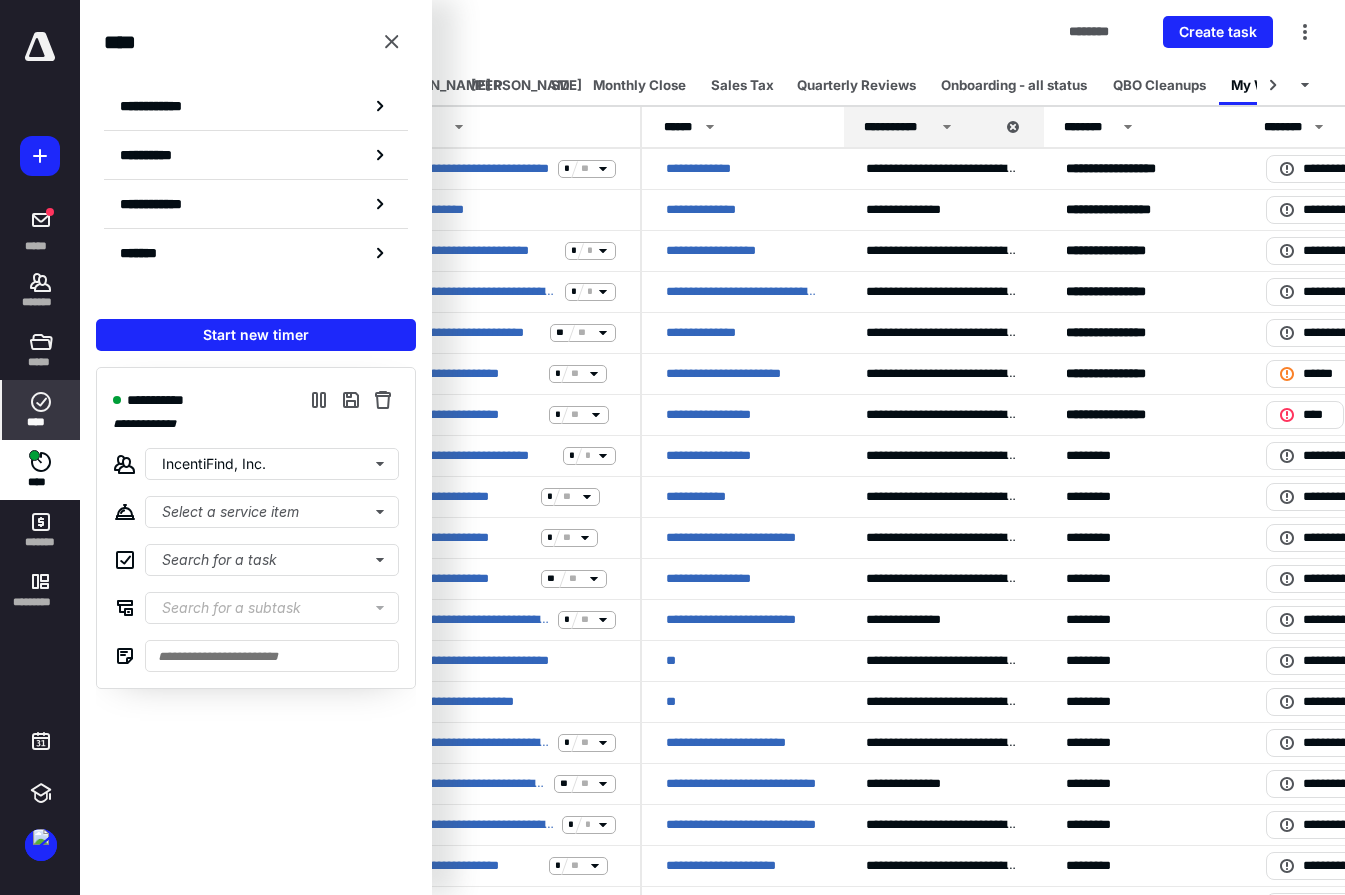 click on "**********" at bounding box center [256, 528] 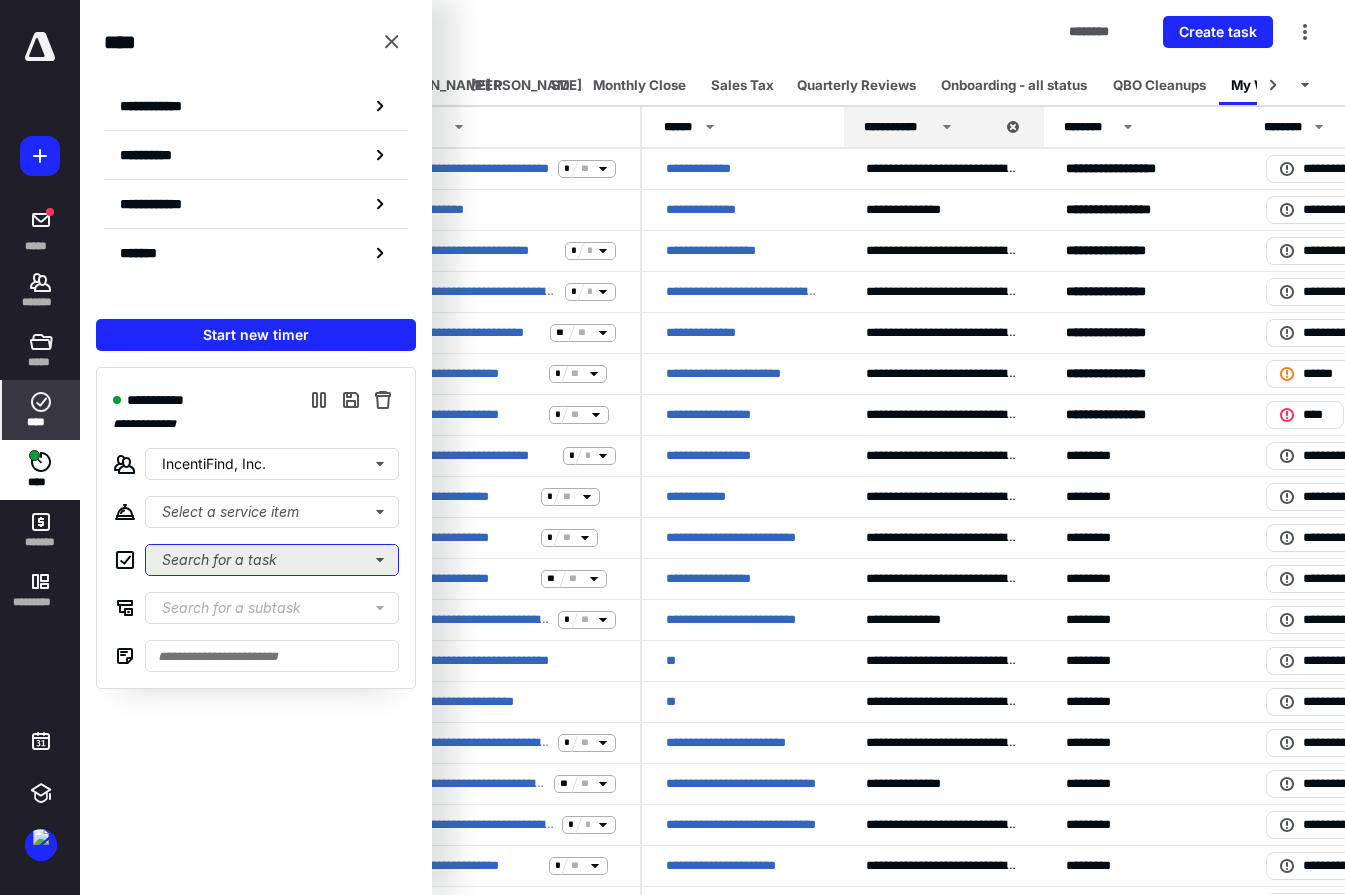click on "Search for a task" at bounding box center (272, 560) 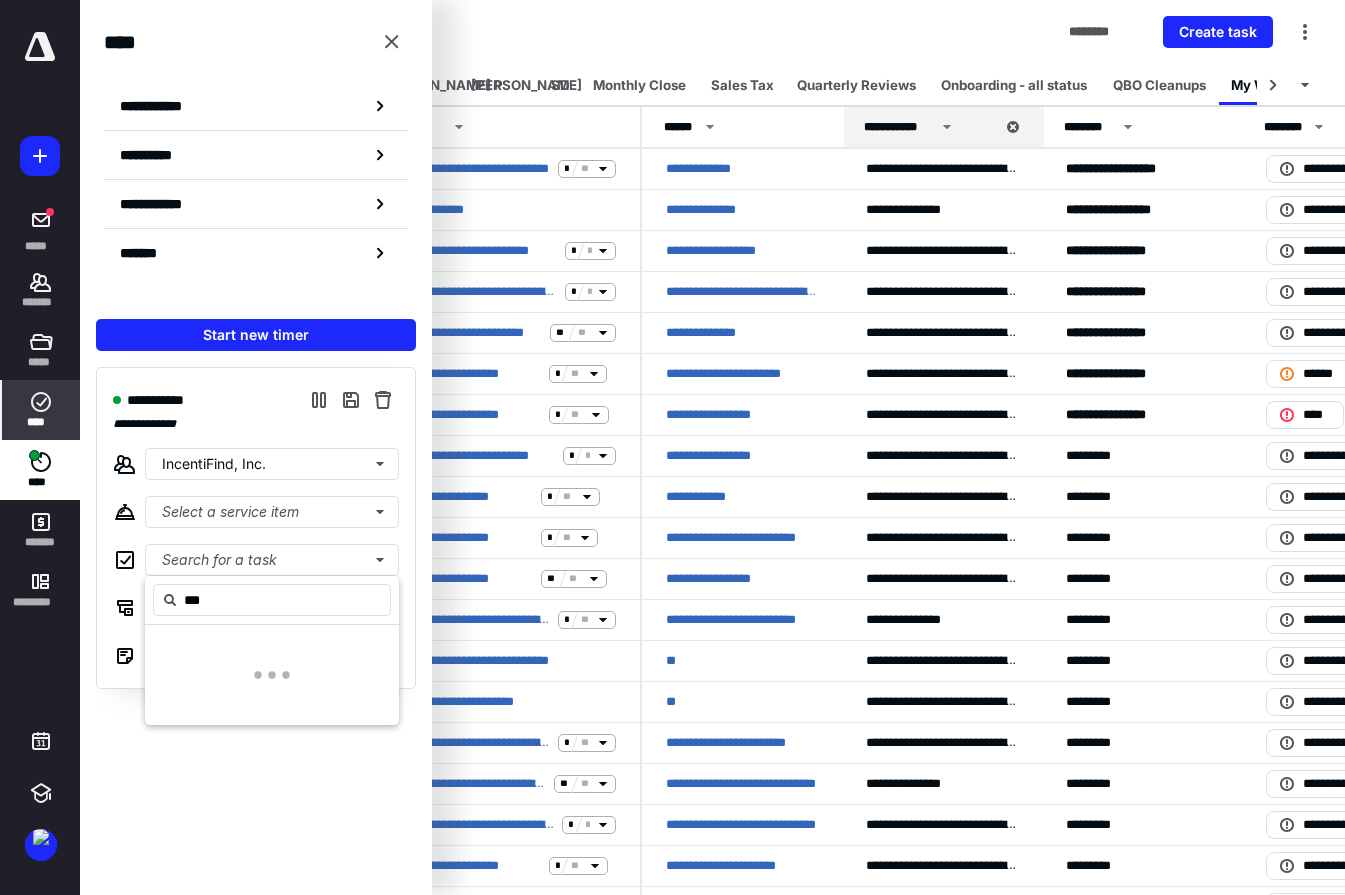 type on "***" 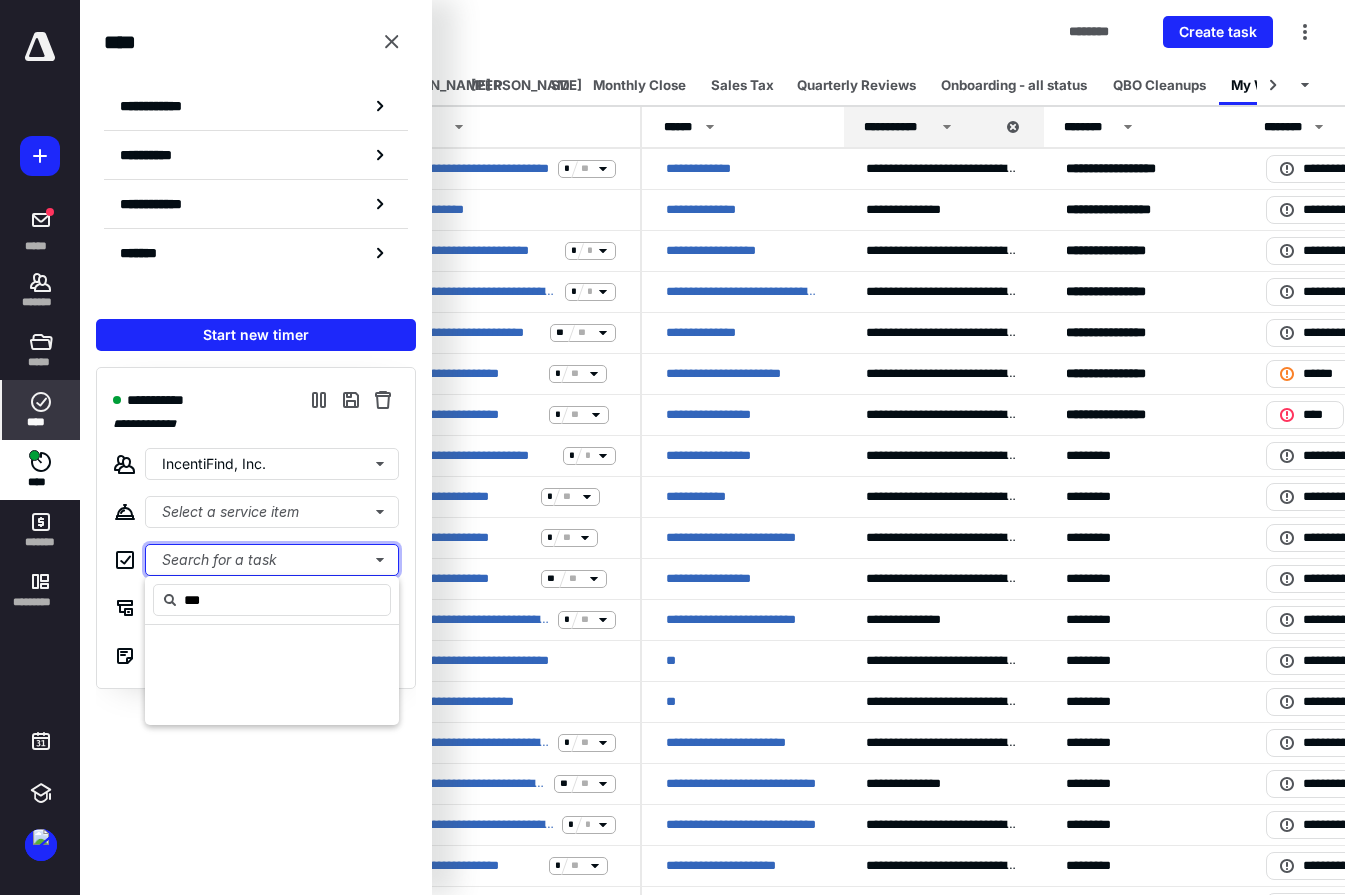 type 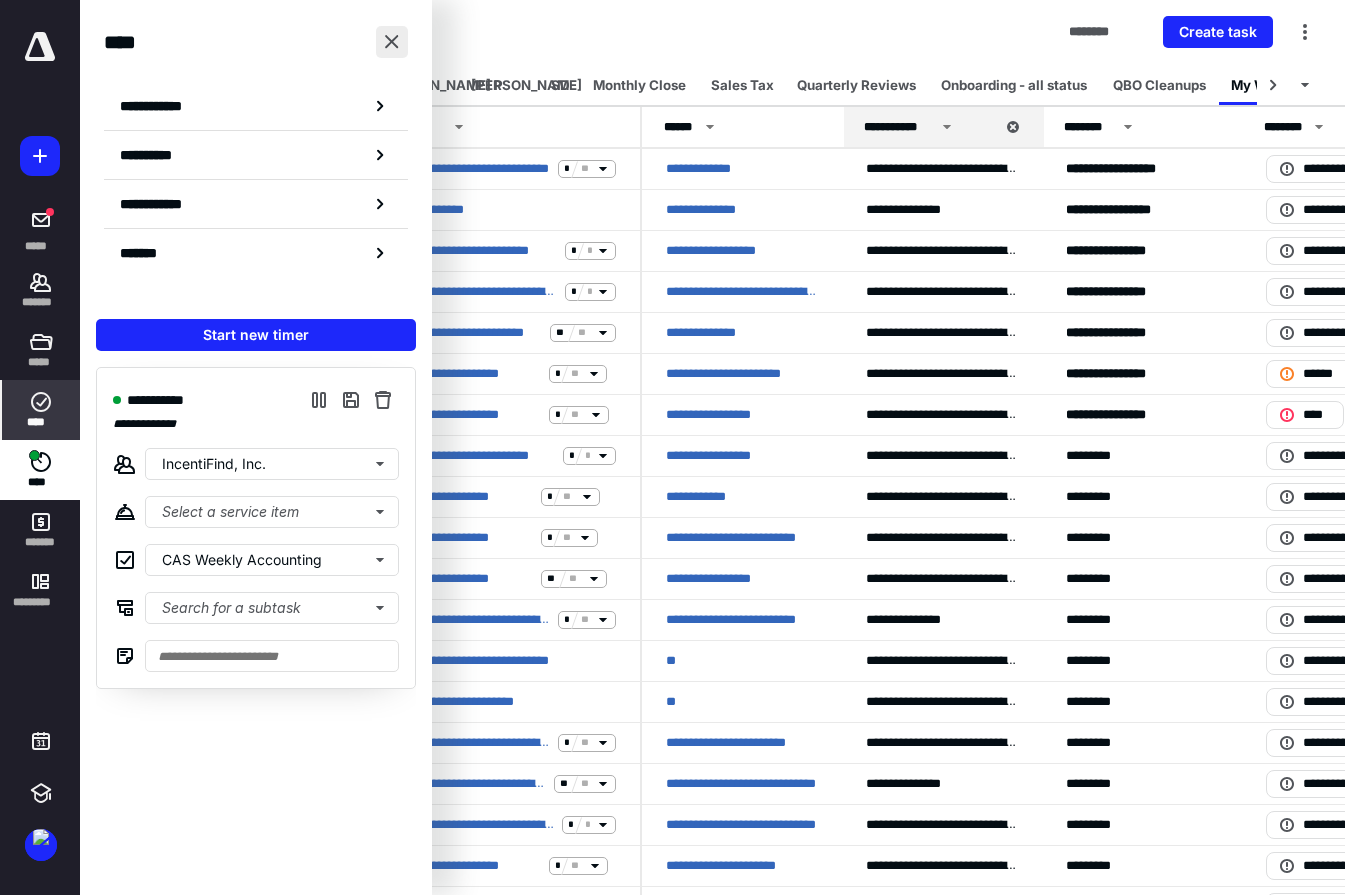 click at bounding box center [392, 42] 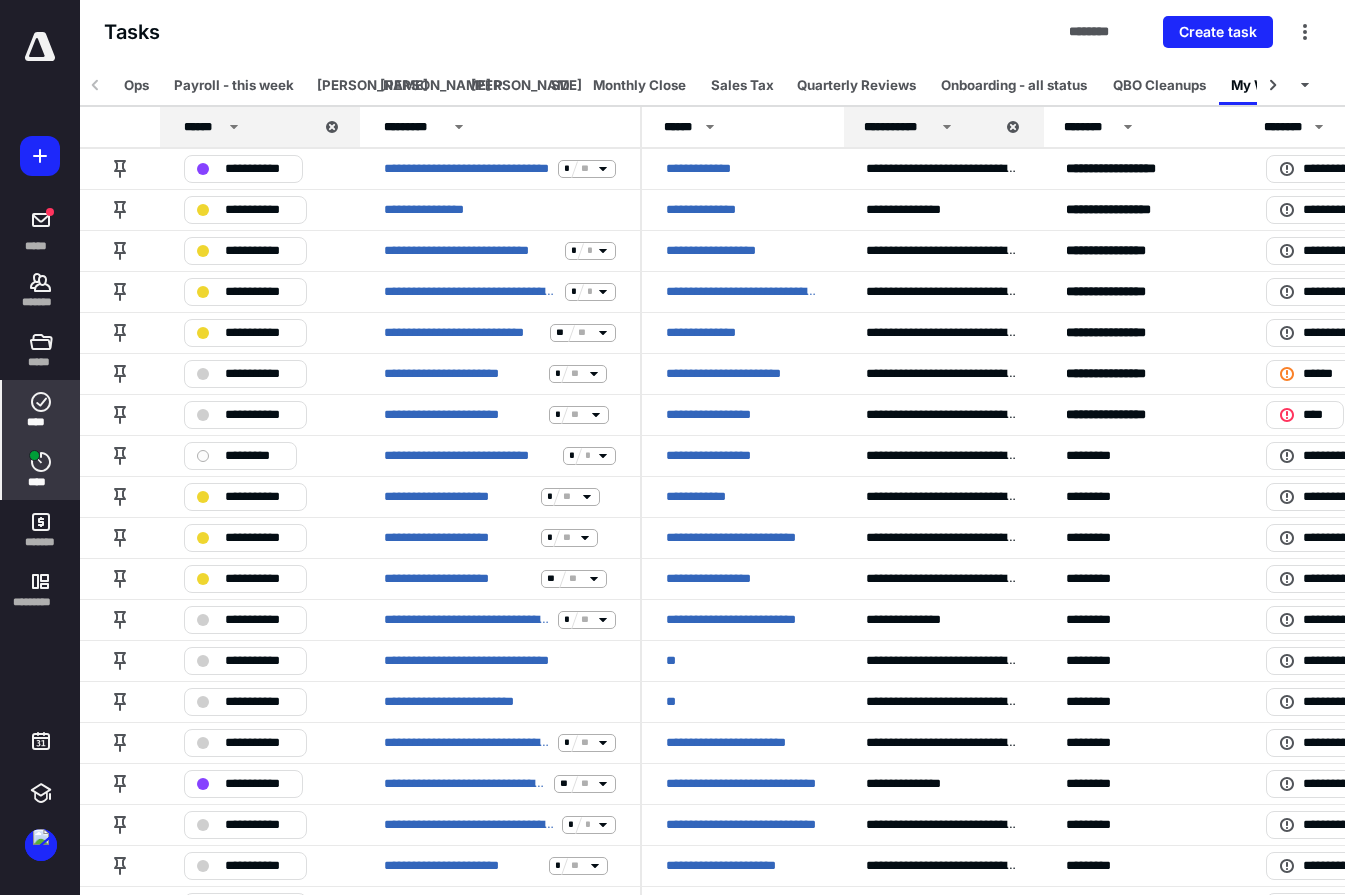 drag, startPoint x: 36, startPoint y: 494, endPoint x: 65, endPoint y: 489, distance: 29.427877 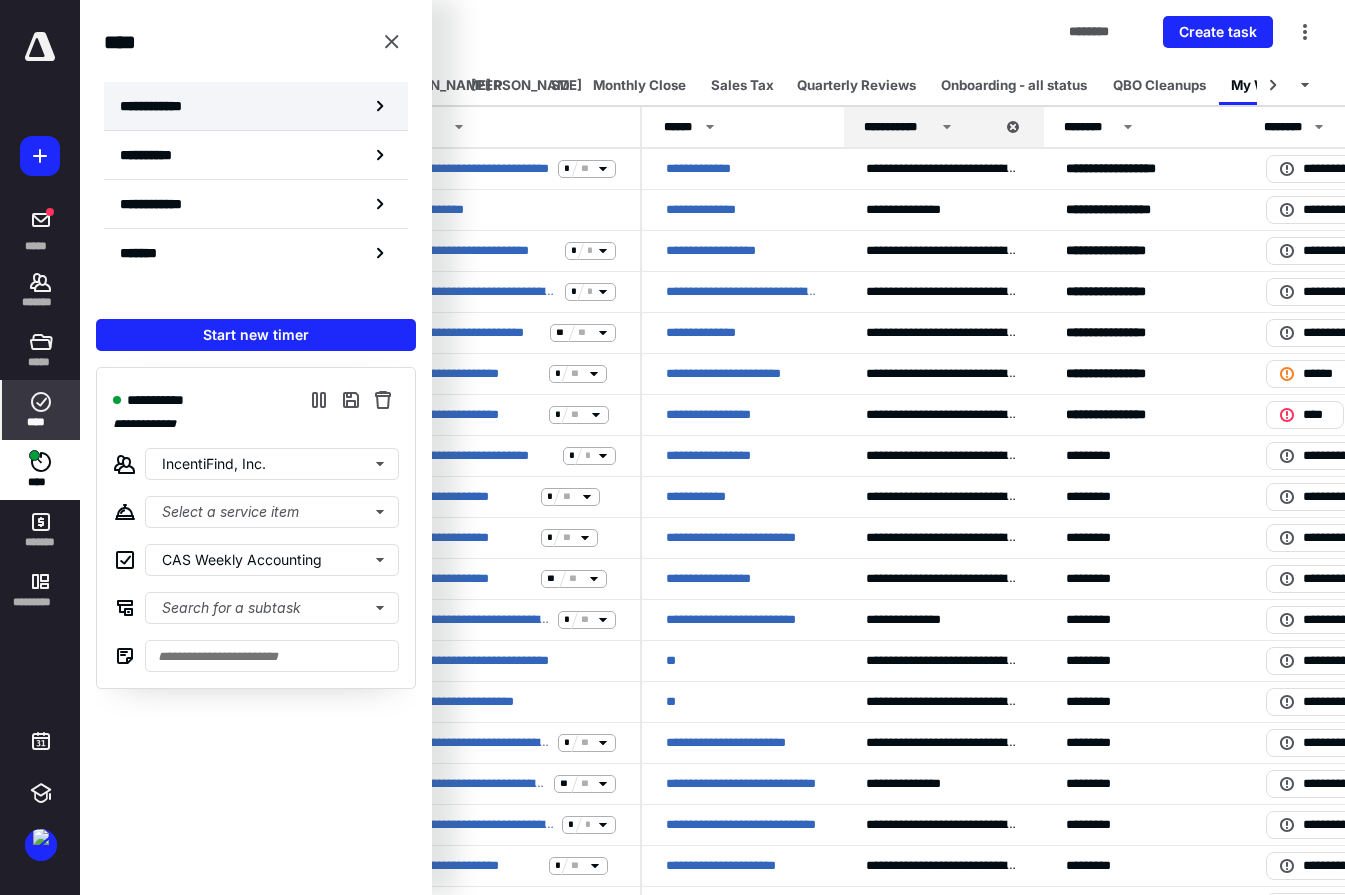 click on "**********" at bounding box center (162, 106) 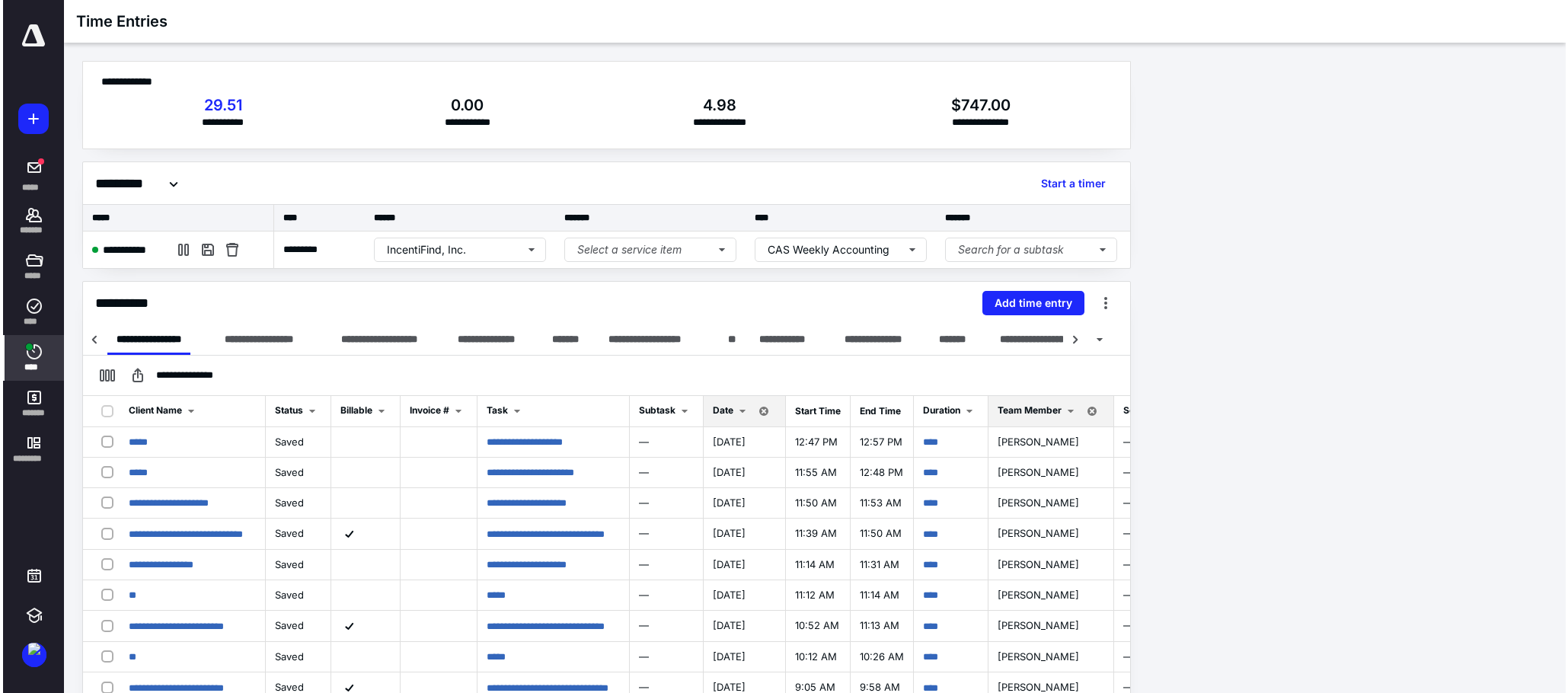scroll, scrollTop: 0, scrollLeft: 0, axis: both 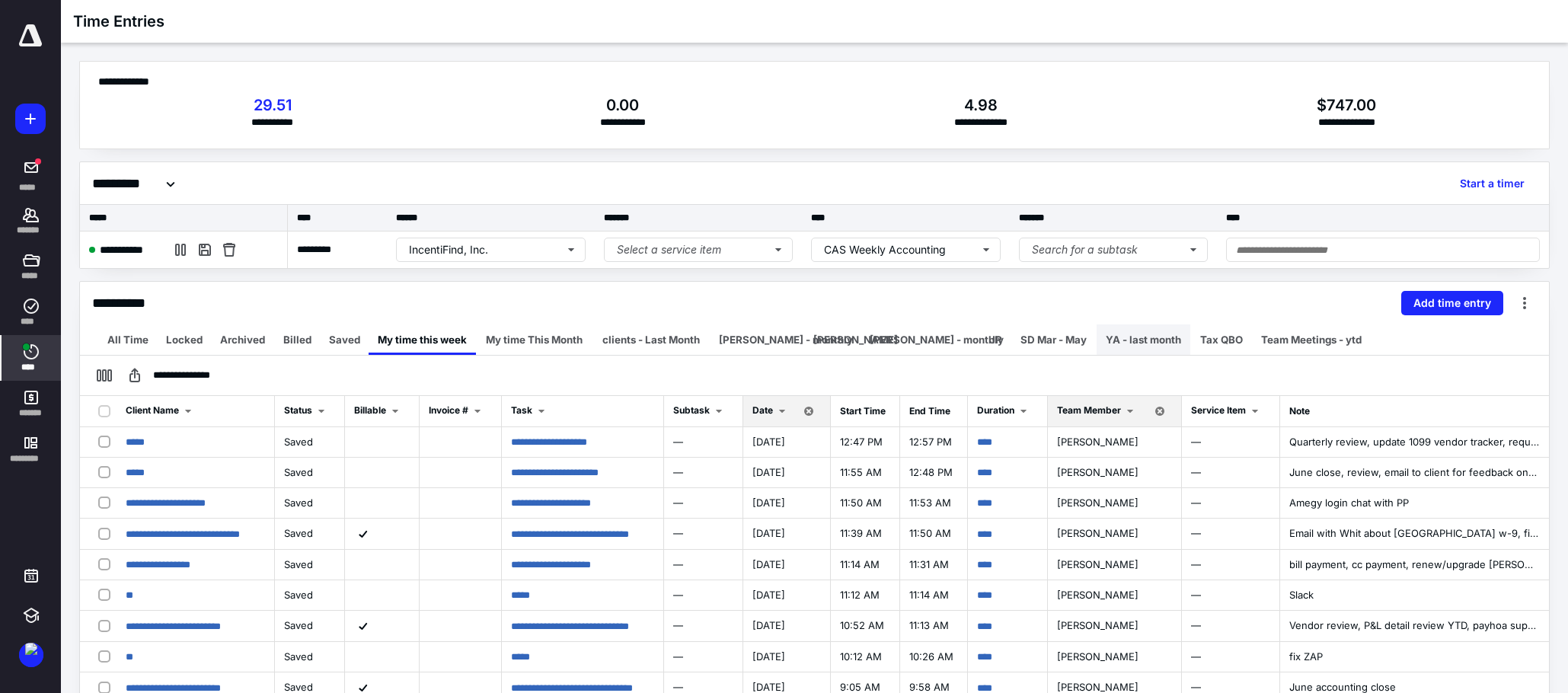 click on "YA - last month" at bounding box center (1143, 340) 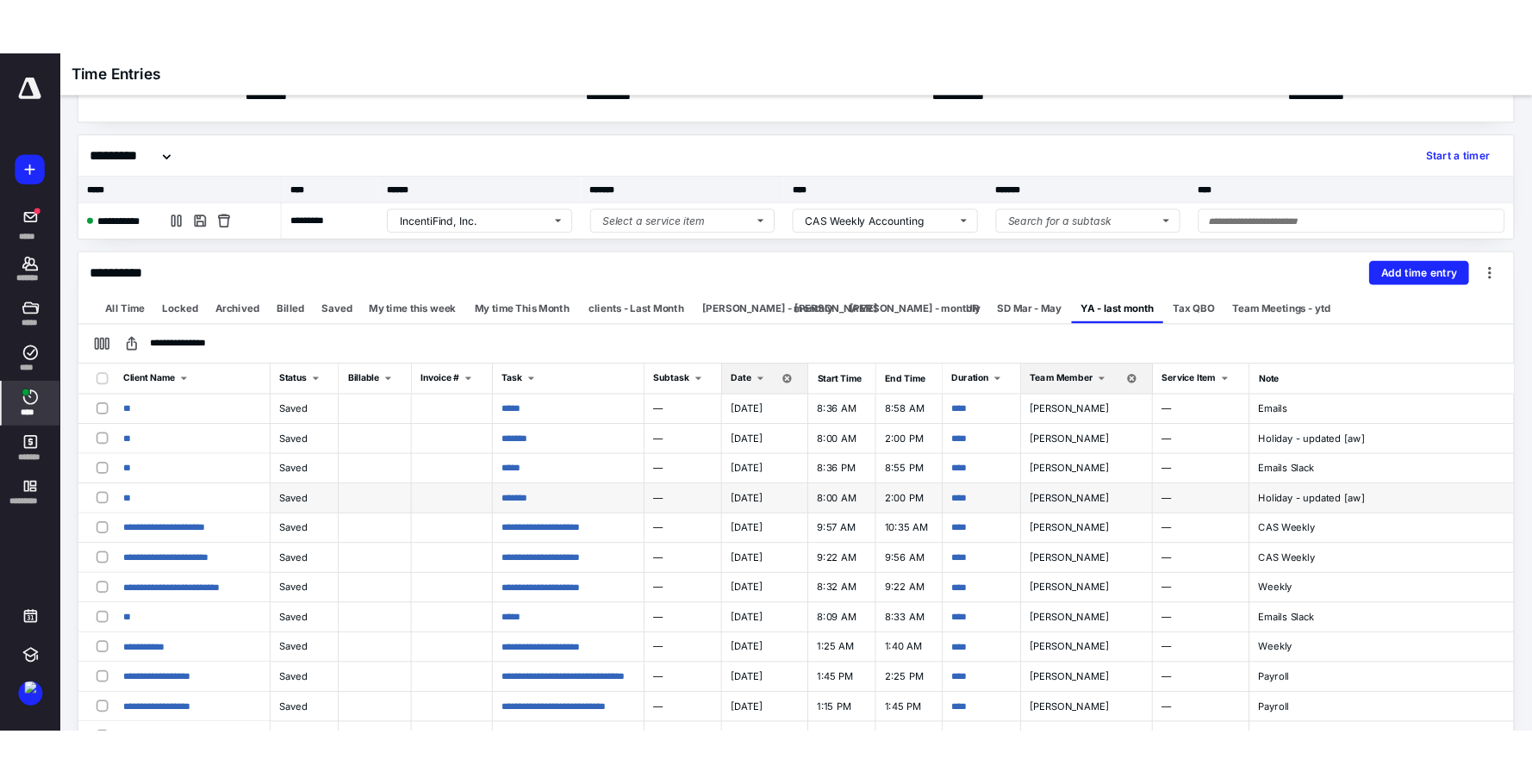 scroll, scrollTop: 258, scrollLeft: 0, axis: vertical 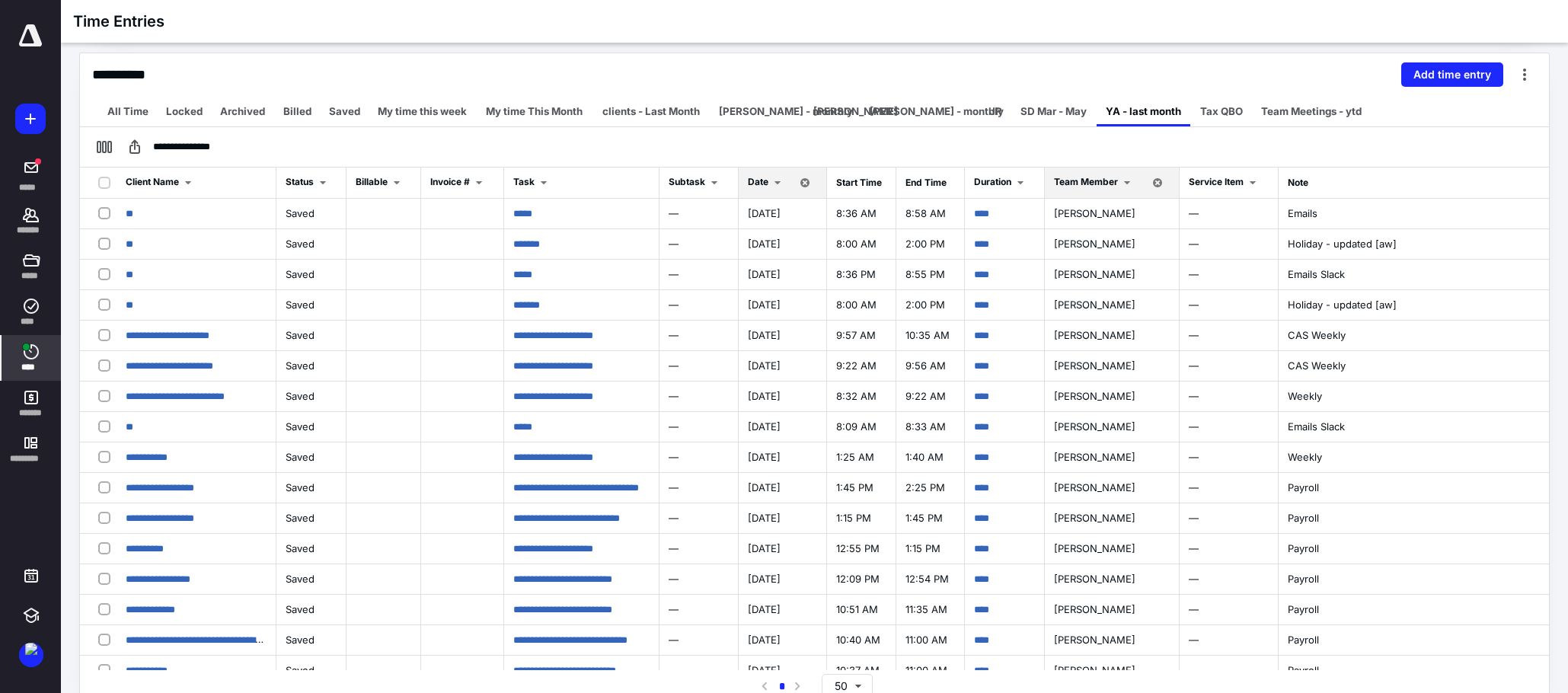 click at bounding box center [778, 183] 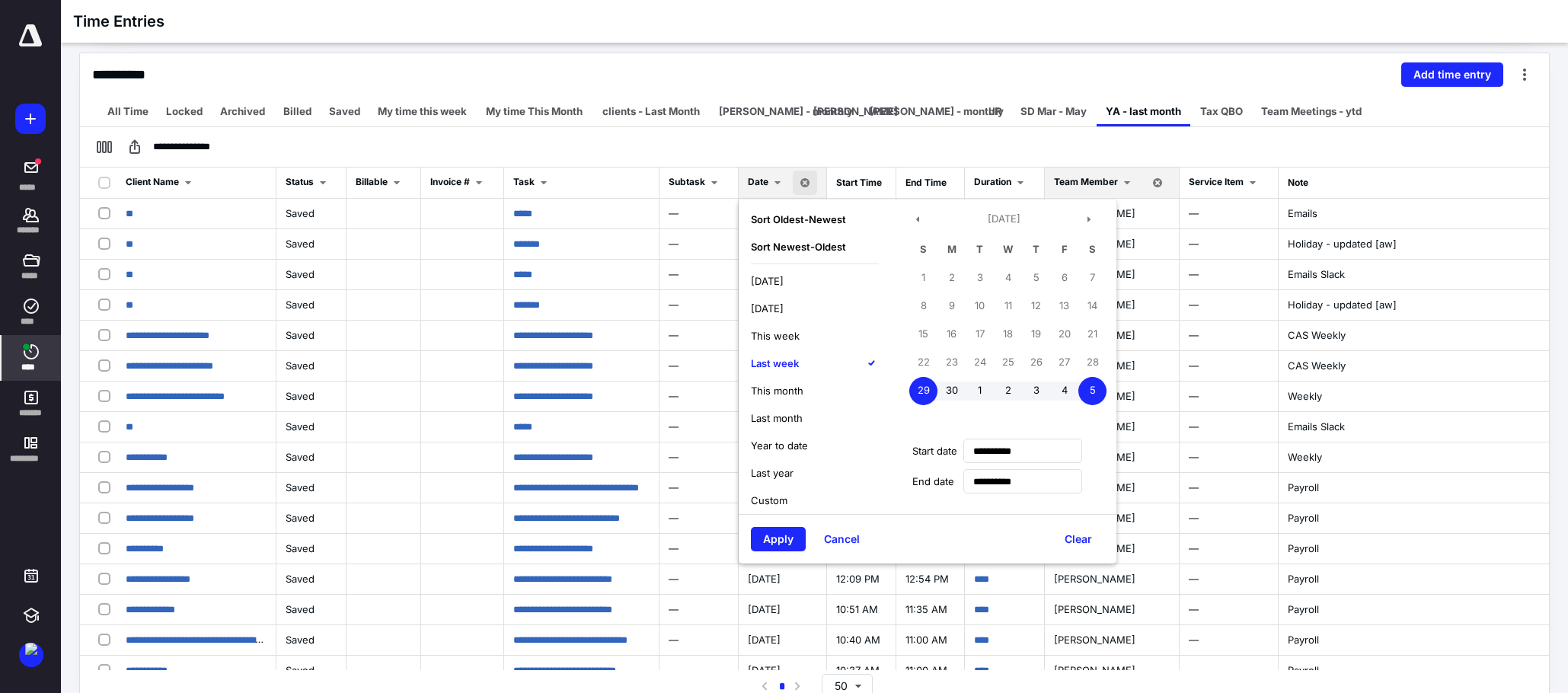 click on "This week" at bounding box center (775, 336) 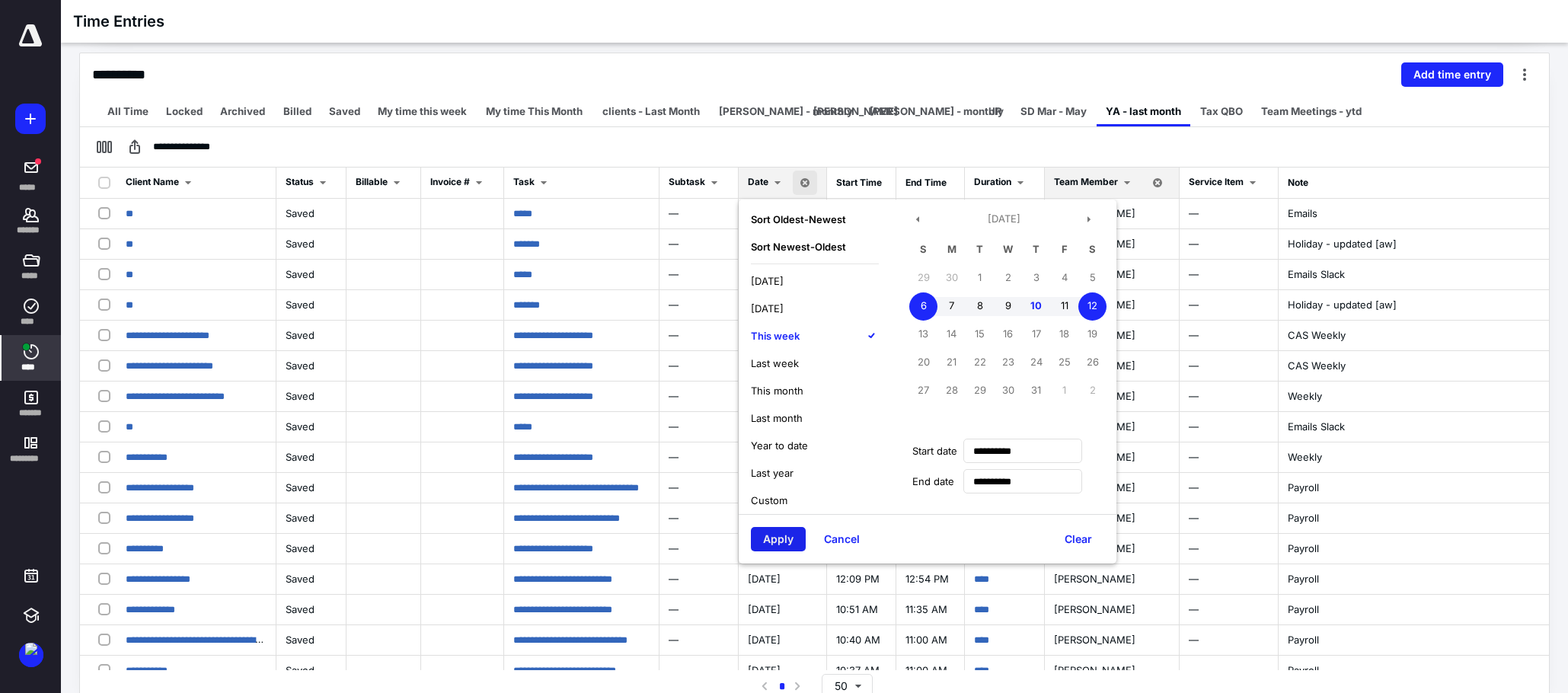 click on "Apply" at bounding box center (778, 539) 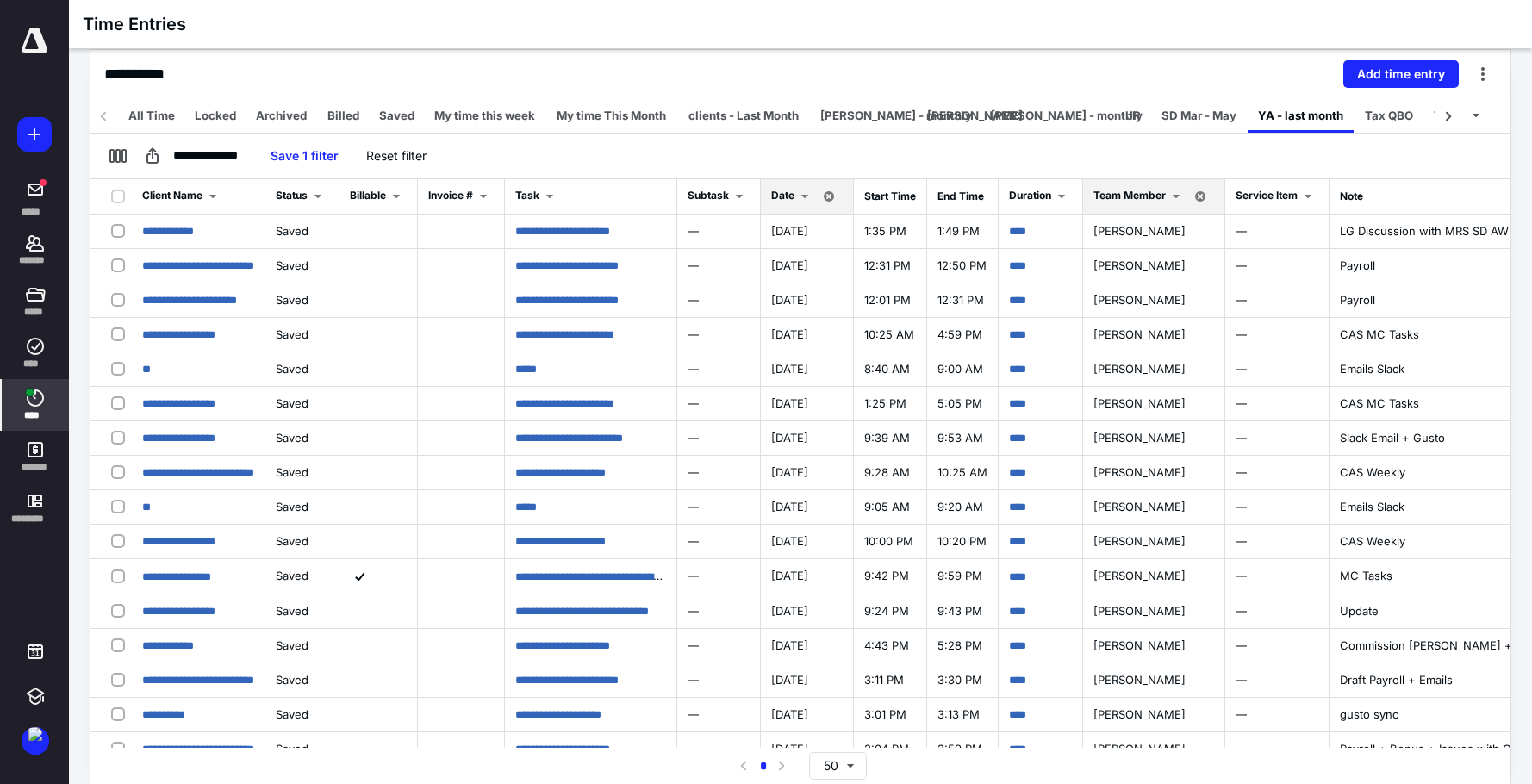scroll, scrollTop: 283, scrollLeft: 0, axis: vertical 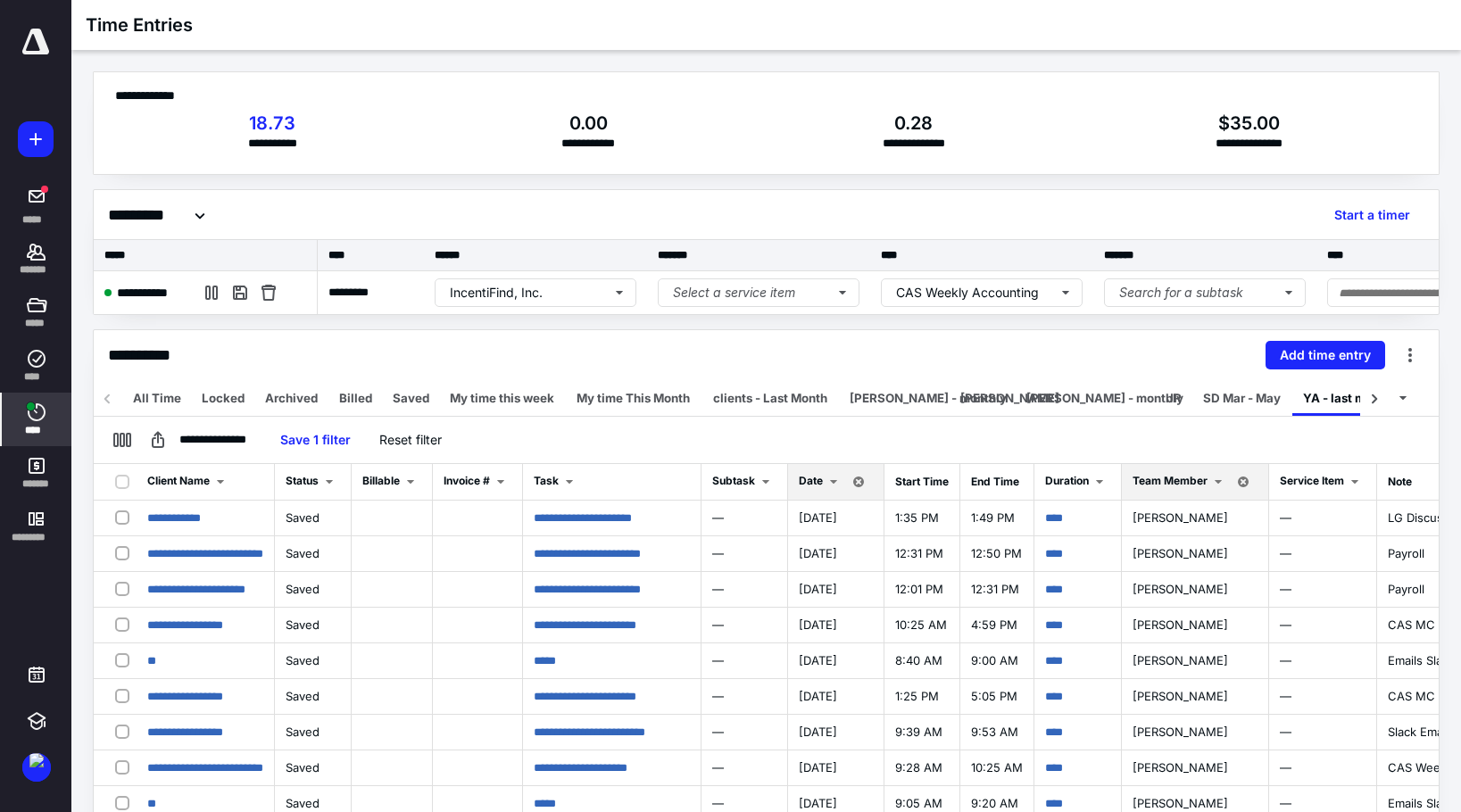 click 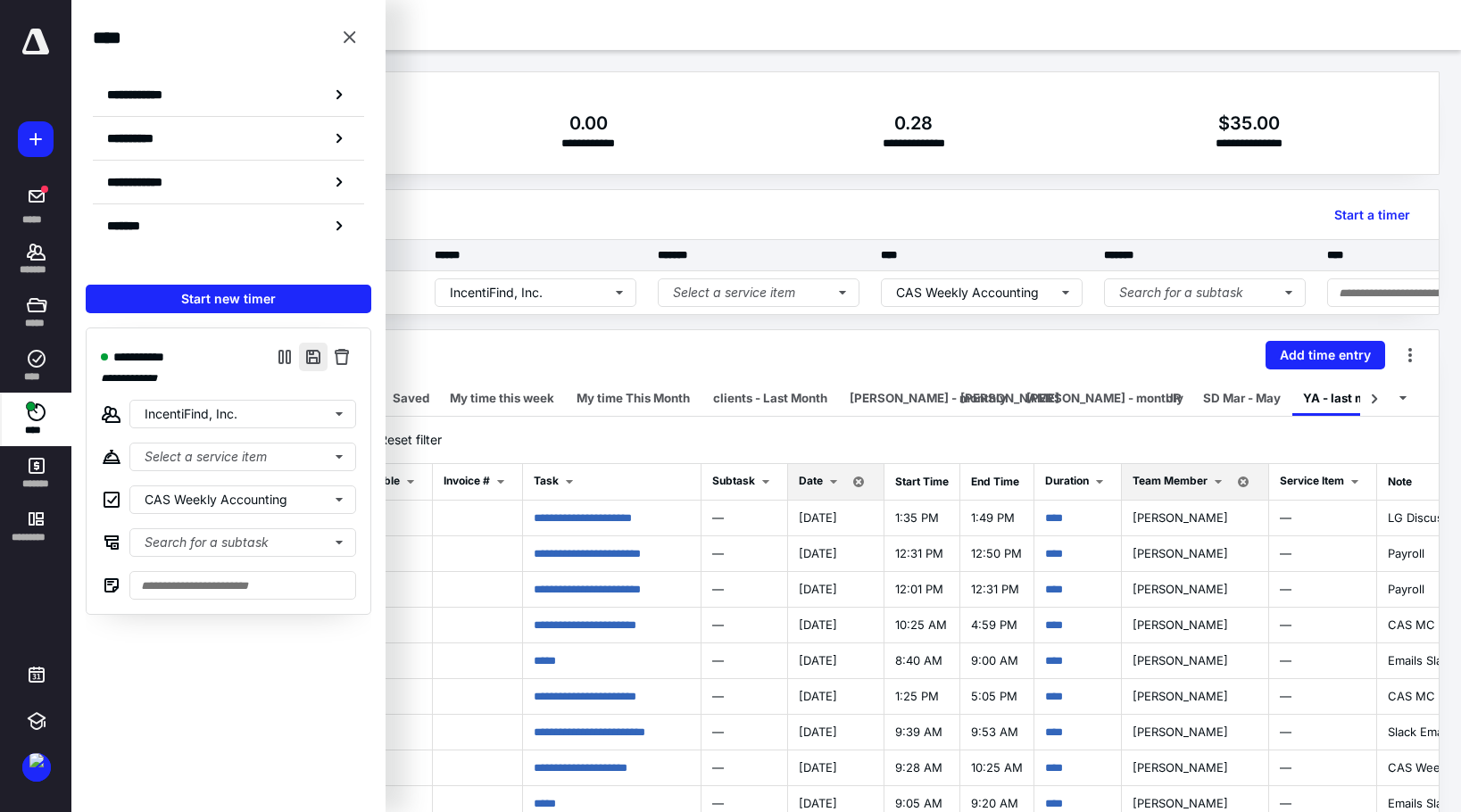 click at bounding box center (313, 357) 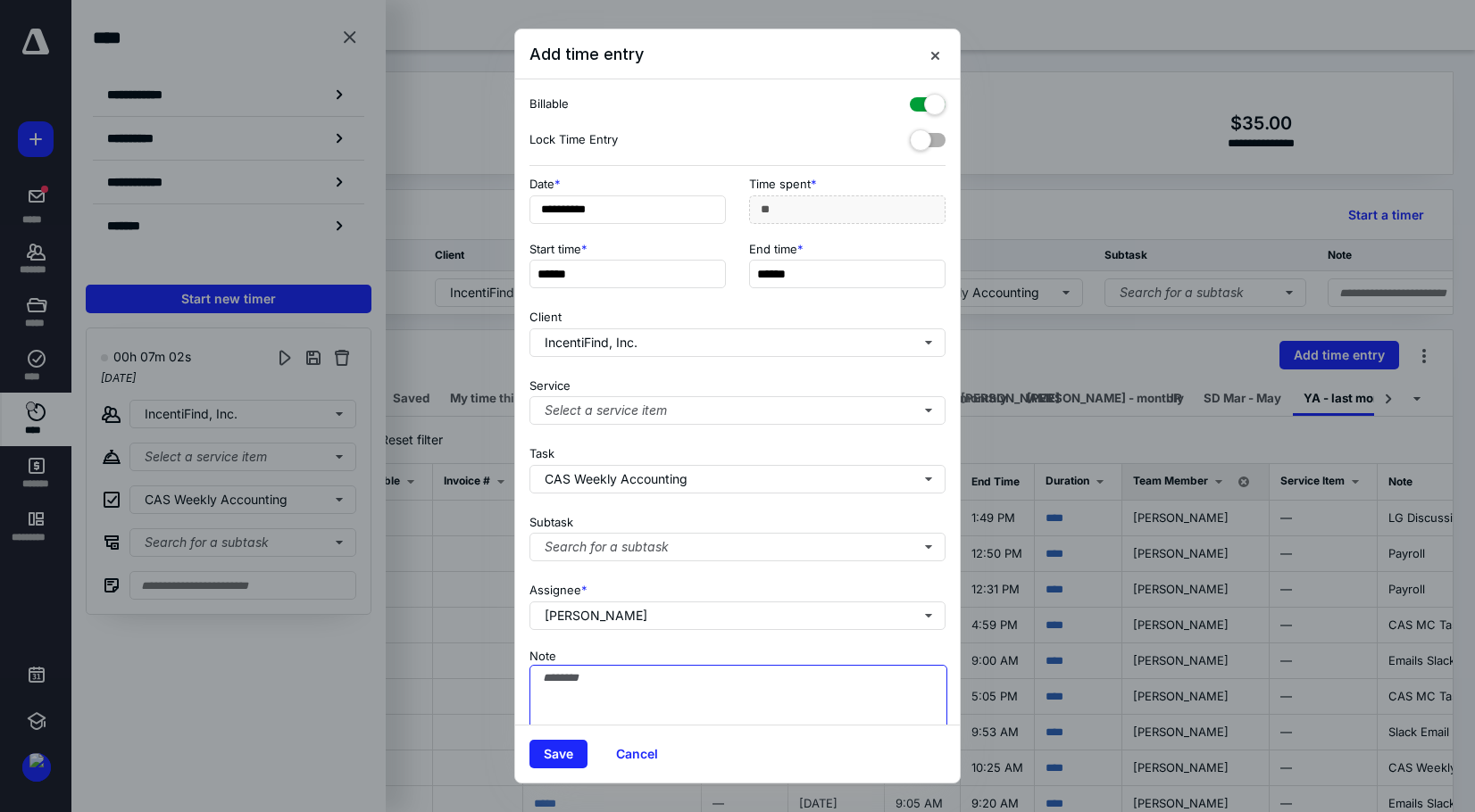 click on "Note" at bounding box center (738, 709) 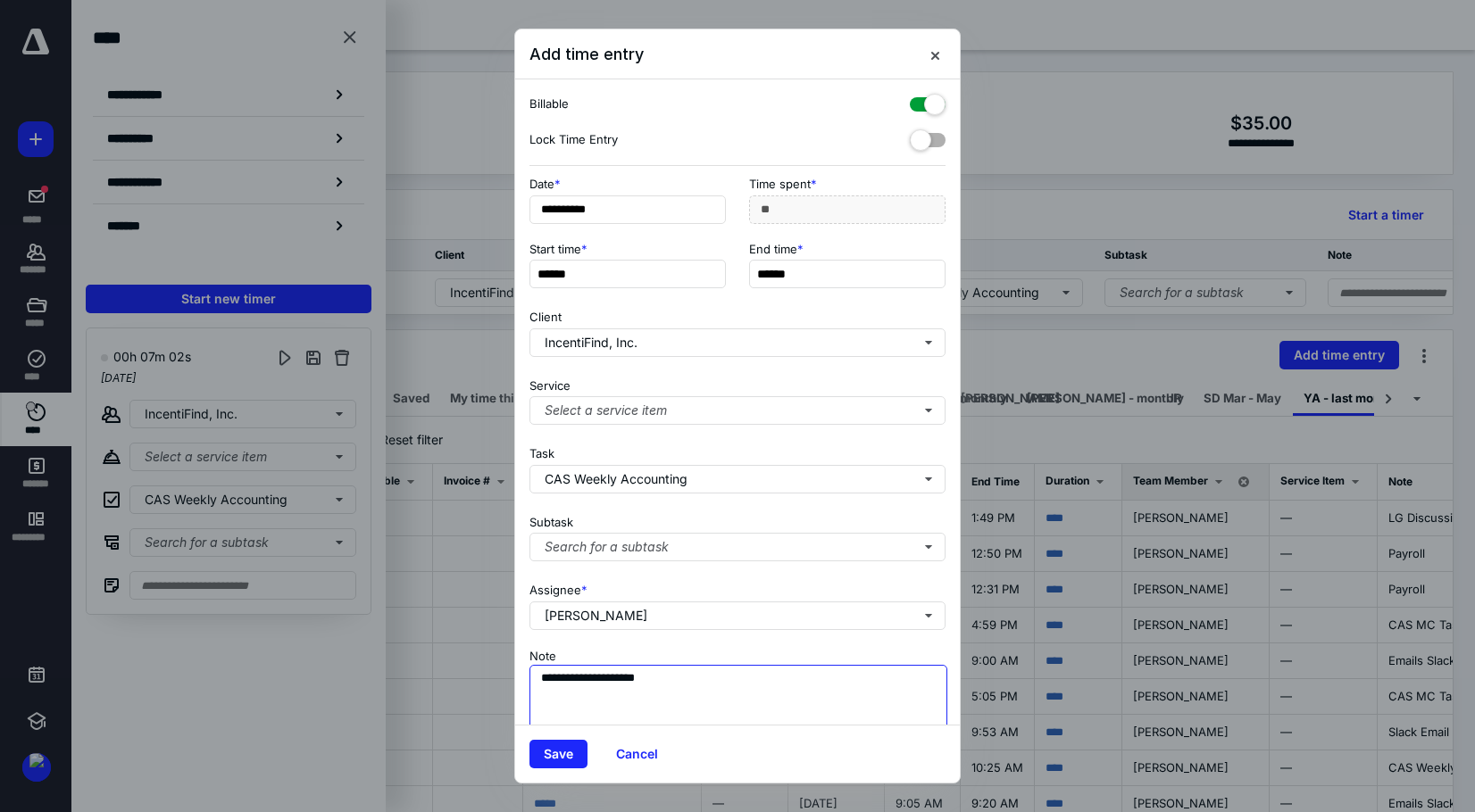type on "**********" 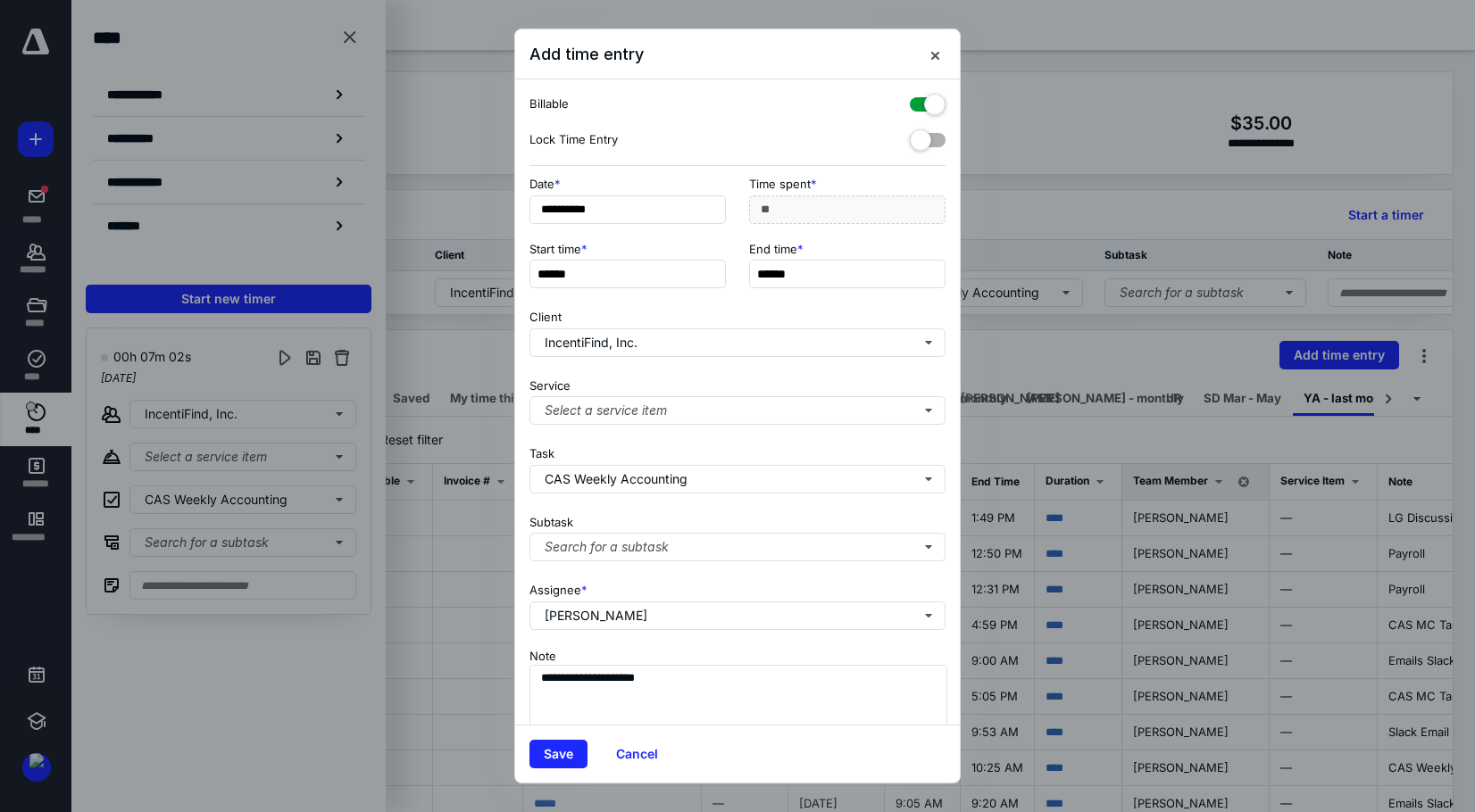 click at bounding box center (928, 101) 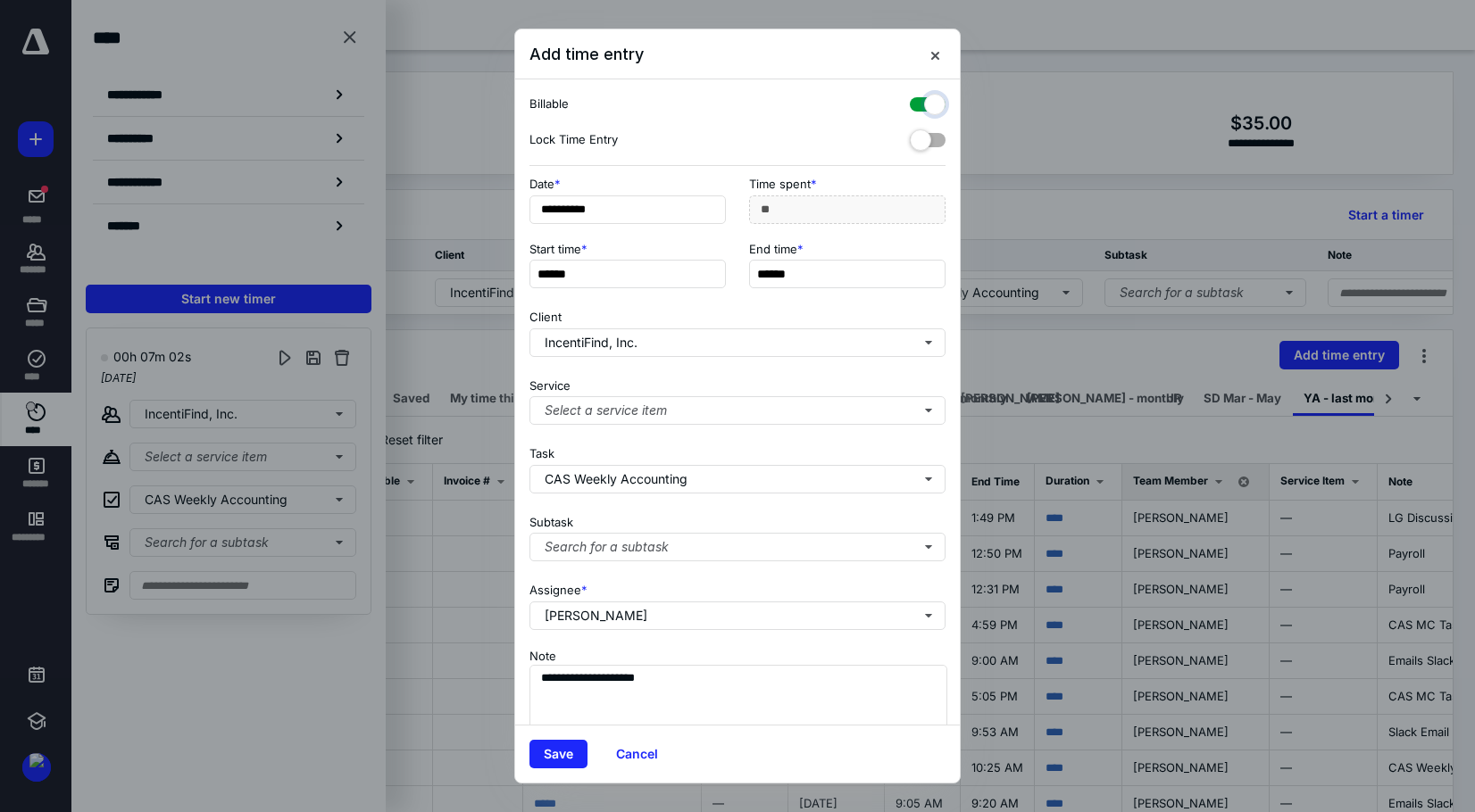 click at bounding box center [919, 102] 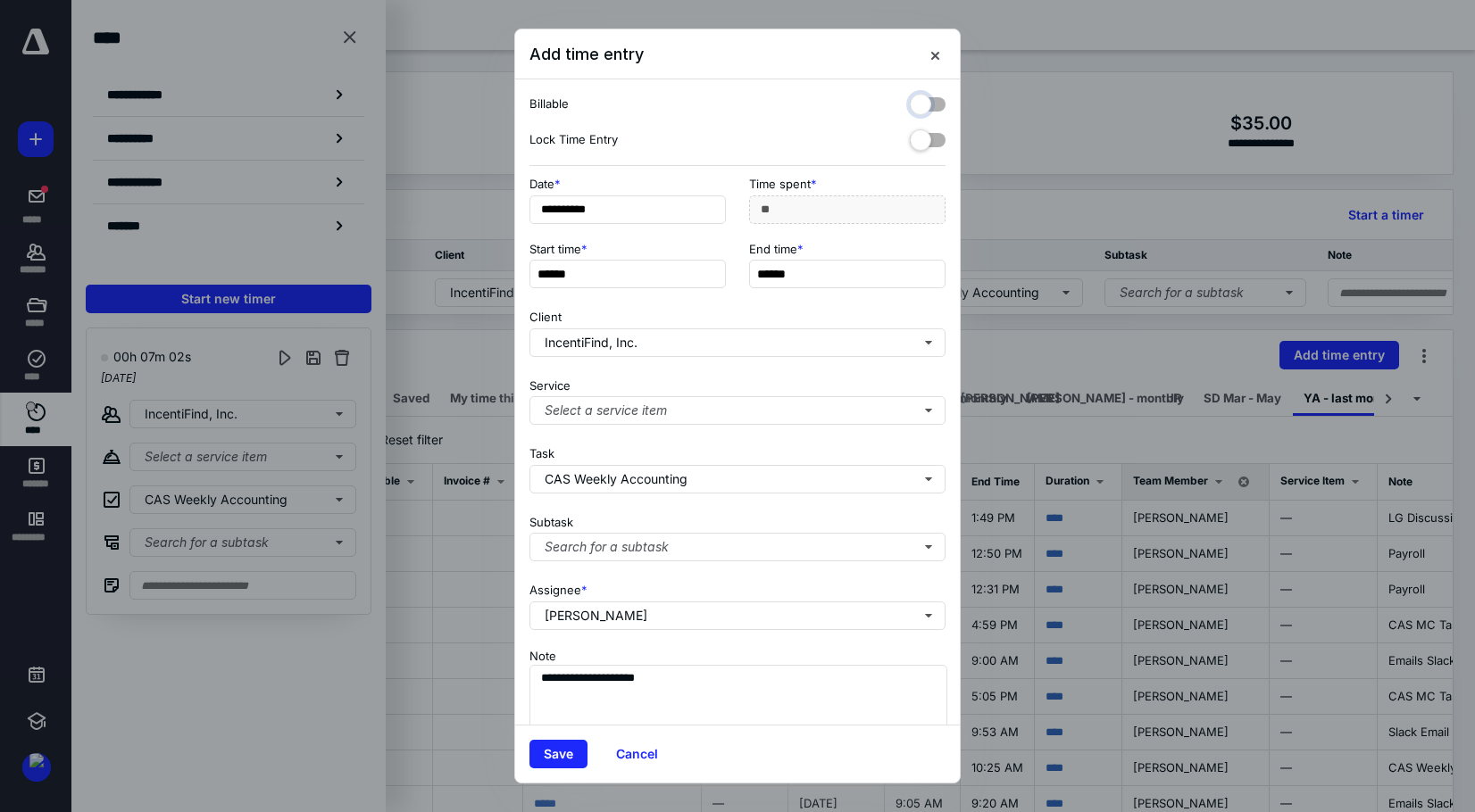 checkbox on "false" 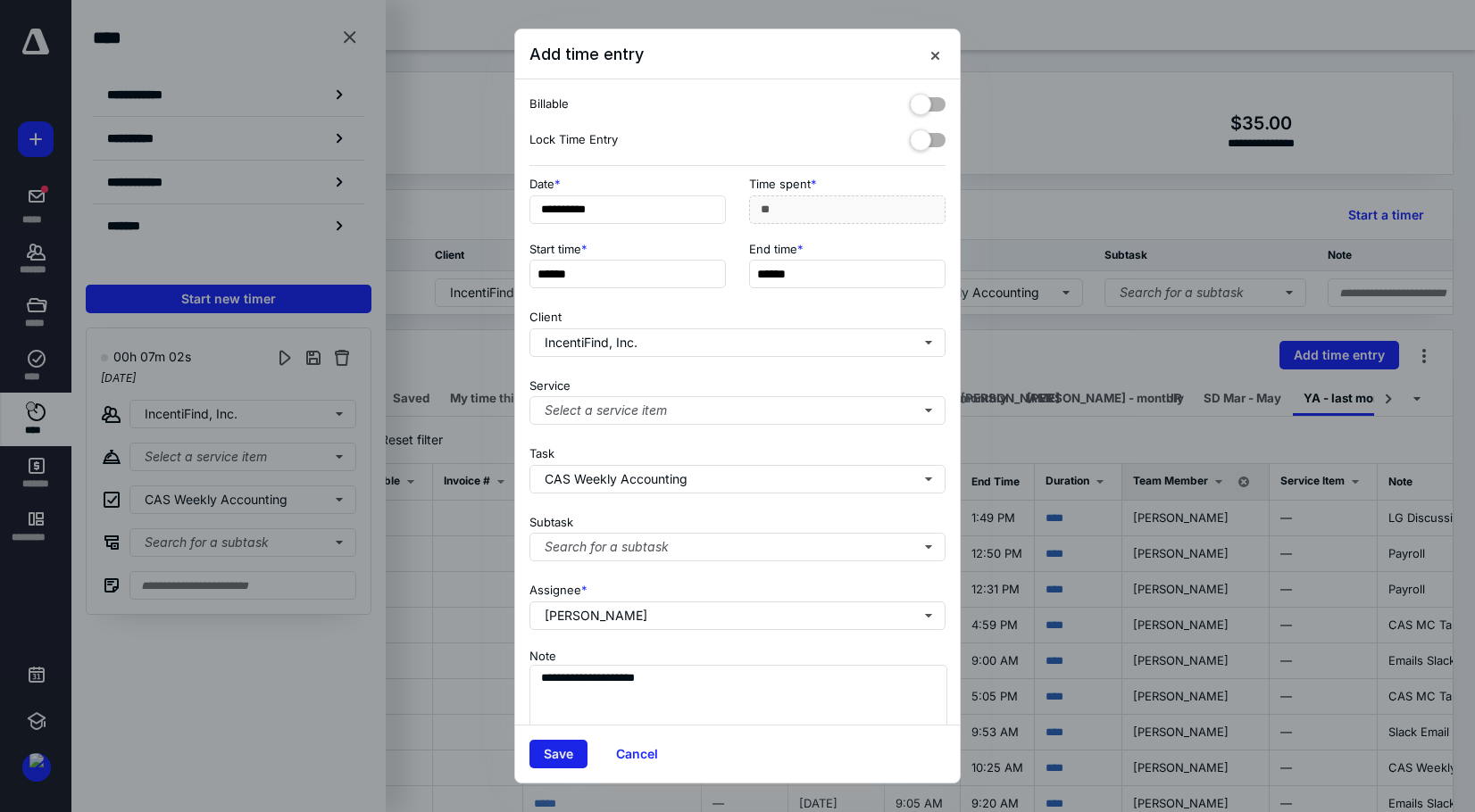 drag, startPoint x: 561, startPoint y: 754, endPoint x: 580, endPoint y: 758, distance: 19.416488 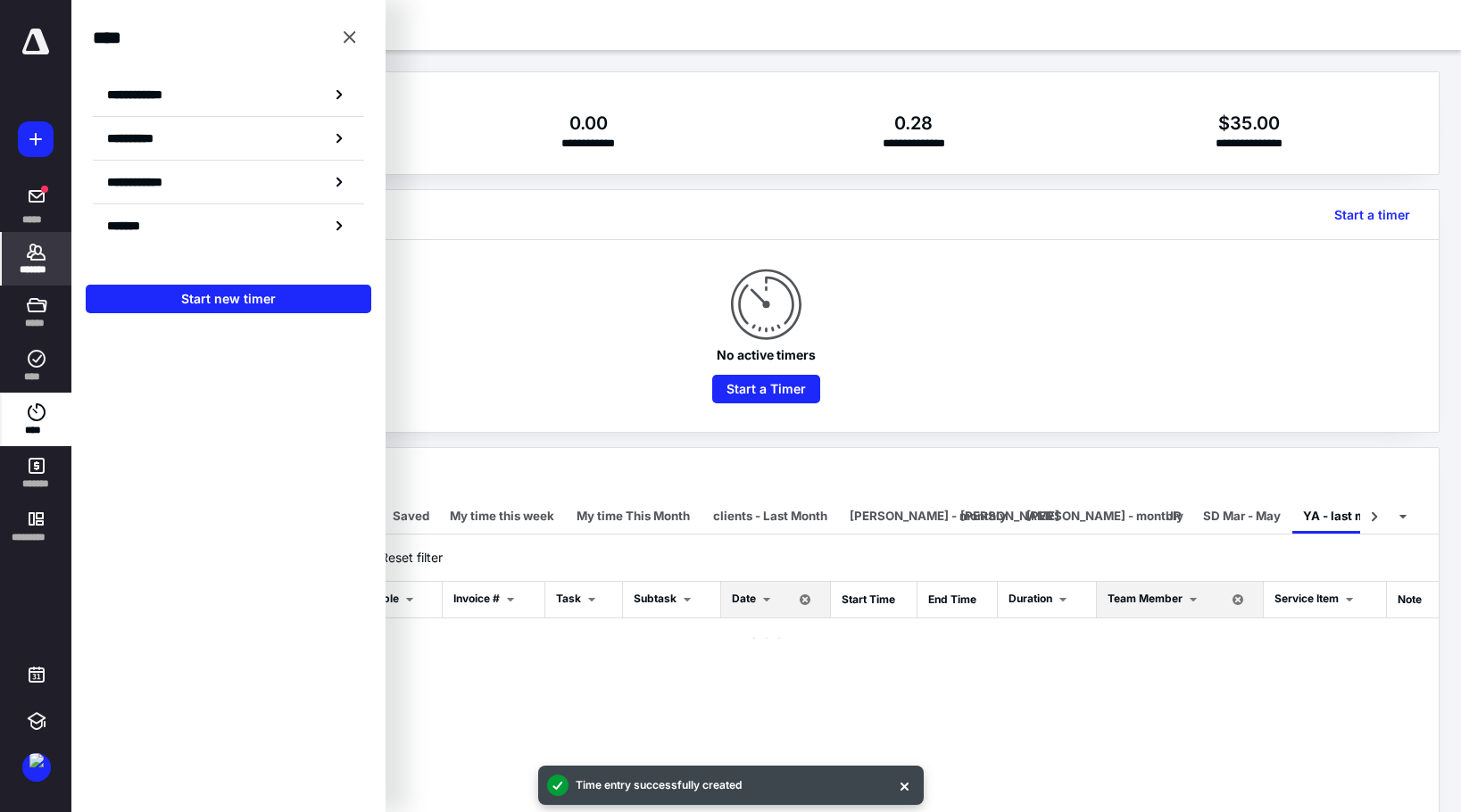 click on "*******" at bounding box center [37, 269] 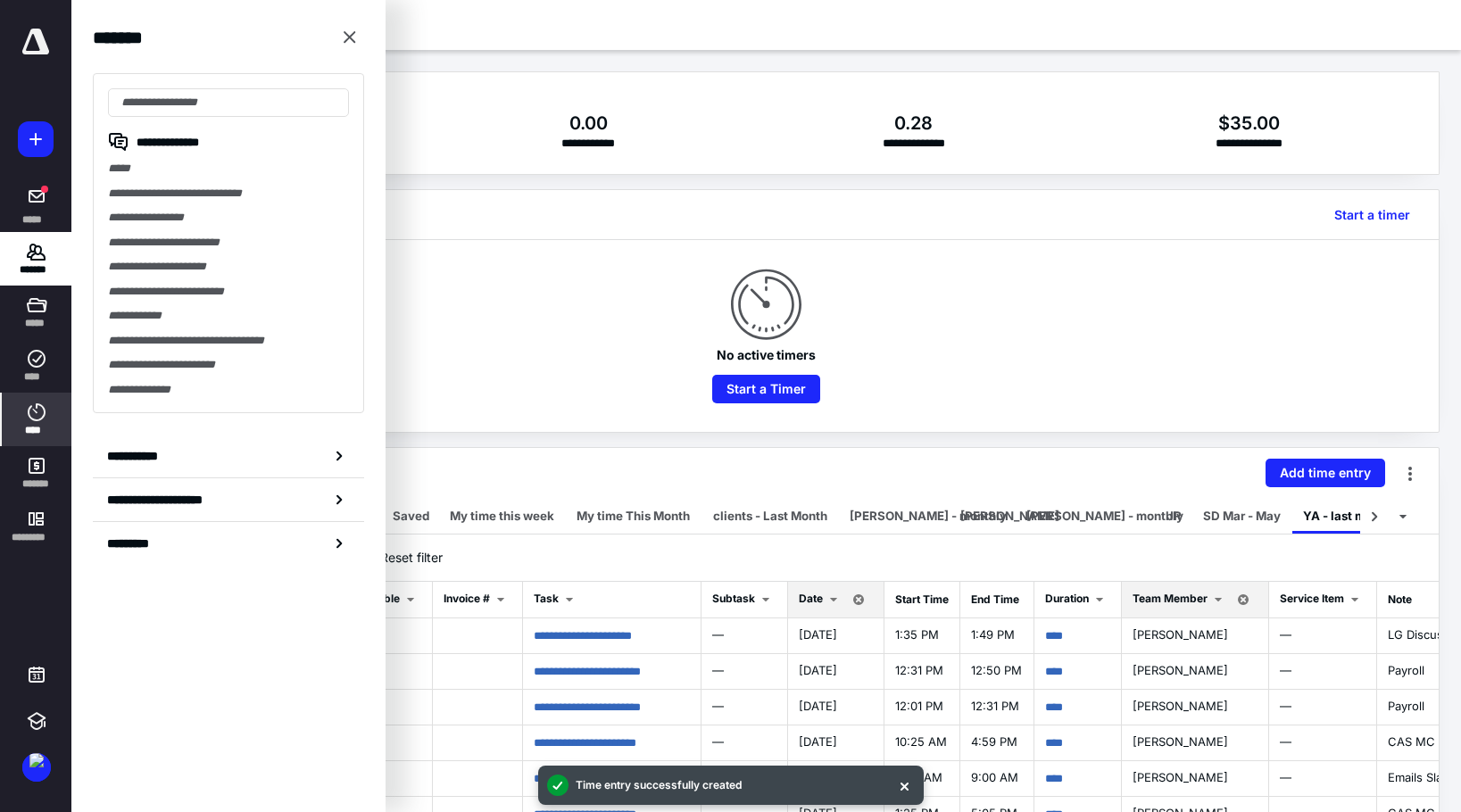 click 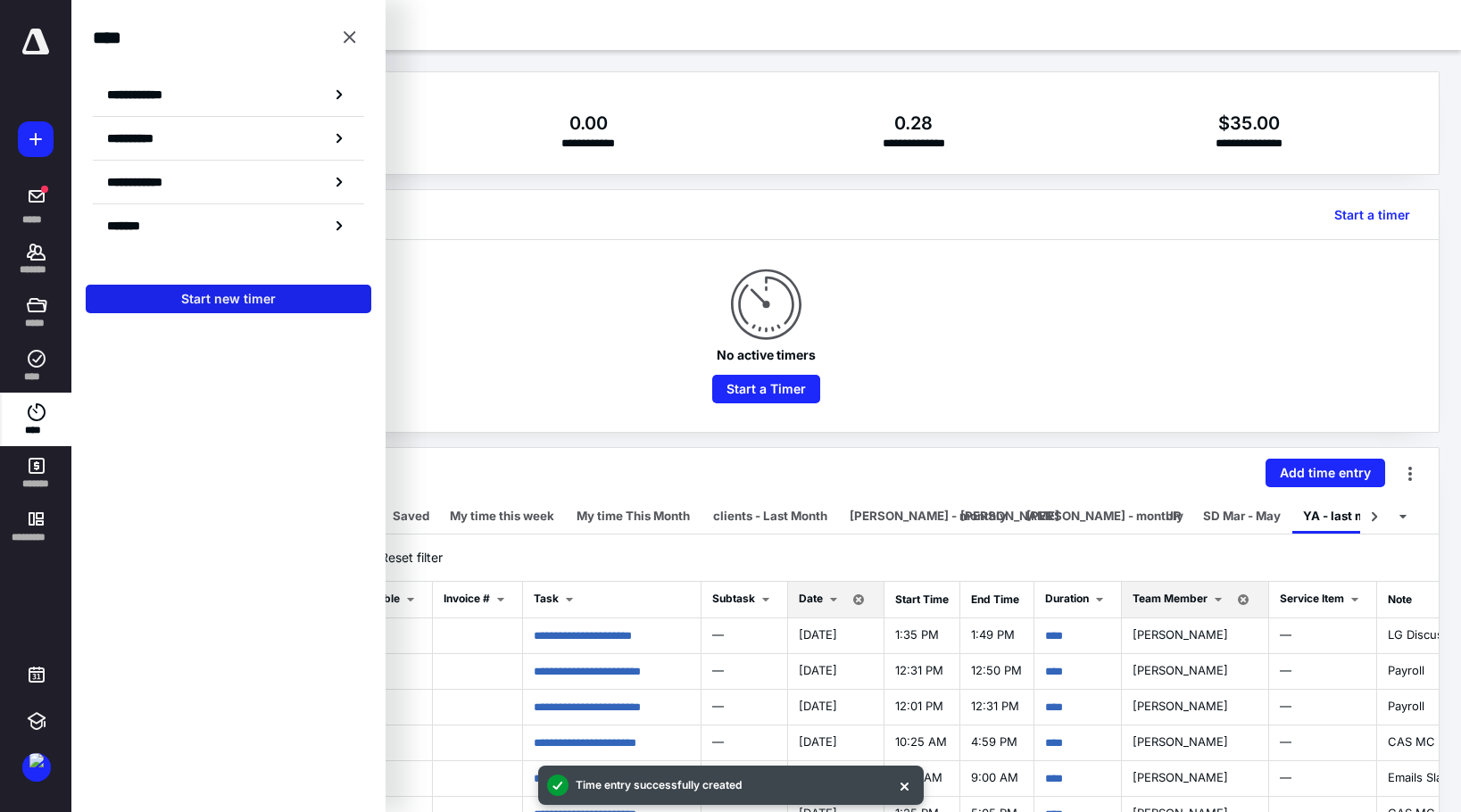 click on "Start new timer" at bounding box center (228, 299) 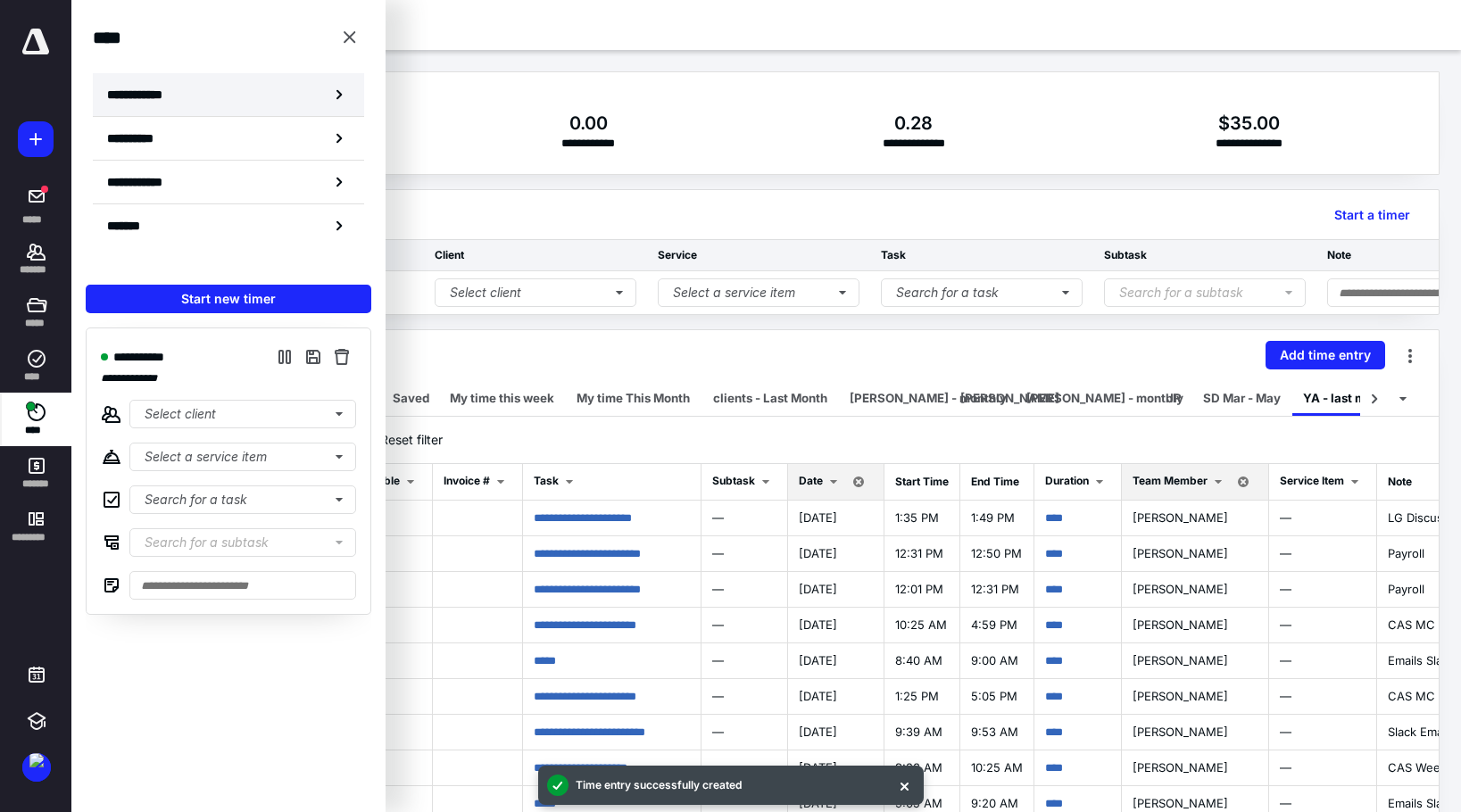 click on "**********" at bounding box center (145, 95) 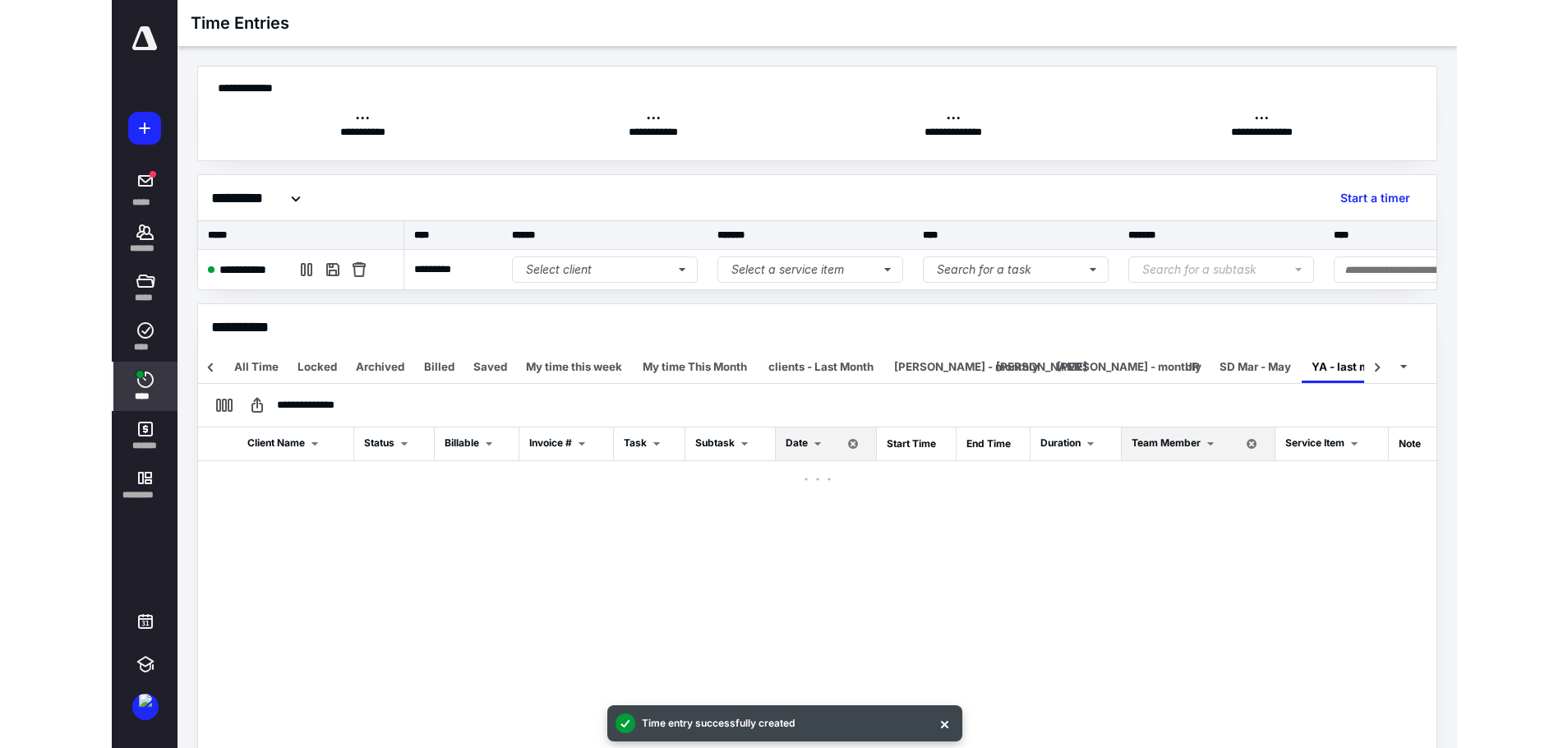 scroll, scrollTop: 0, scrollLeft: 48, axis: horizontal 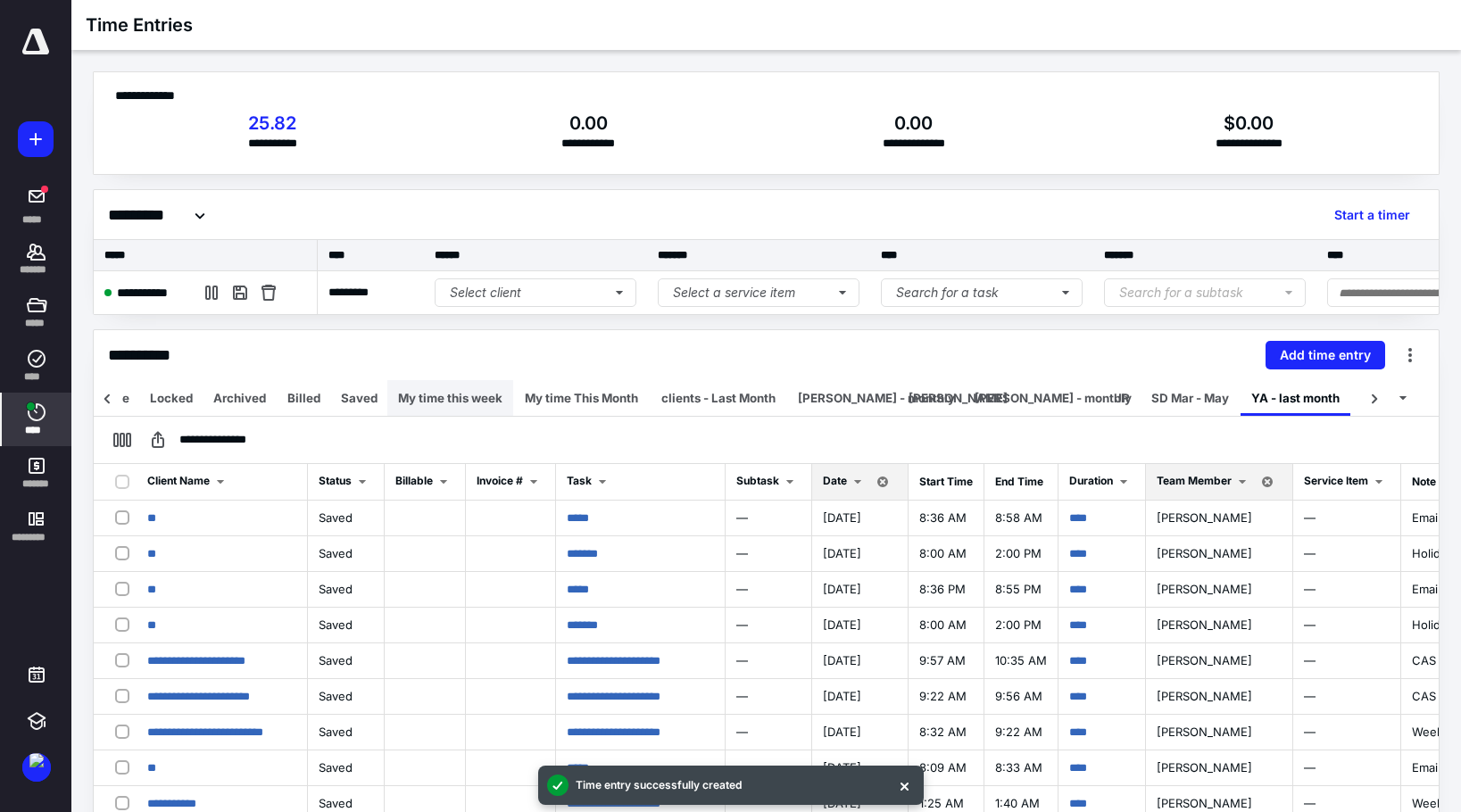 click on "My time this week" at bounding box center [450, 398] 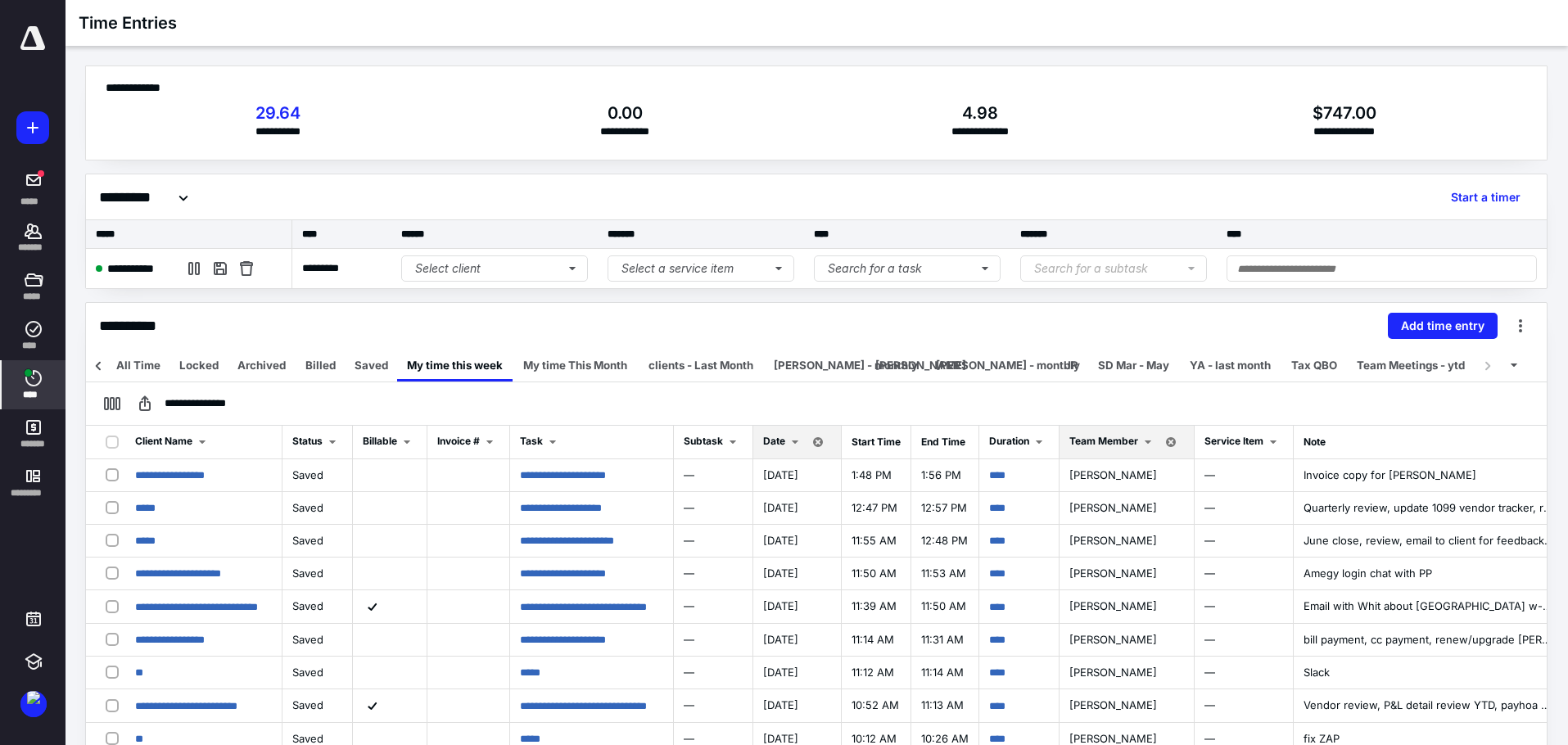 scroll, scrollTop: 0, scrollLeft: 7, axis: horizontal 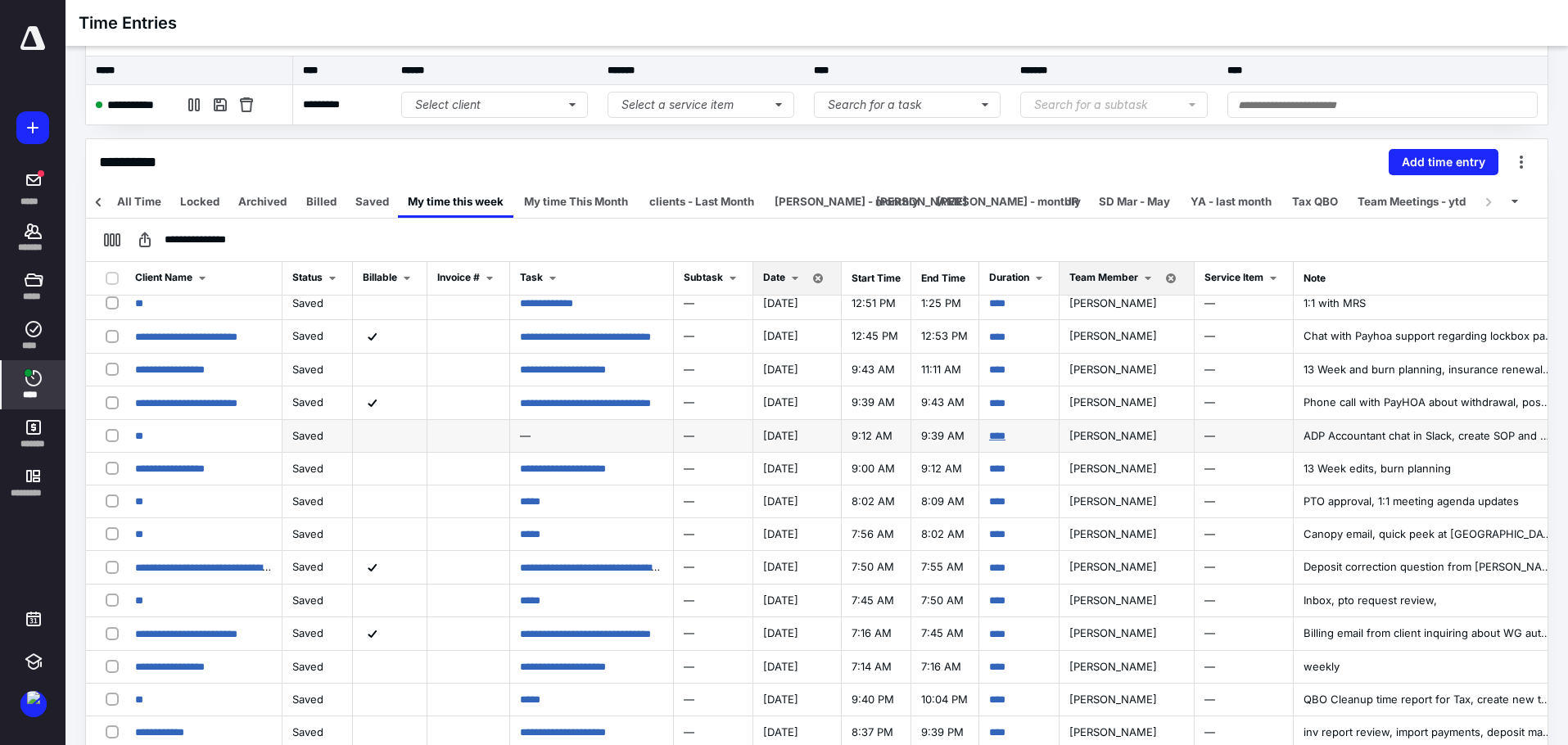 click on "****" at bounding box center [997, 436] 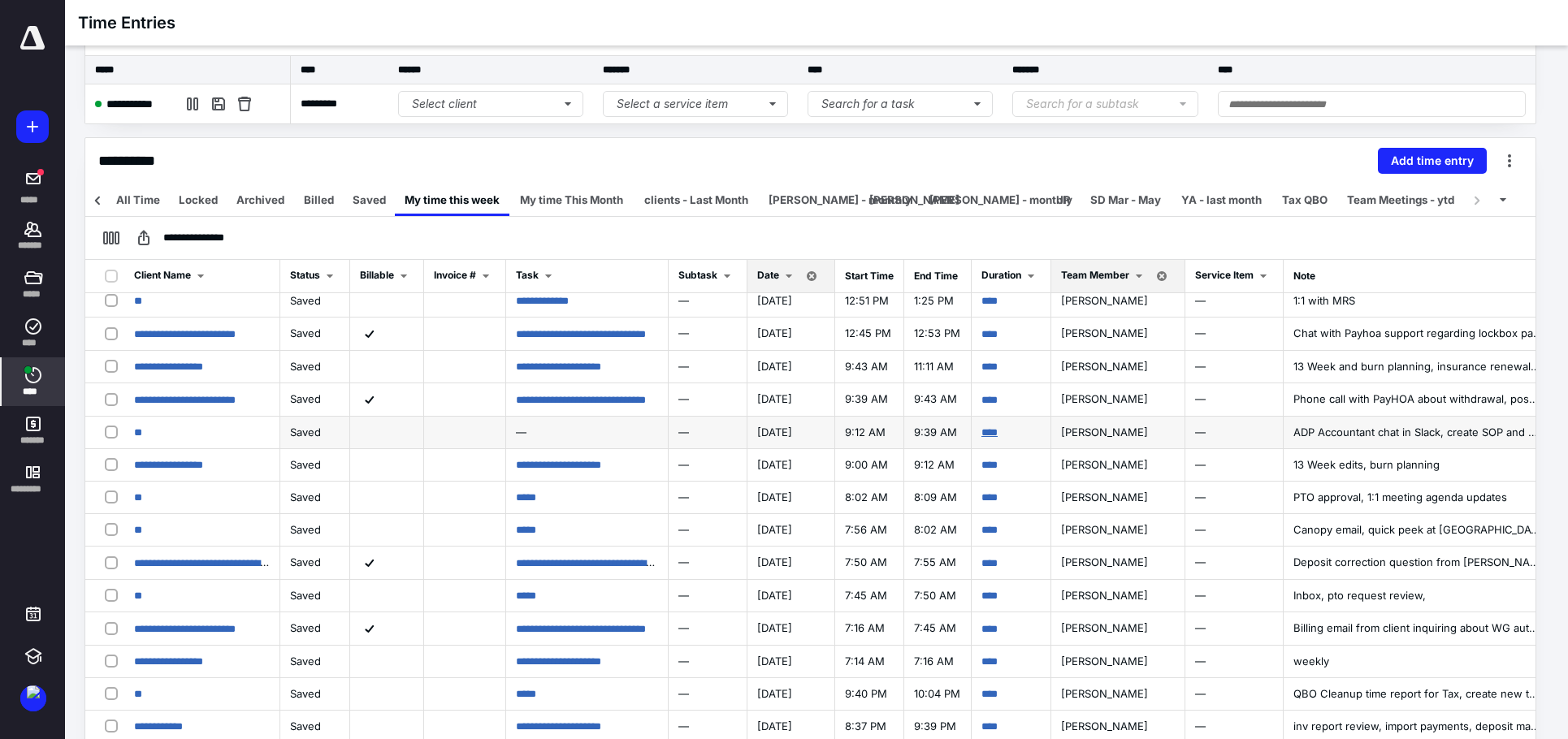 scroll, scrollTop: 0, scrollLeft: 0, axis: both 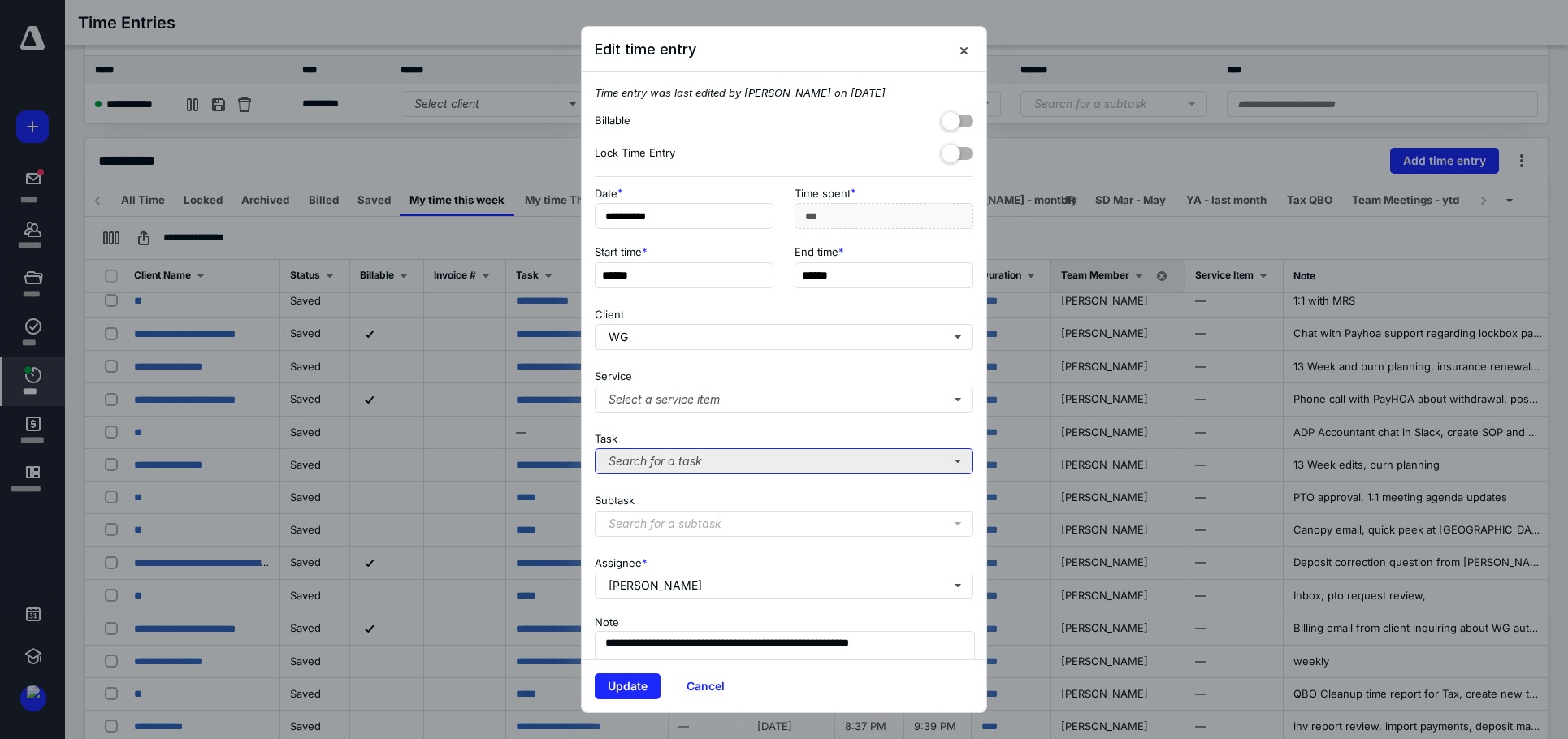 click on "Search for a task" at bounding box center (784, 461) 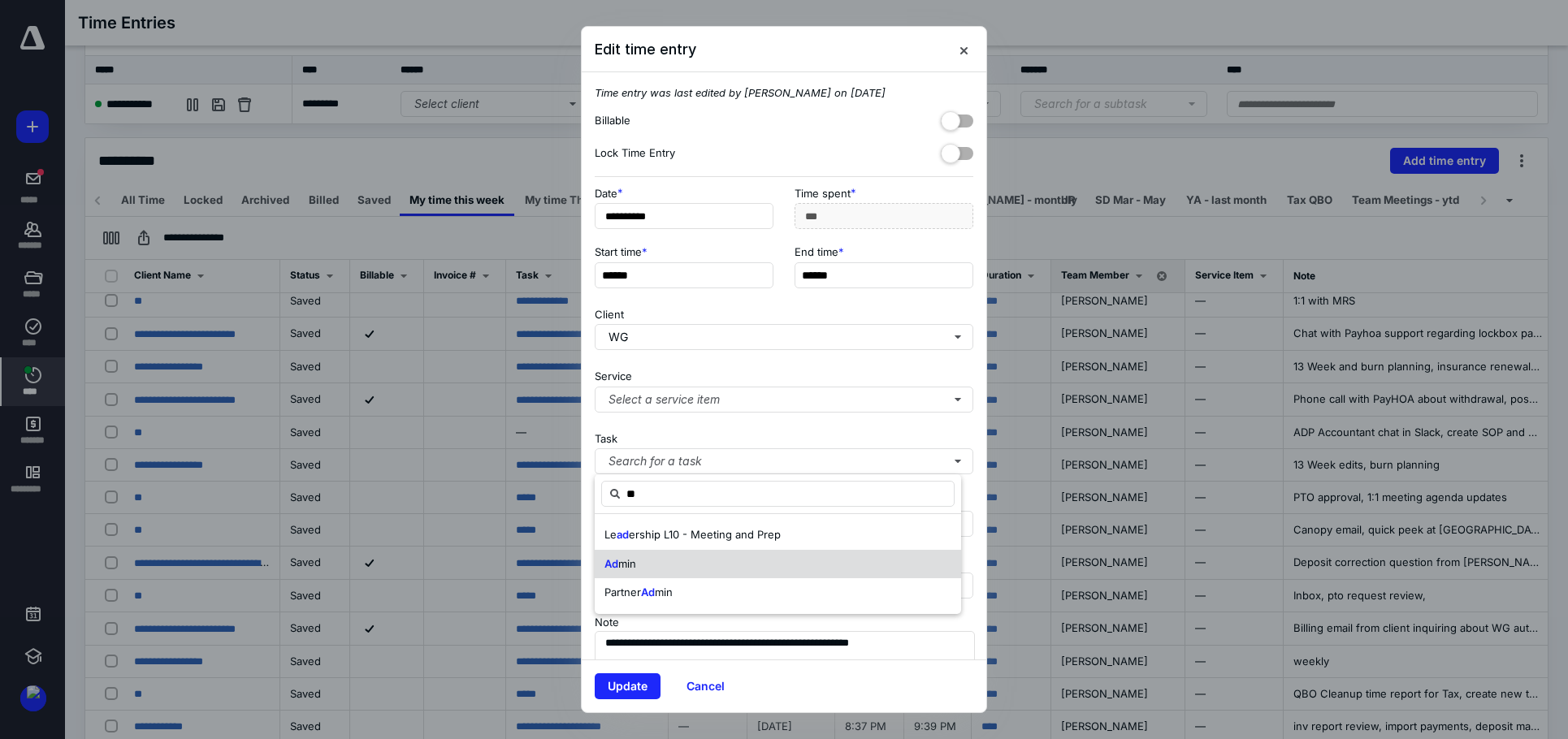 click on "Ad min" at bounding box center [778, 564] 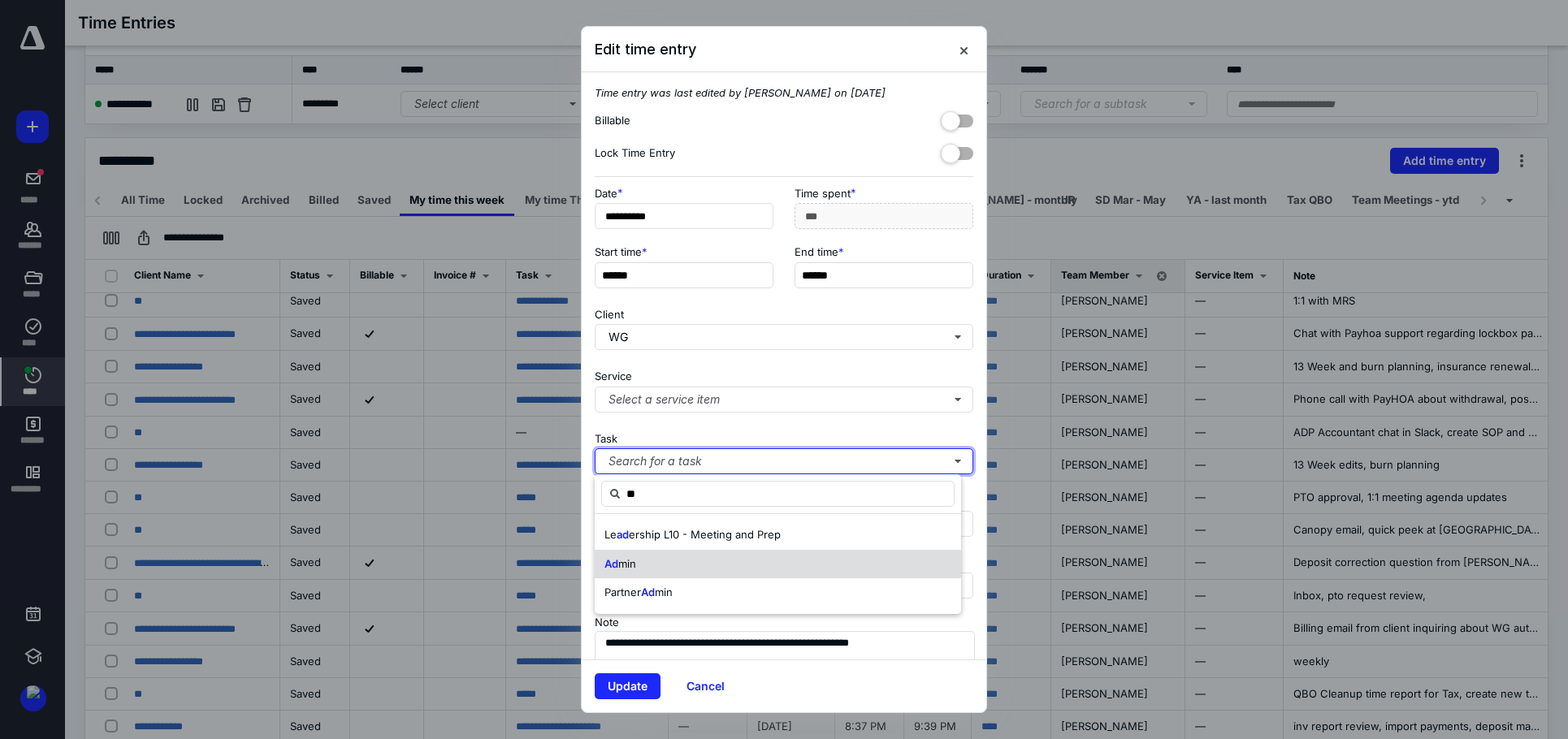 type 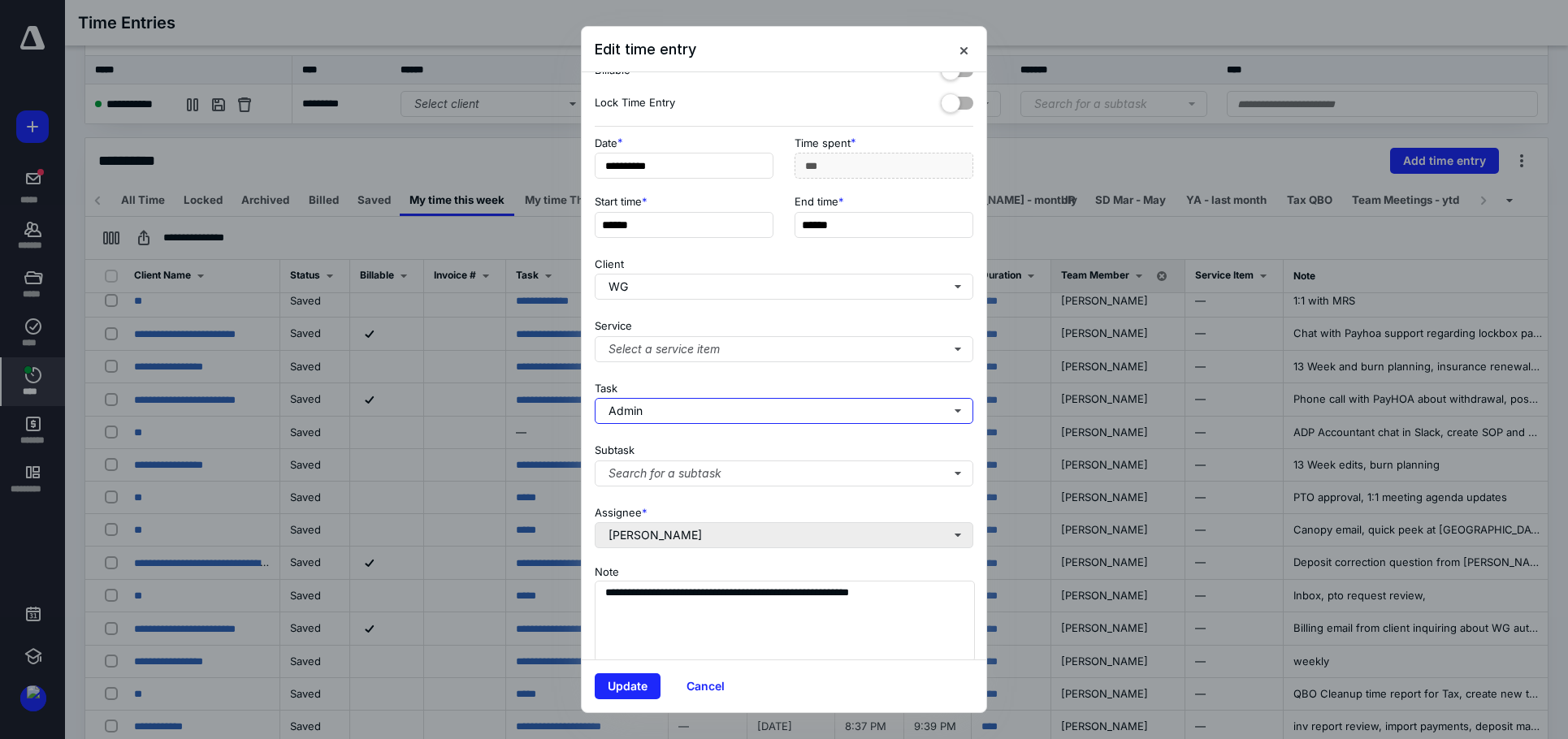 scroll, scrollTop: 78, scrollLeft: 0, axis: vertical 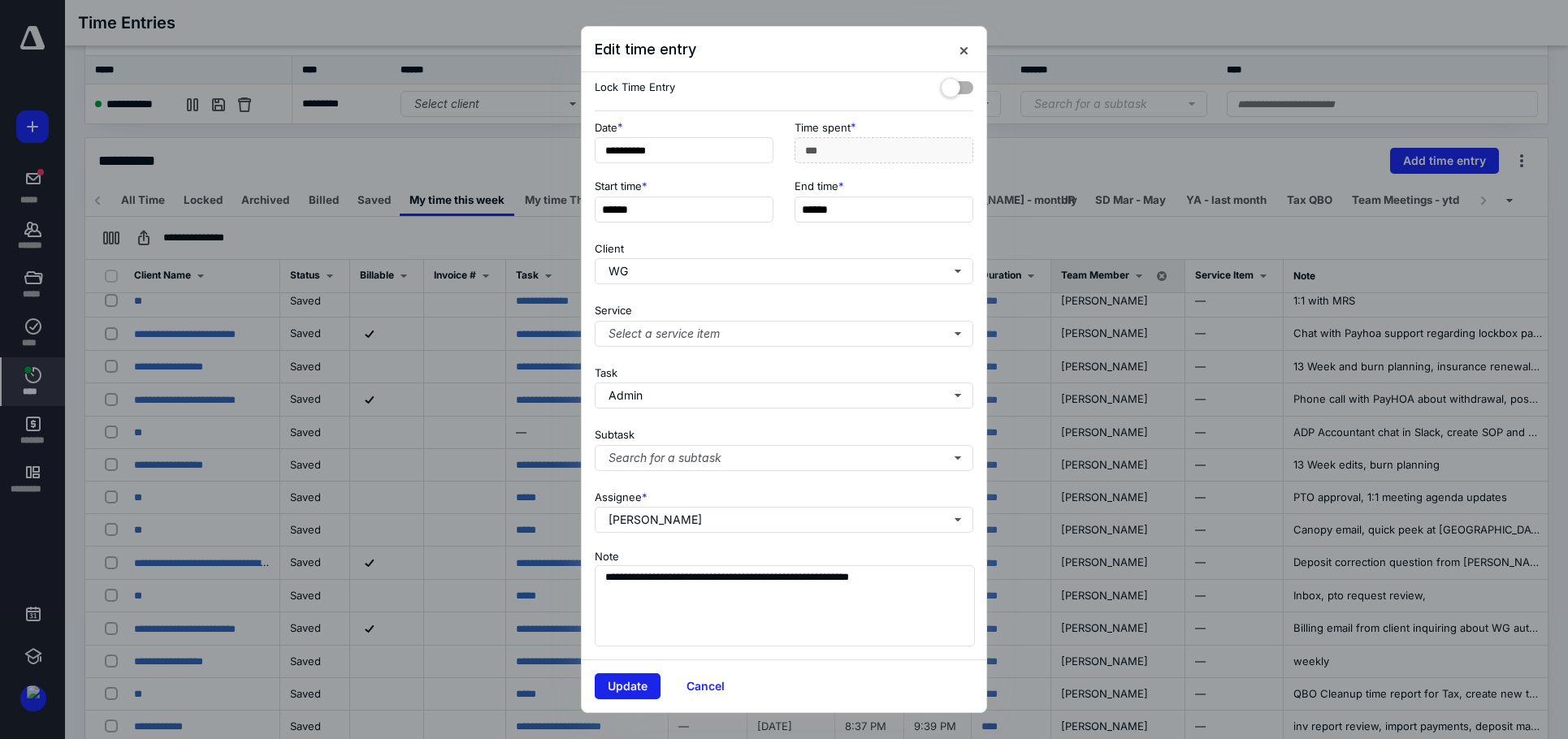 click on "Update" at bounding box center [627, 686] 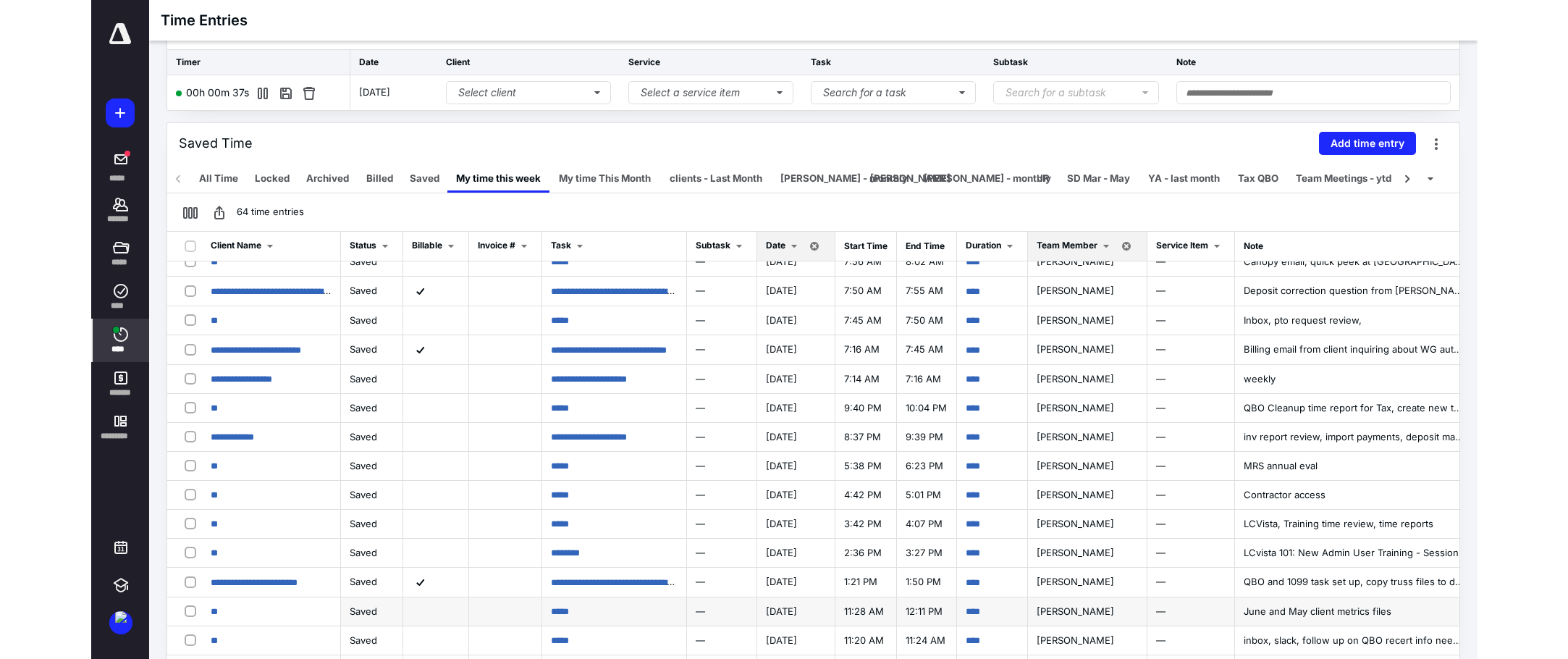 scroll, scrollTop: 950, scrollLeft: 0, axis: vertical 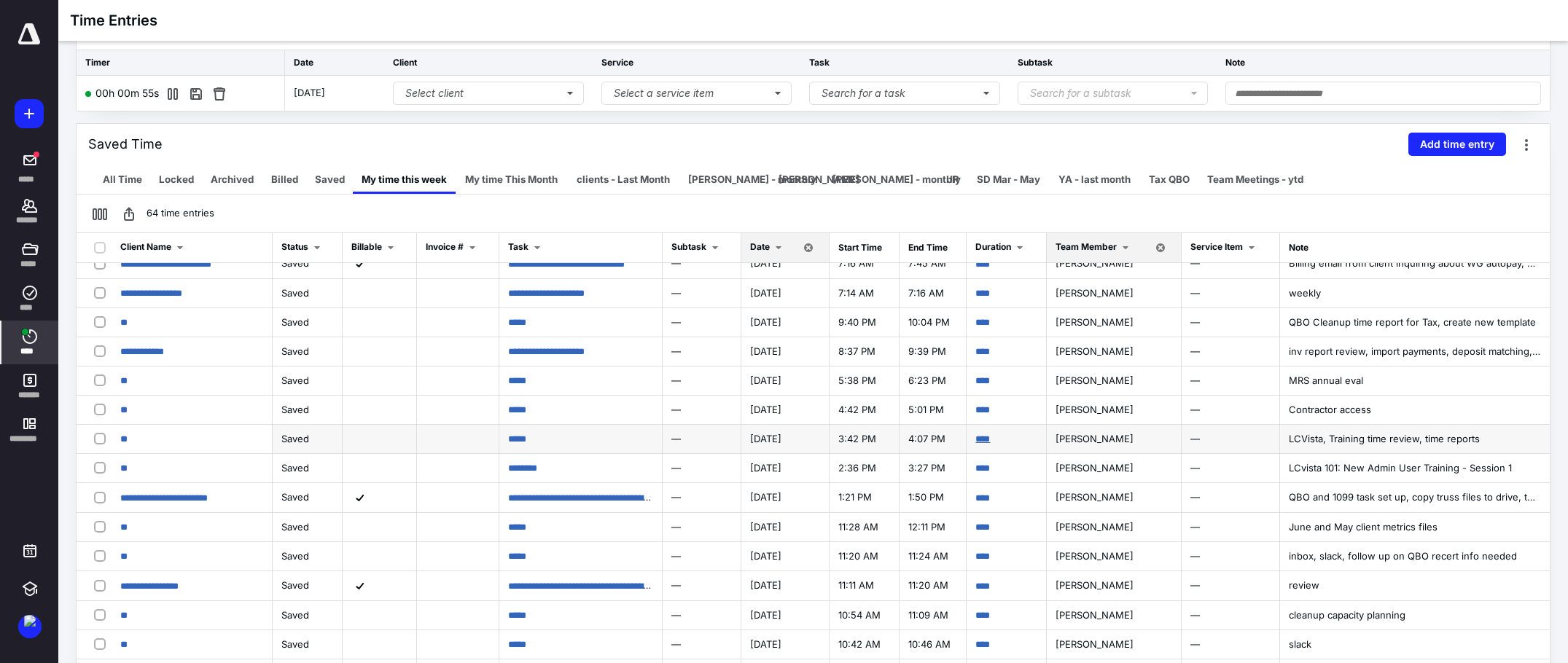 click on "****" at bounding box center (983, 439) 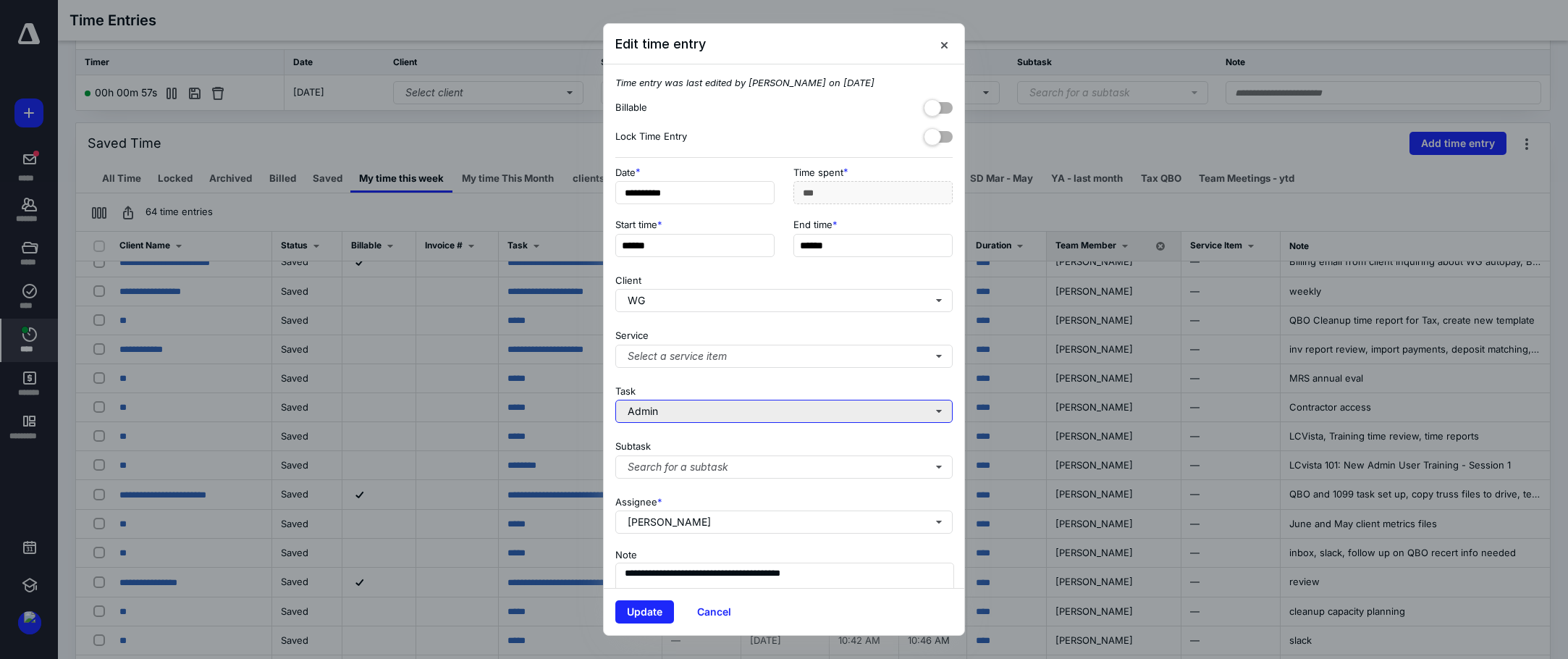 click on "Admin" at bounding box center (784, 411) 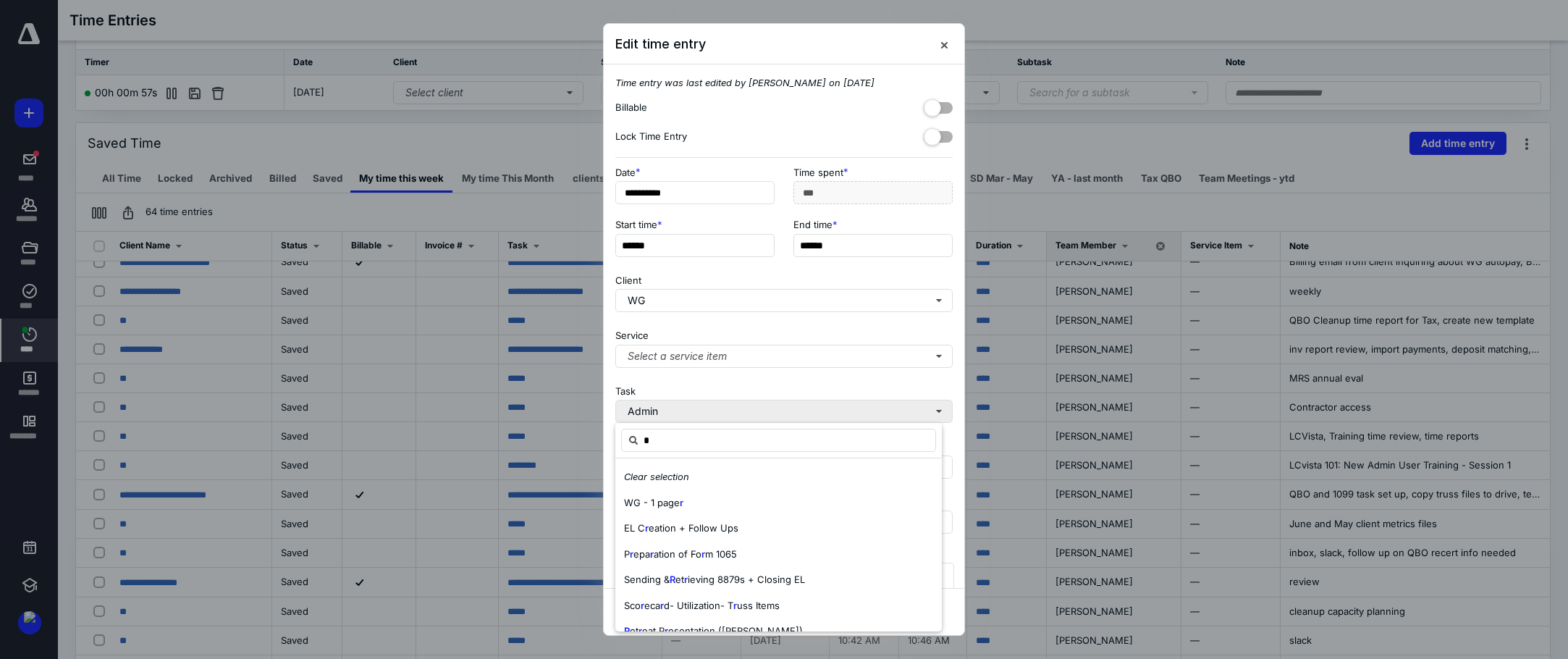 type on "**" 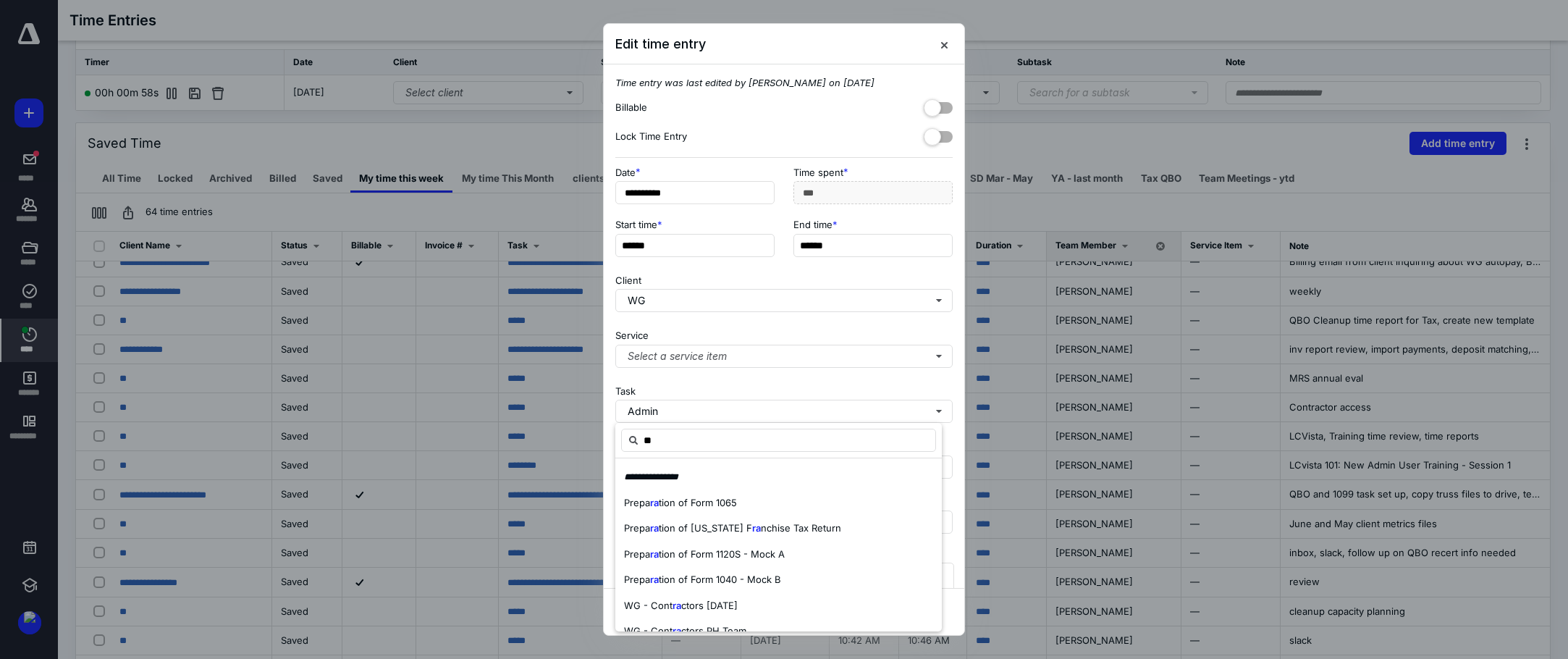 drag, startPoint x: 675, startPoint y: 442, endPoint x: 593, endPoint y: 433, distance: 82.49242 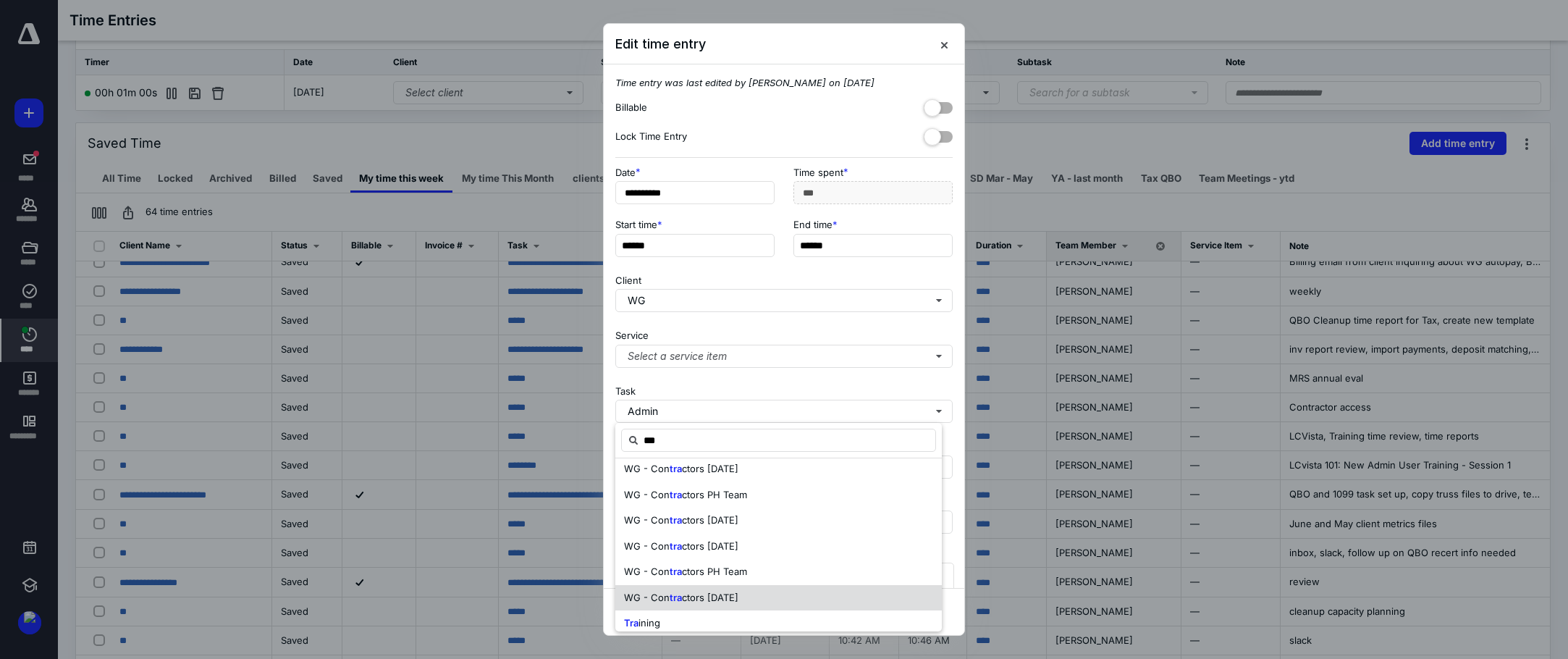 scroll, scrollTop: 379, scrollLeft: 0, axis: vertical 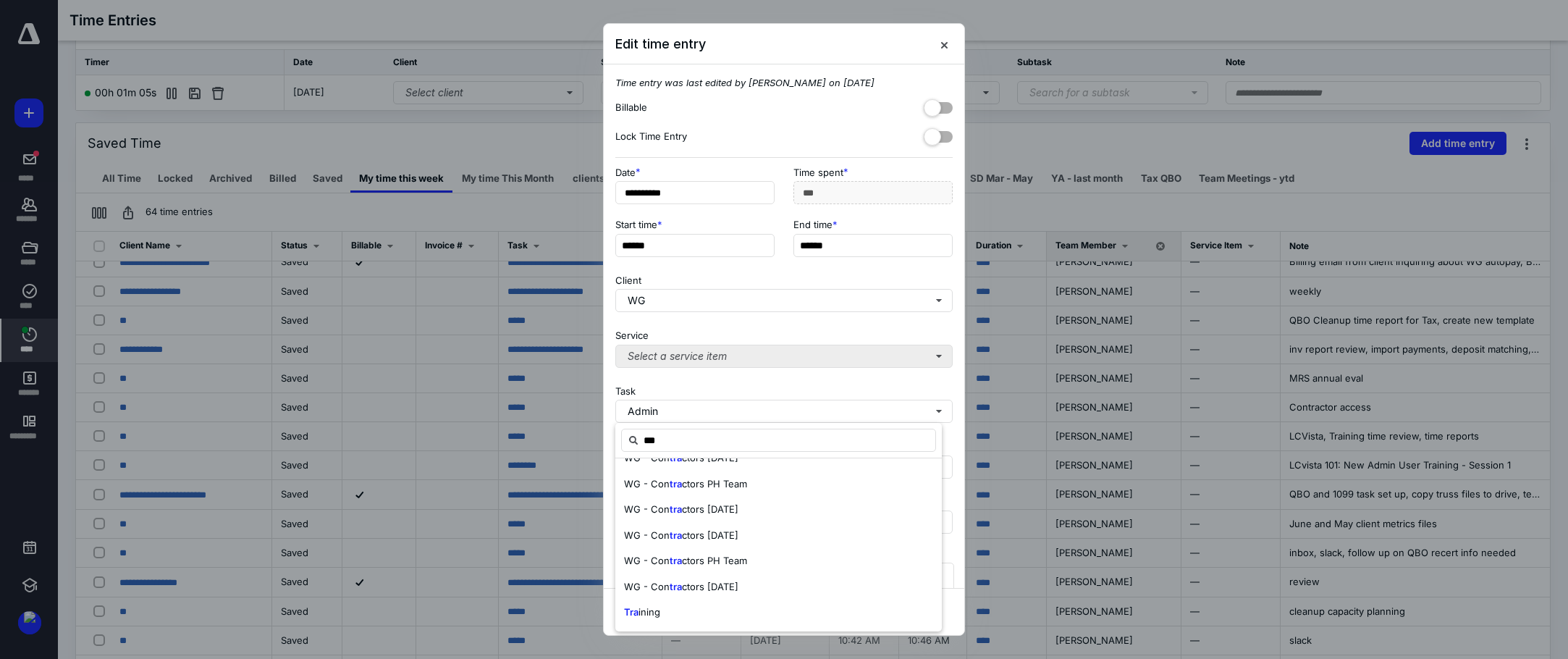type on "***" 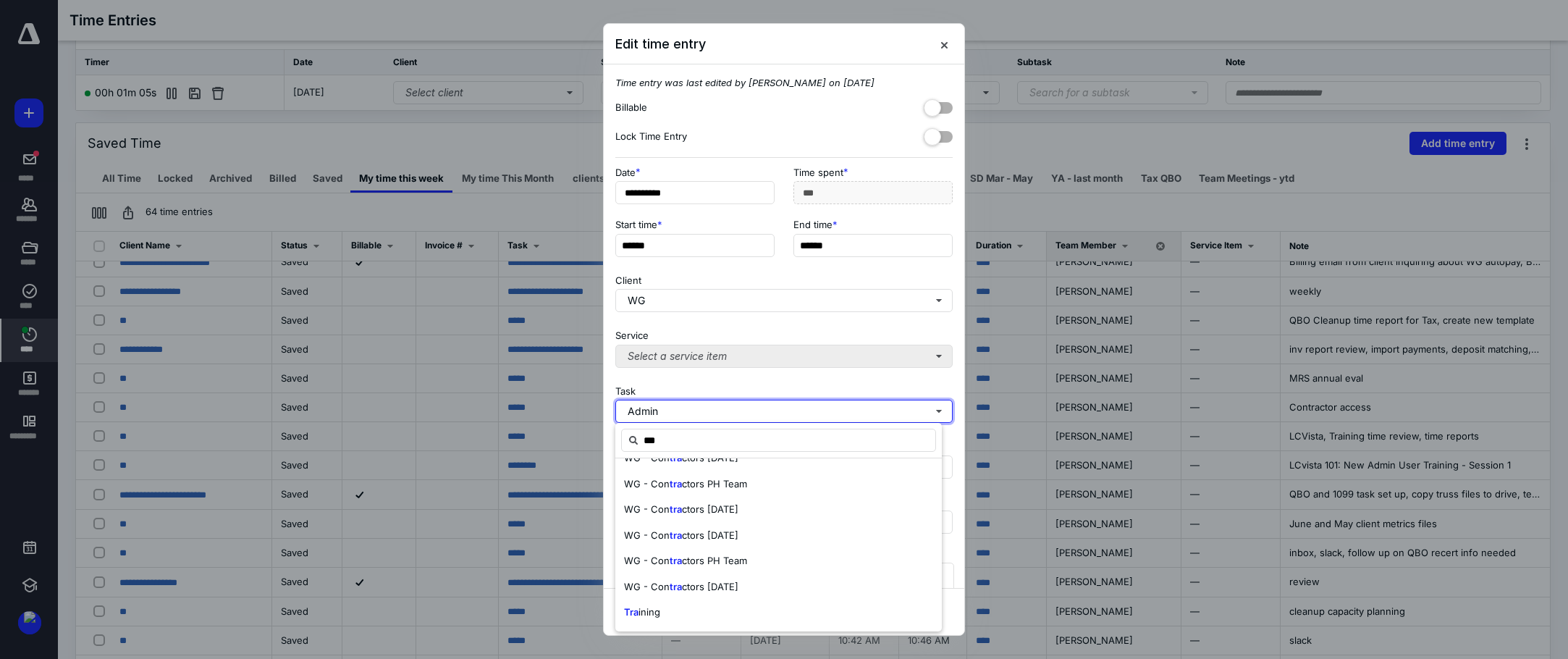 type 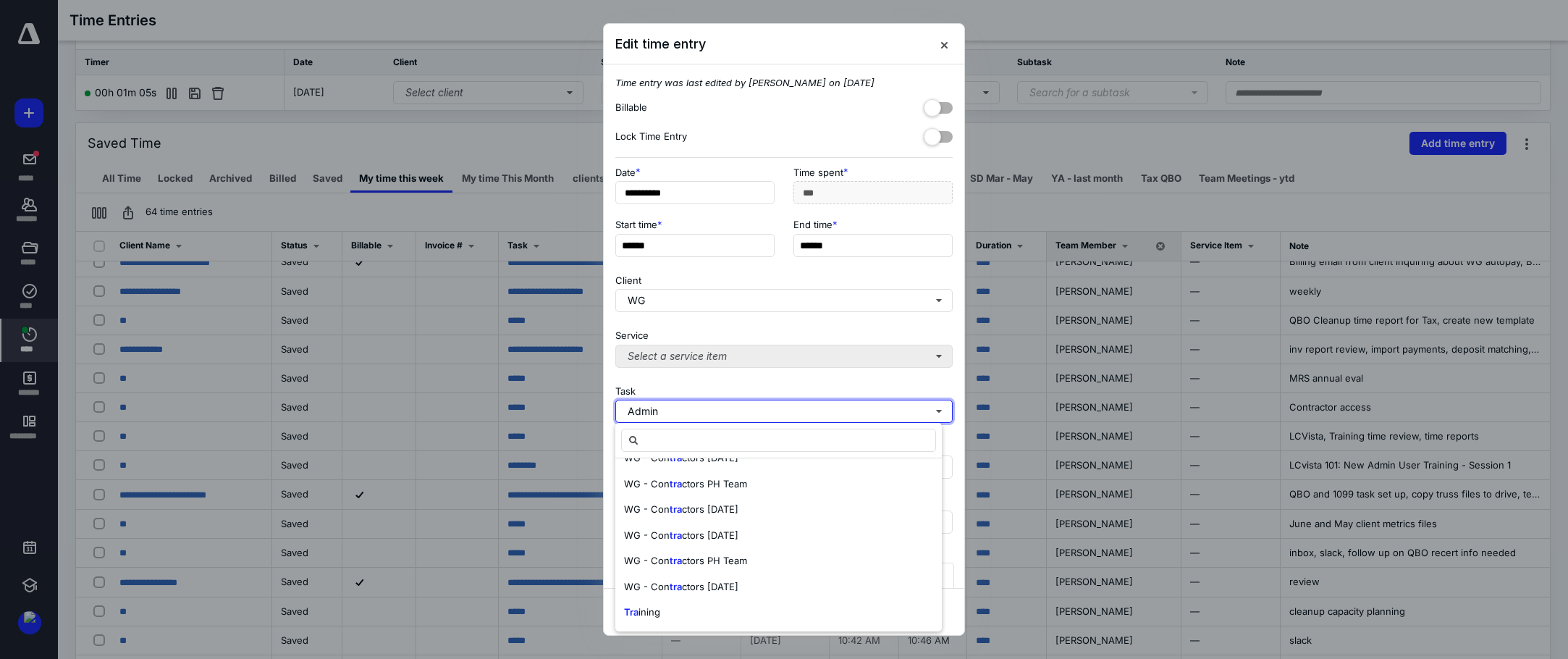 type 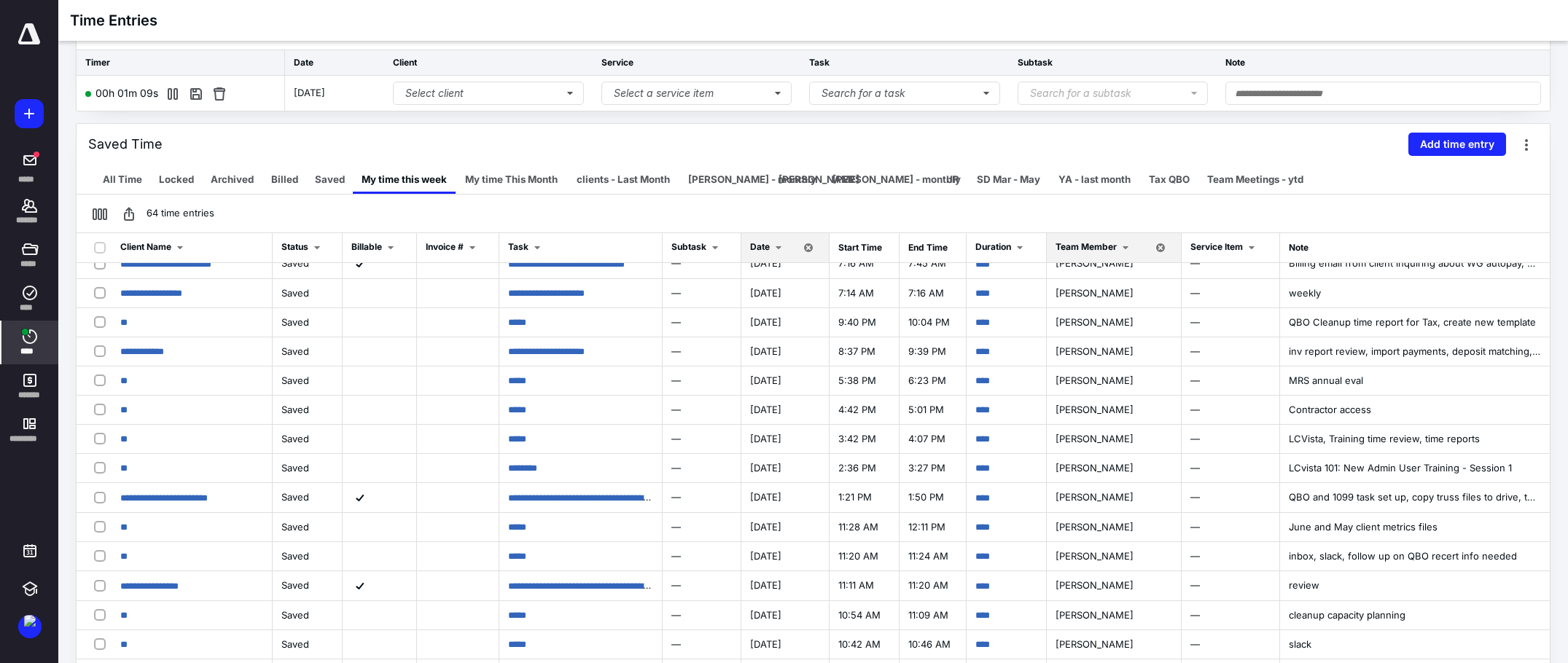 drag, startPoint x: 42, startPoint y: 331, endPoint x: 71, endPoint y: 326, distance: 29.42788 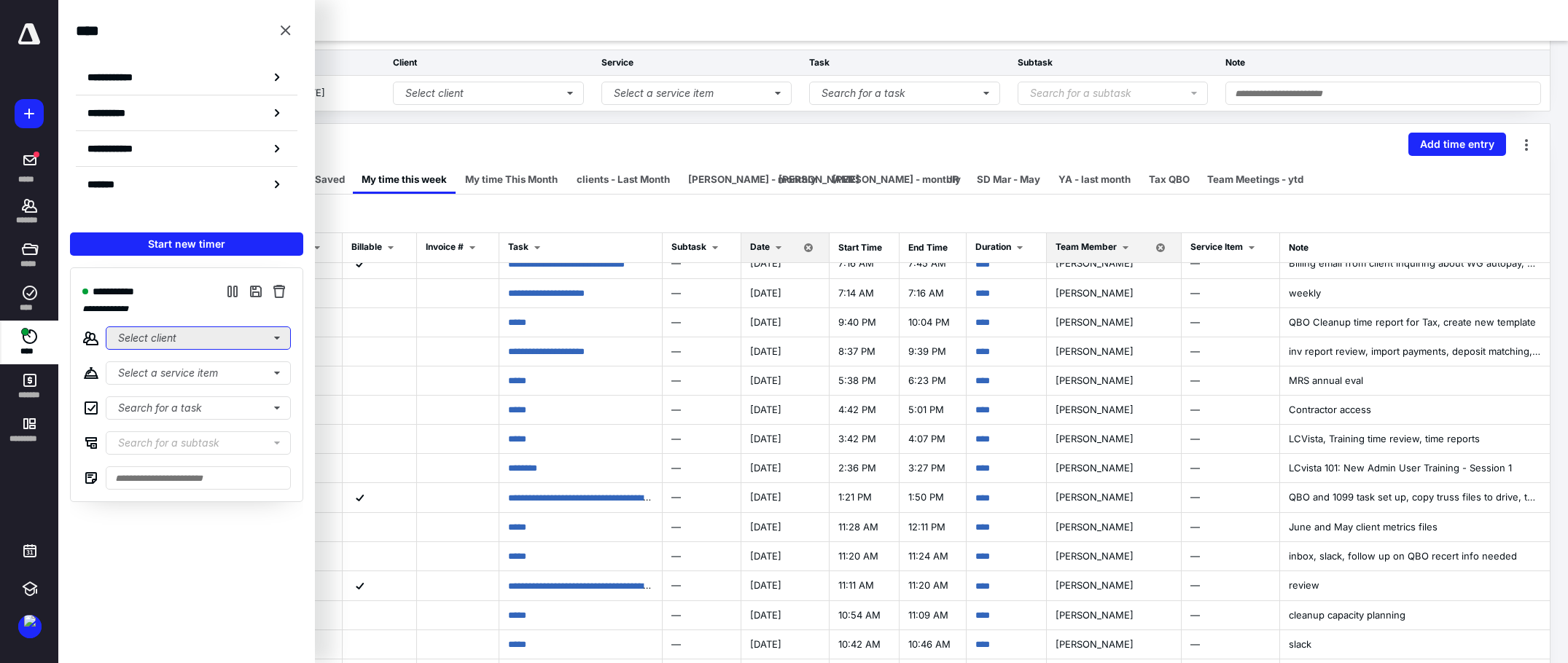 click on "Select client" at bounding box center [198, 338] 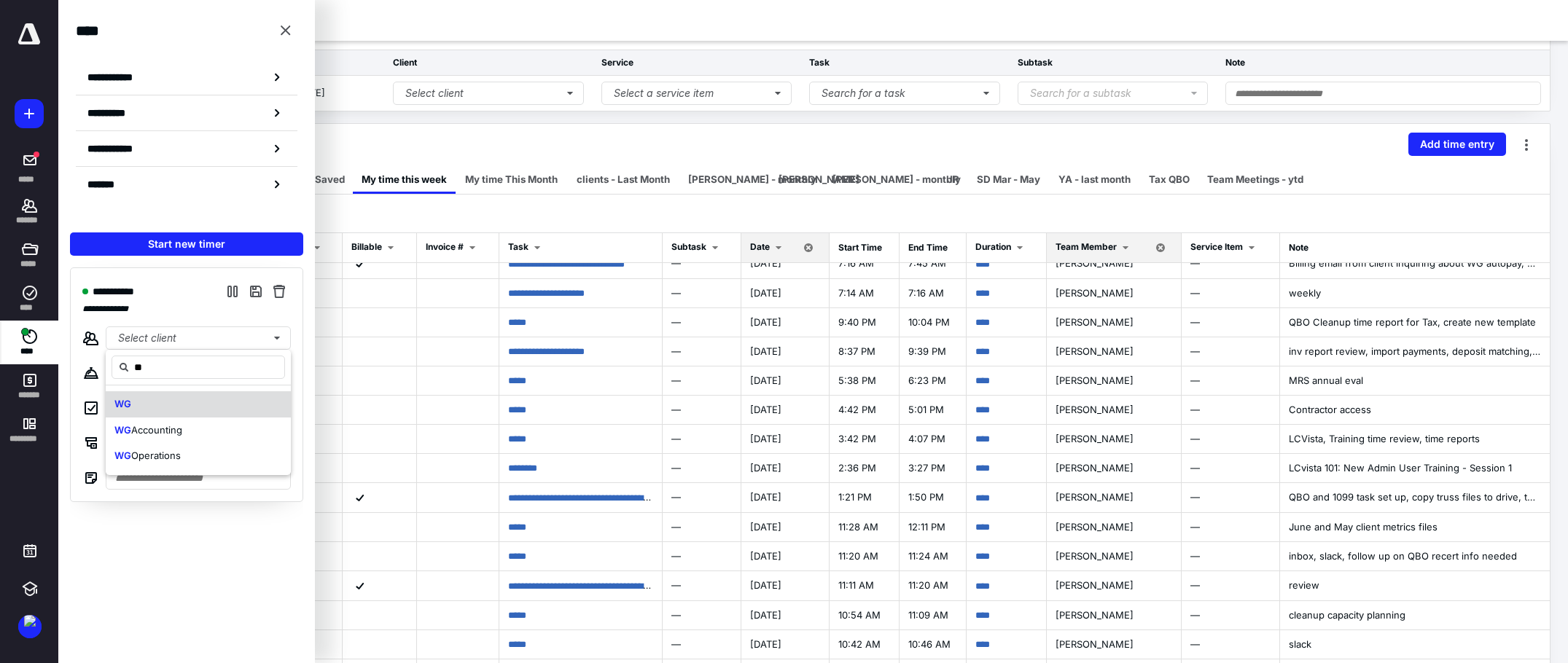 click on "WG" at bounding box center [198, 404] 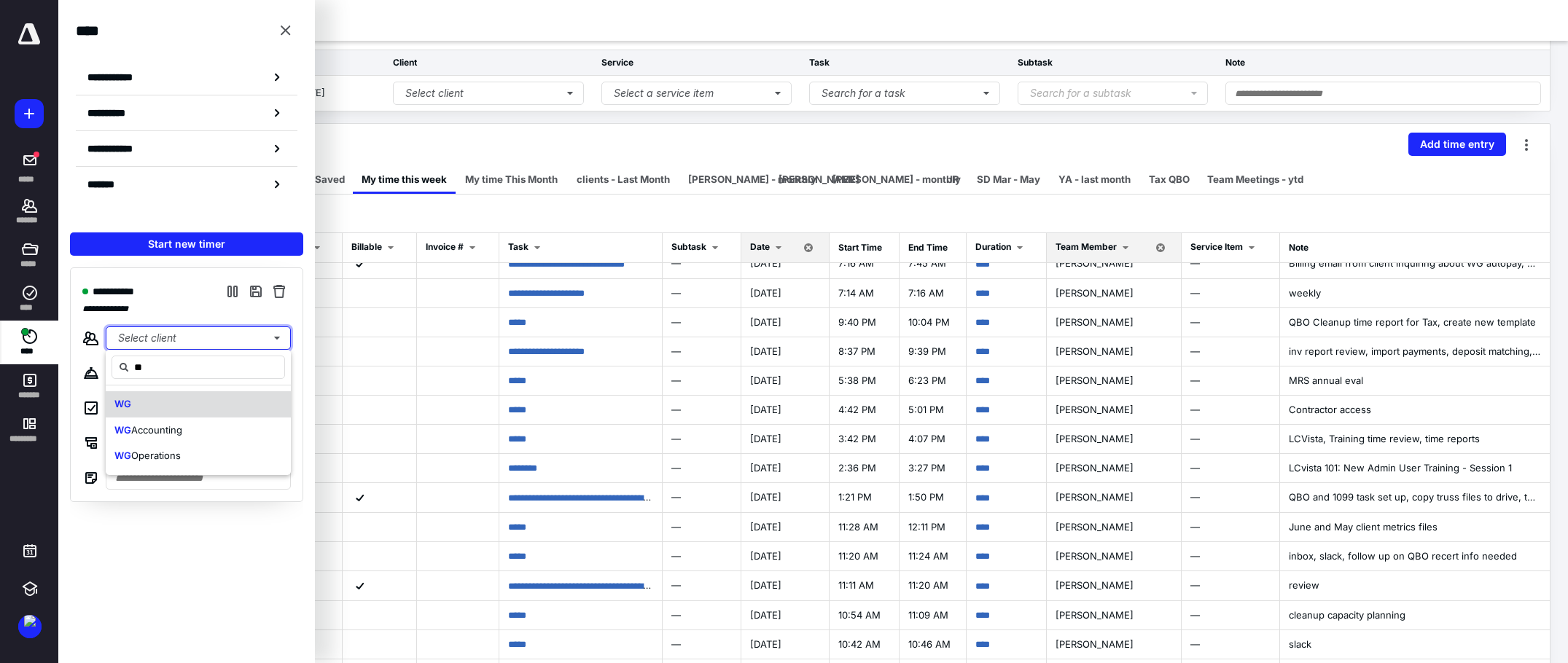 type 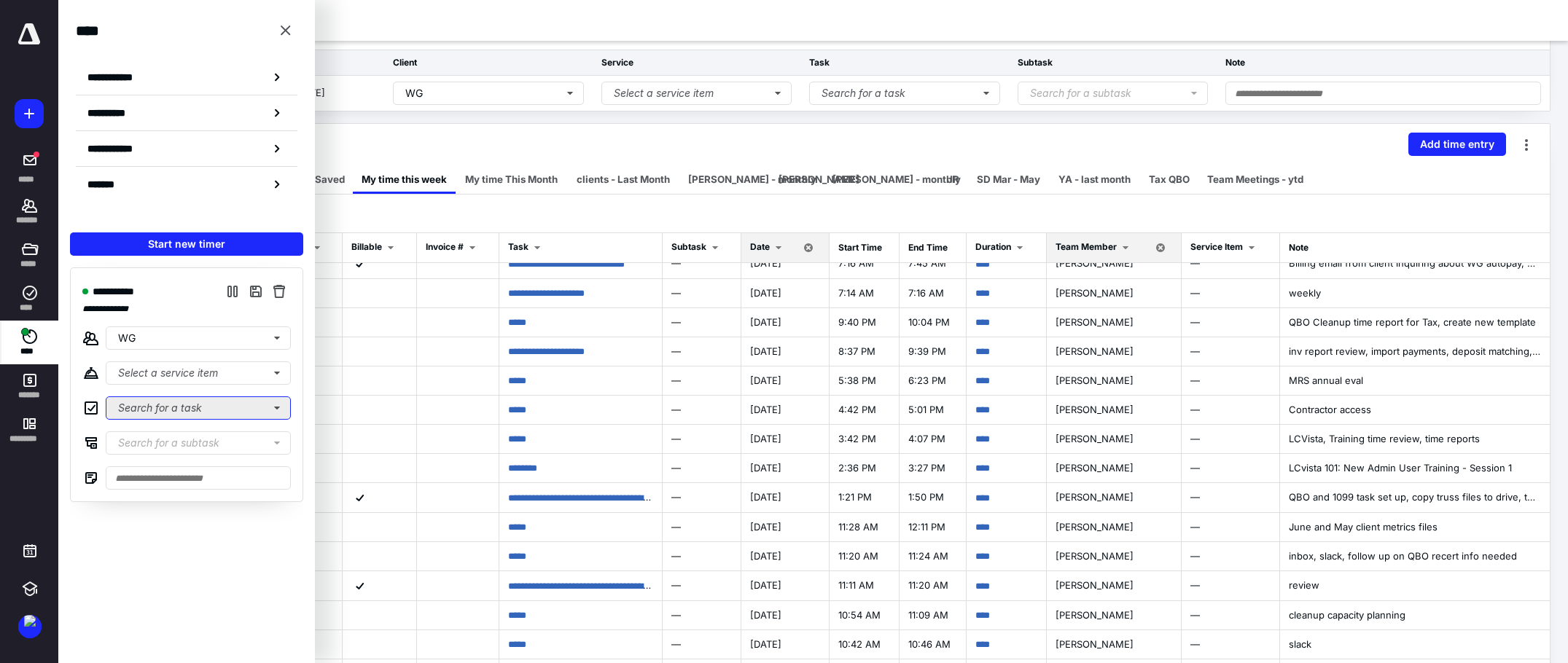 click on "Search for a task" at bounding box center (198, 408) 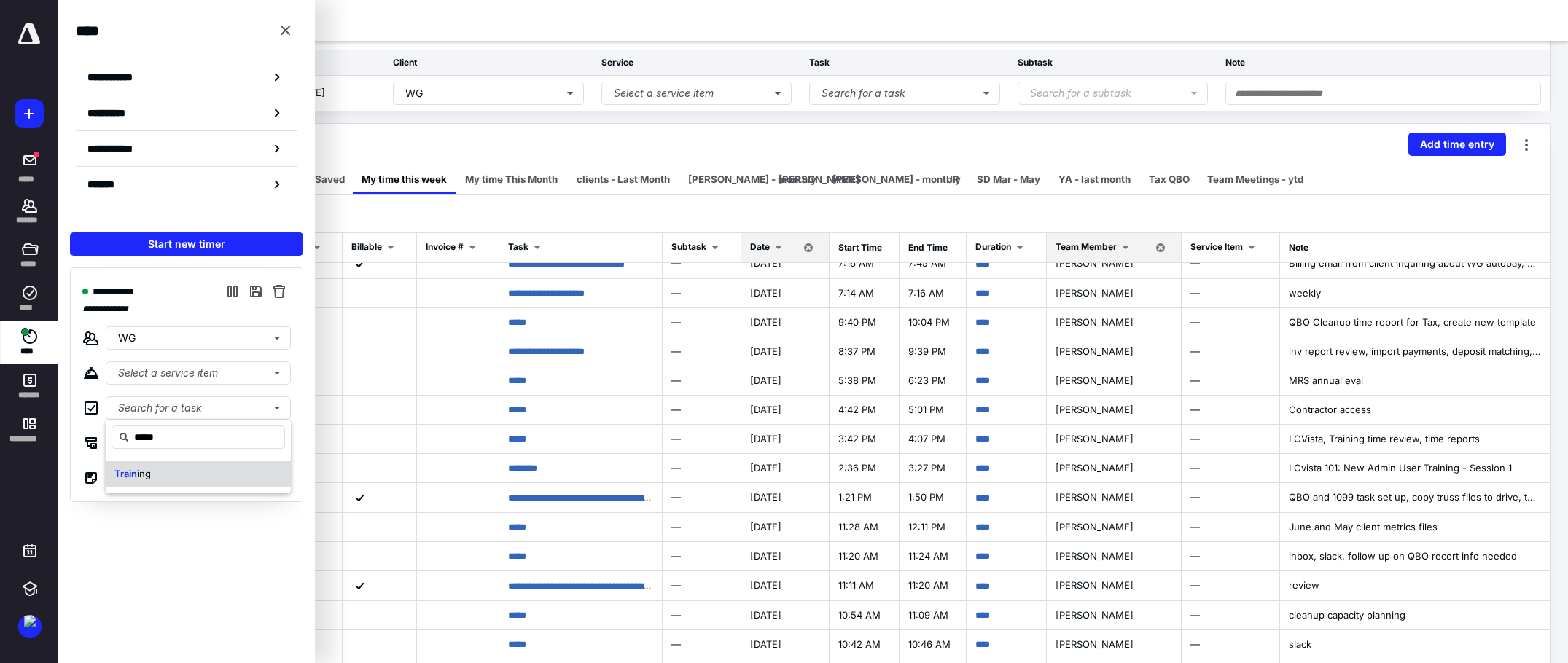 click on "Train ing" at bounding box center (133, 474) 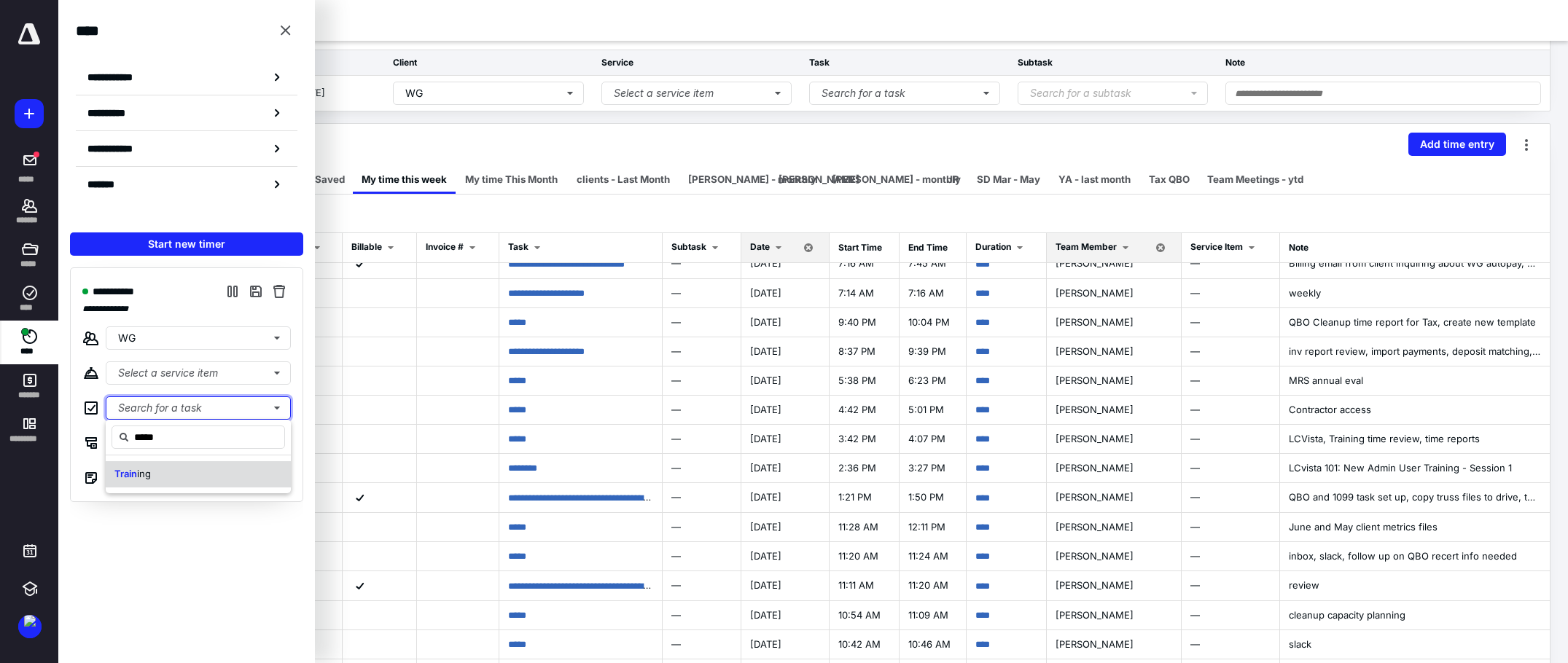 type 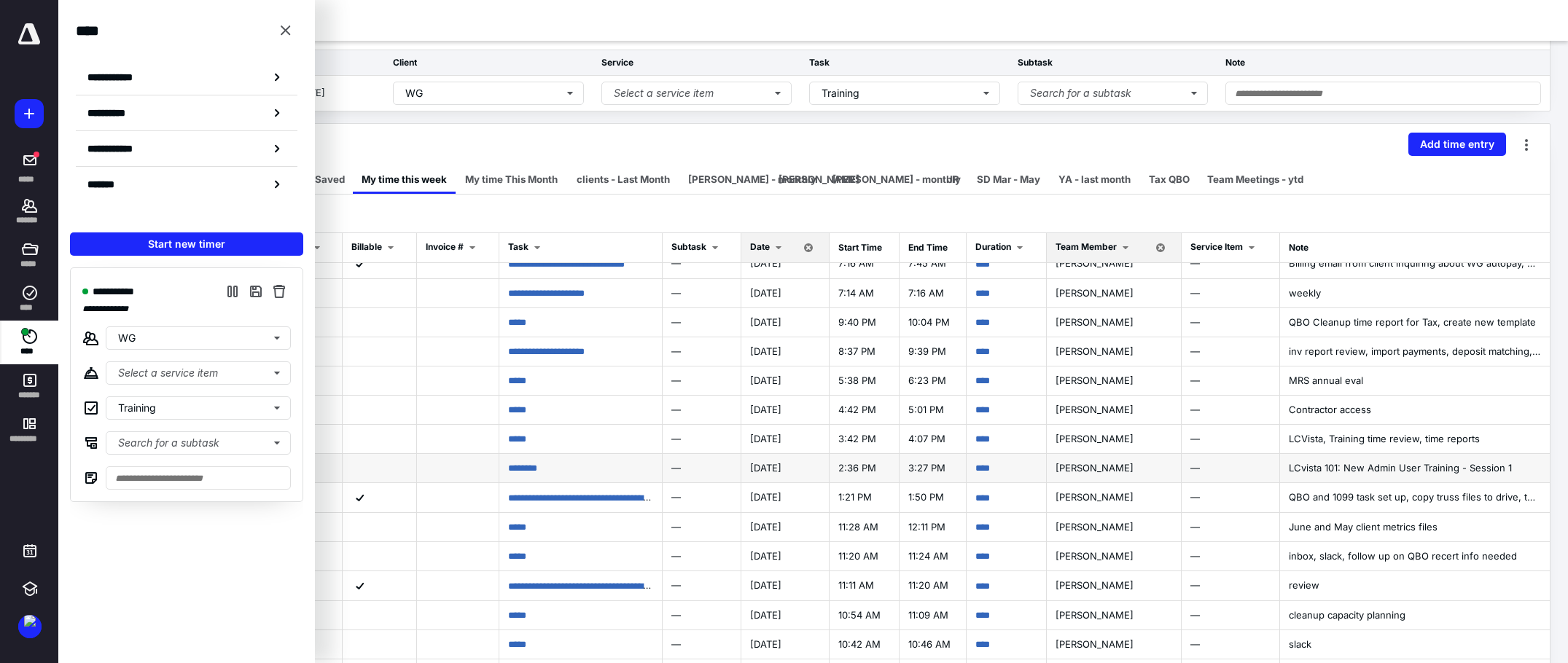 drag, startPoint x: 1282, startPoint y: 469, endPoint x: 1430, endPoint y: 468, distance: 148.00338 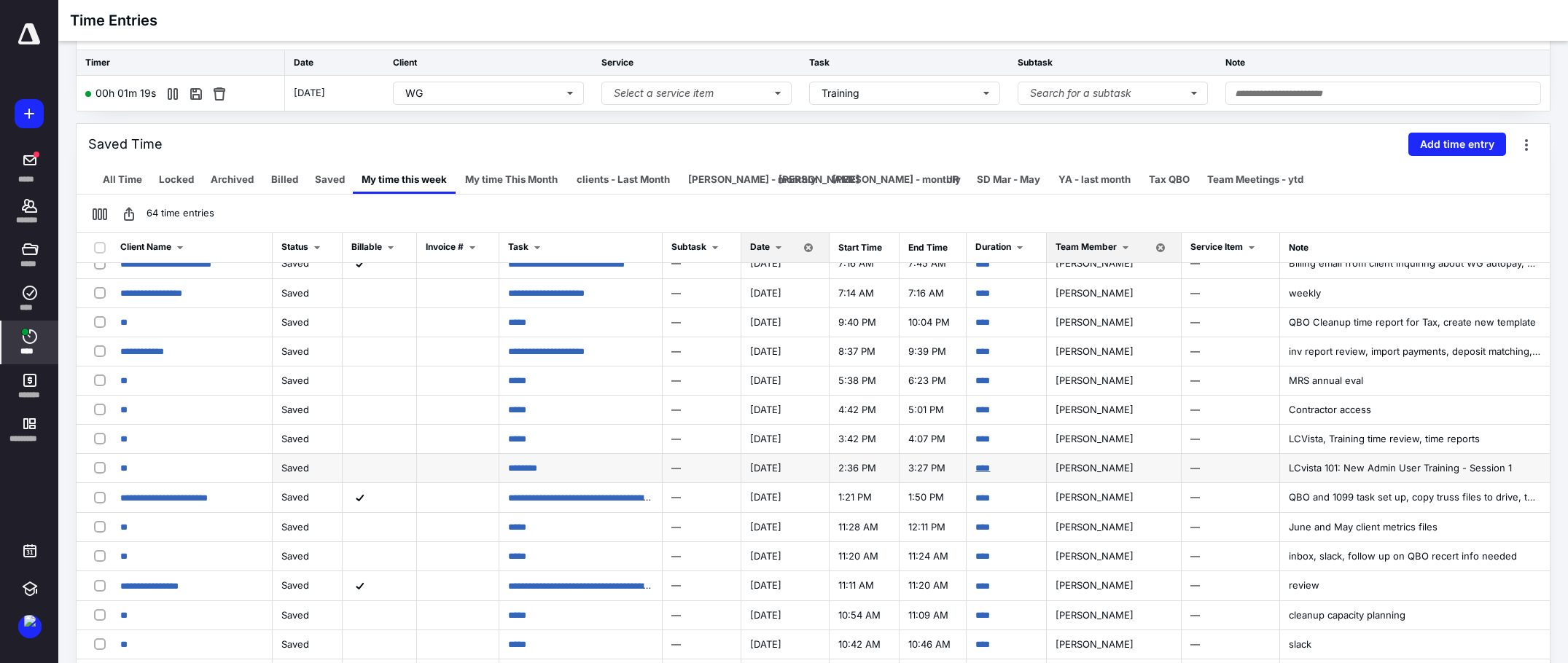 click on "****" at bounding box center (983, 468) 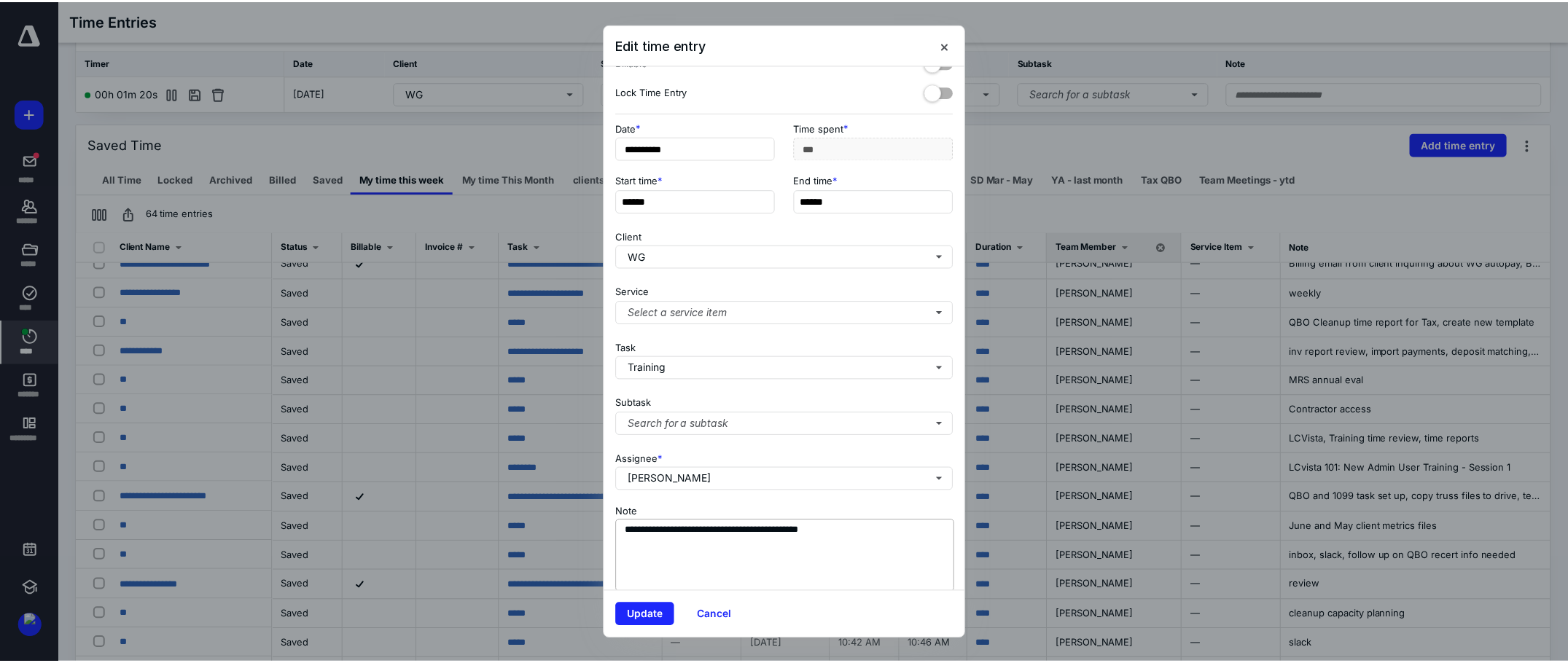 scroll, scrollTop: 70, scrollLeft: 0, axis: vertical 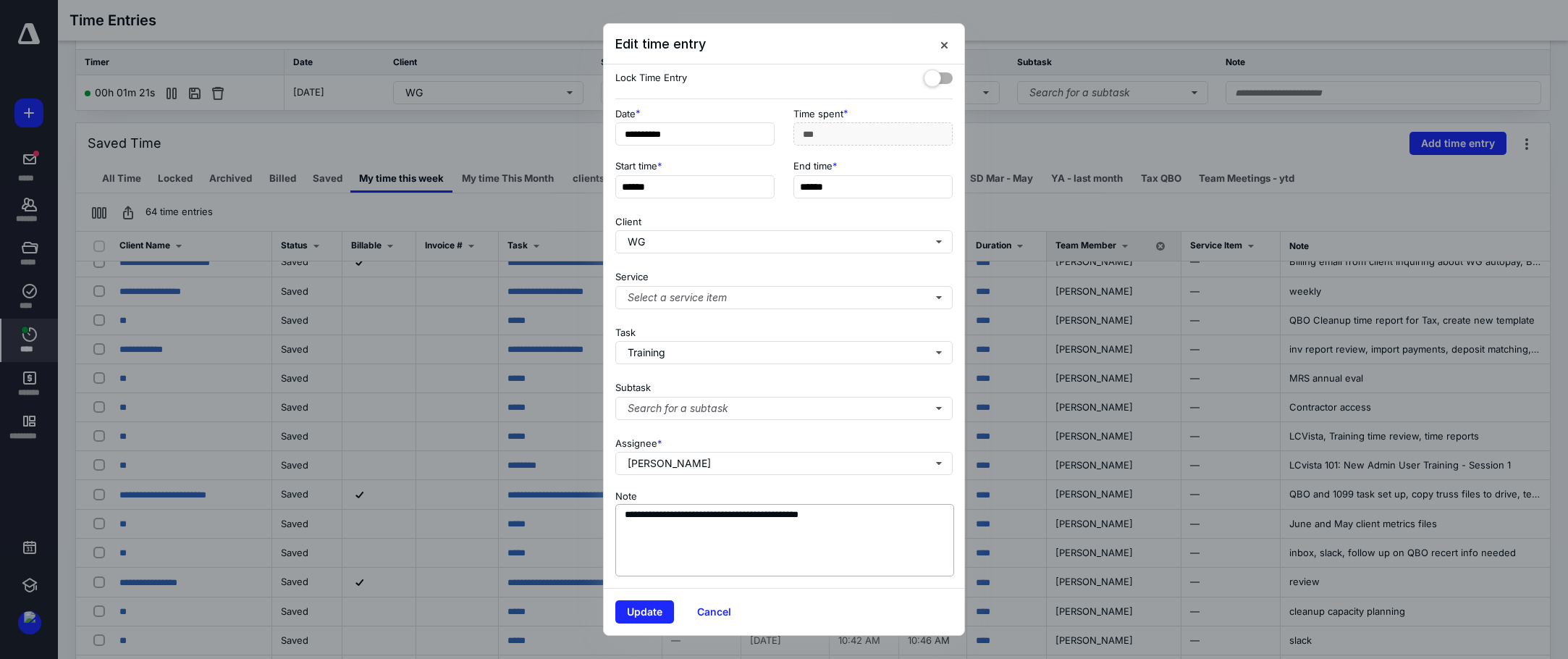 drag, startPoint x: 893, startPoint y: 487, endPoint x: 868, endPoint y: 506, distance: 31.40064 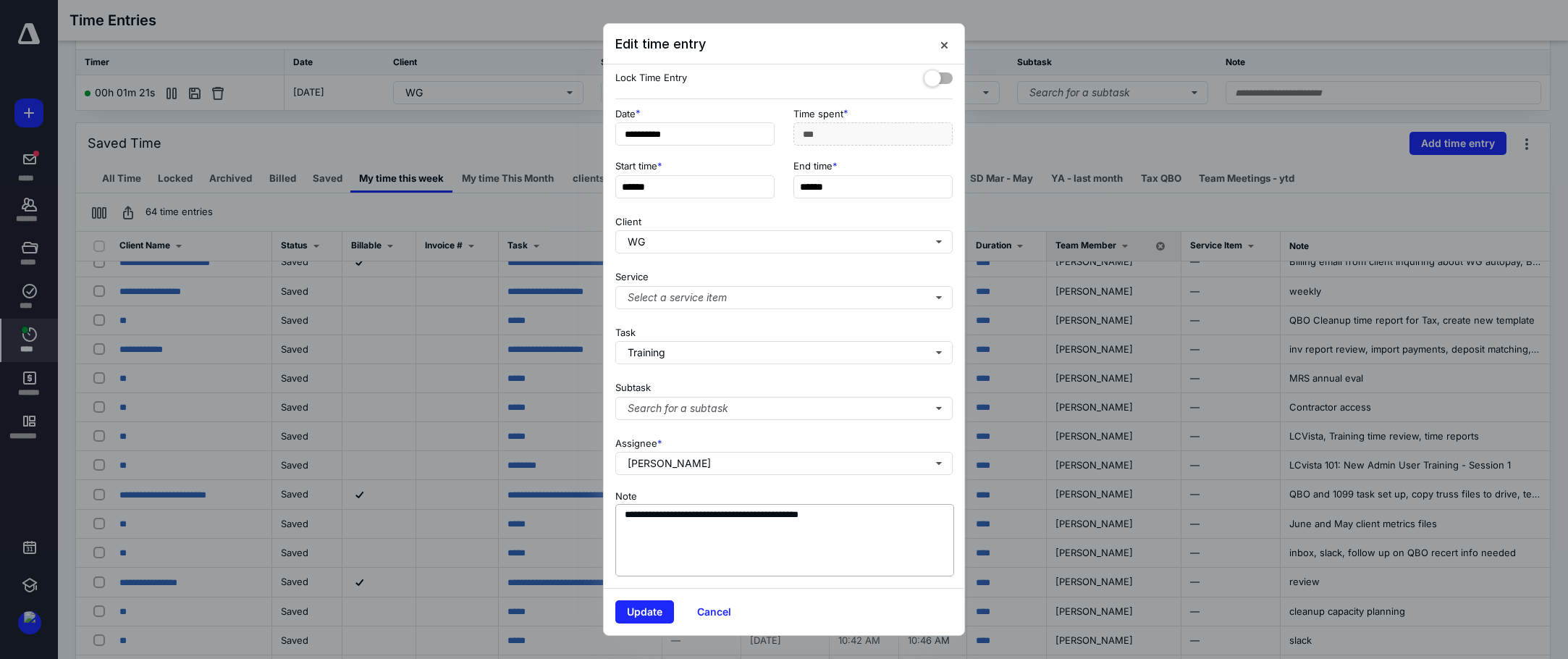 click on "**********" at bounding box center [784, 532] 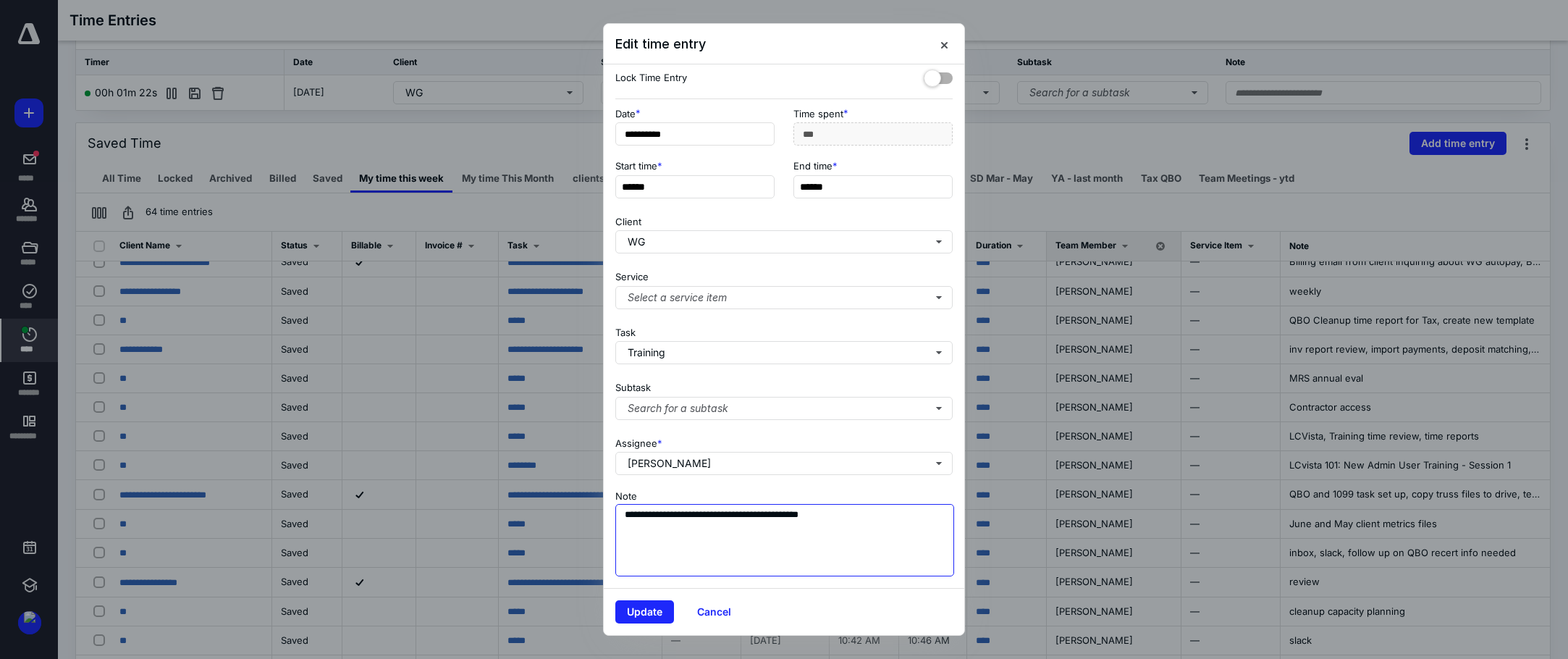 drag, startPoint x: 880, startPoint y: 509, endPoint x: 564, endPoint y: 509, distance: 316 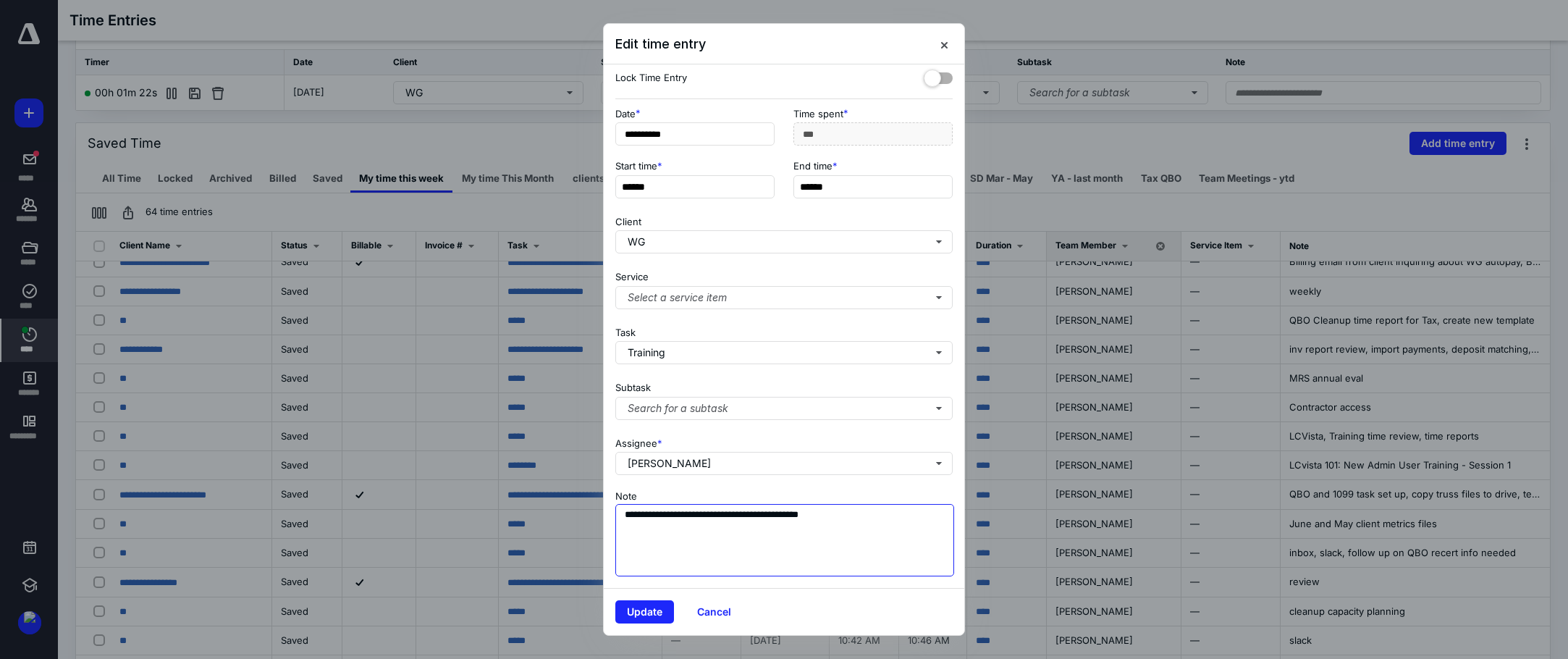 click on "**********" at bounding box center [784, 330] 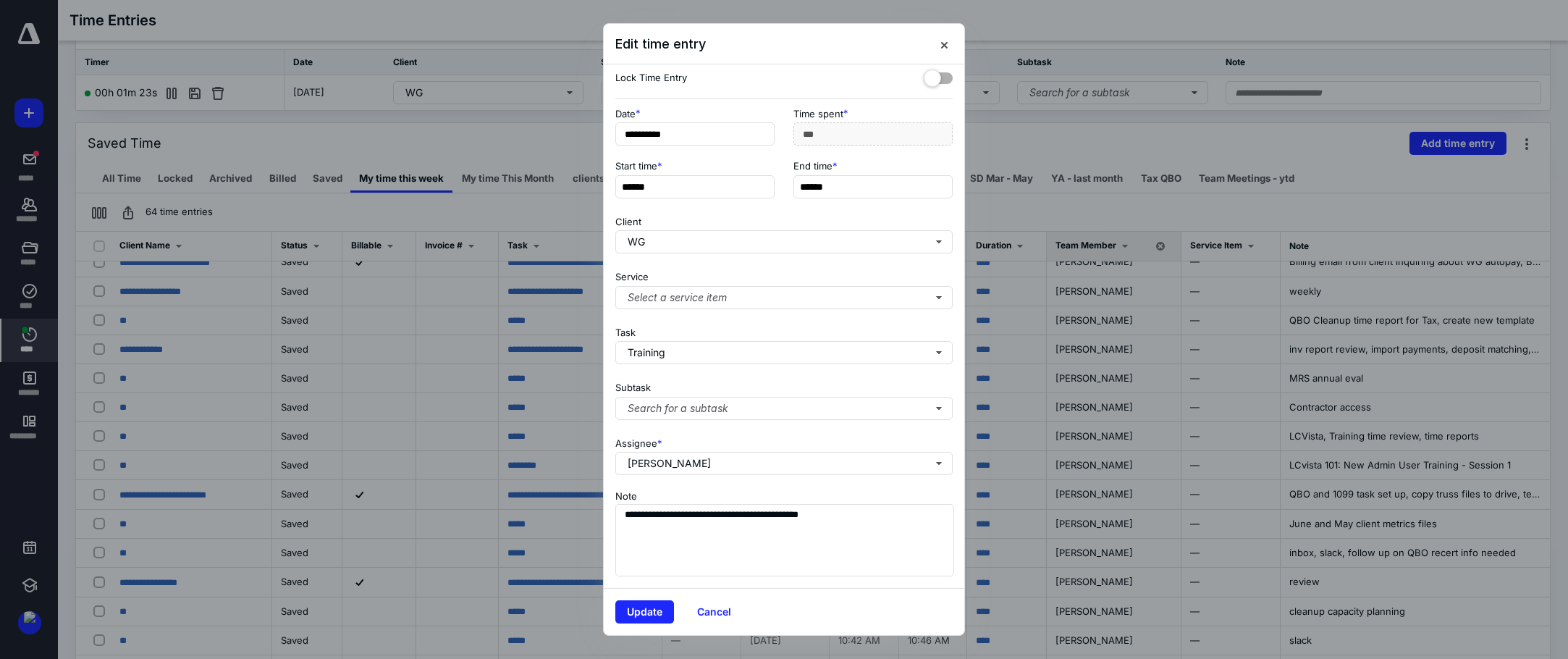 click on "Update Cancel" at bounding box center (784, 611) 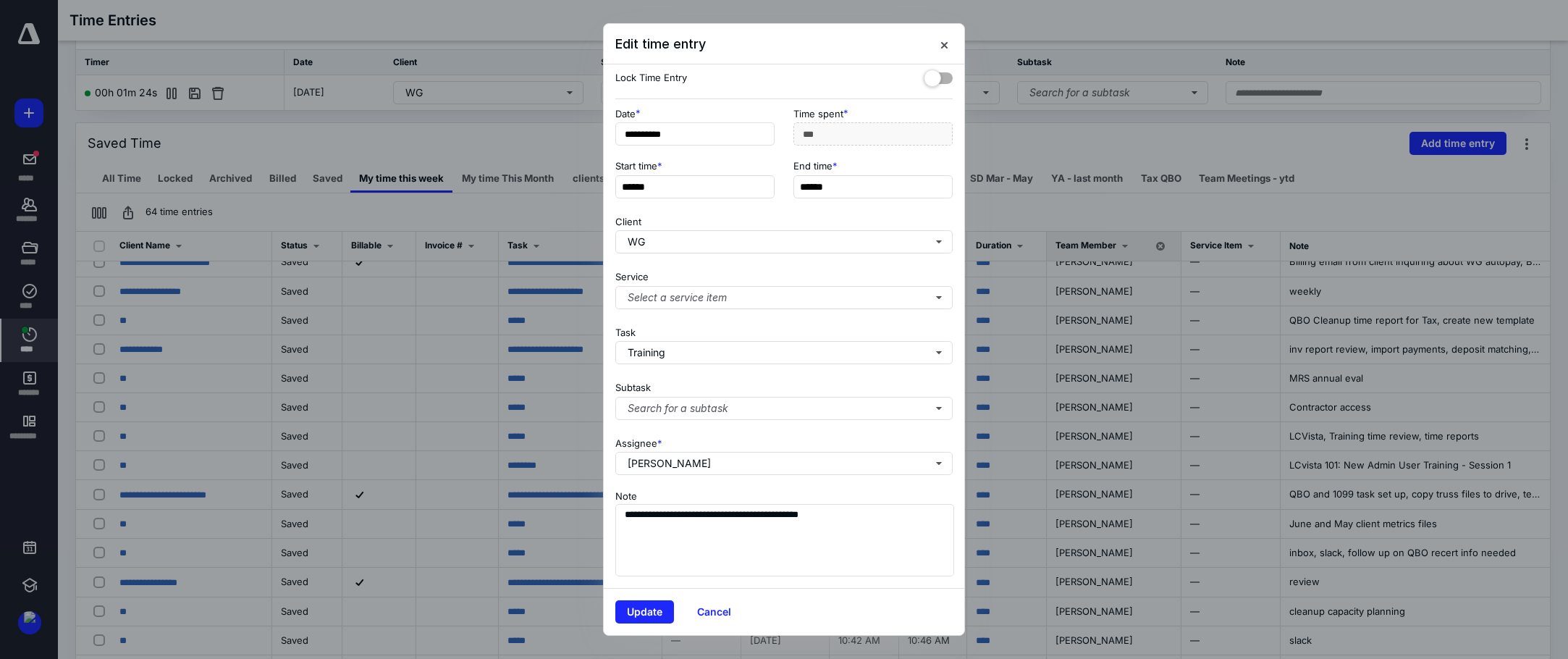 drag, startPoint x: 735, startPoint y: 618, endPoint x: 350, endPoint y: 516, distance: 398.28256 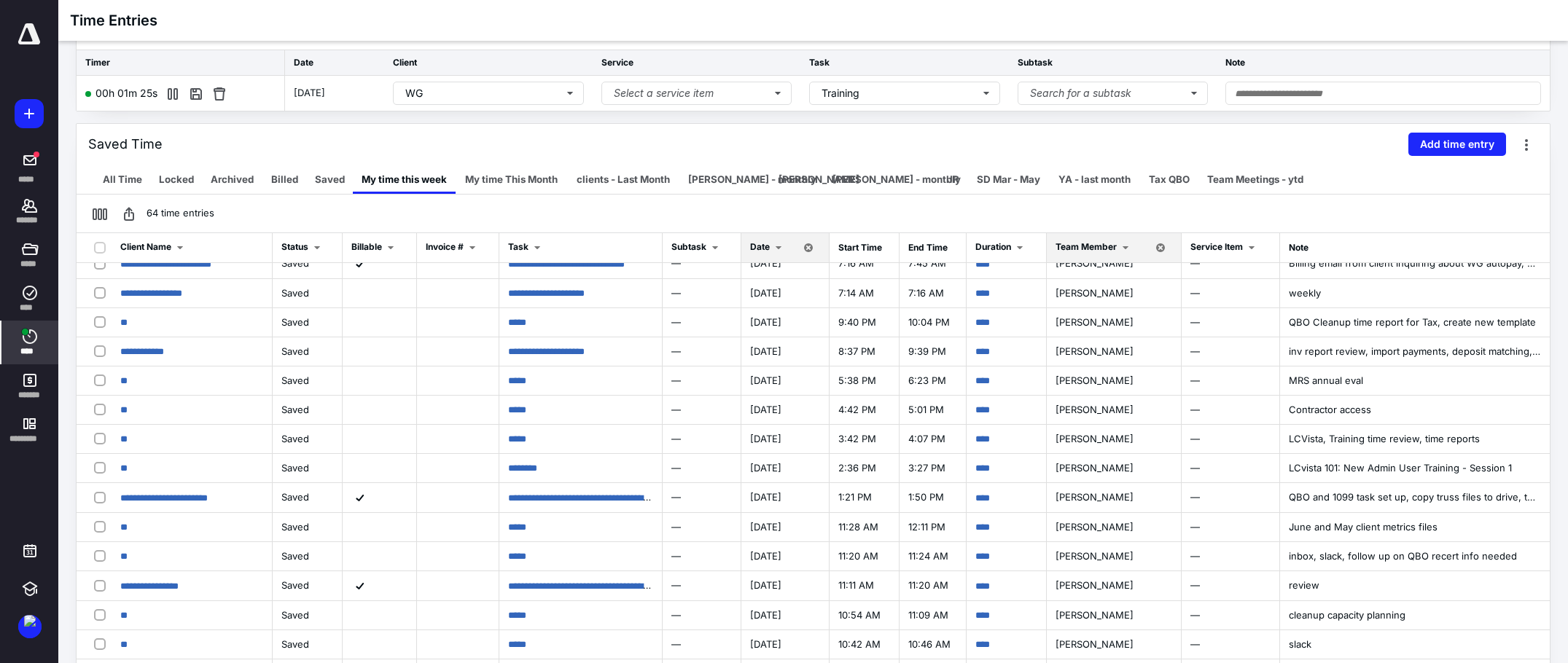 click 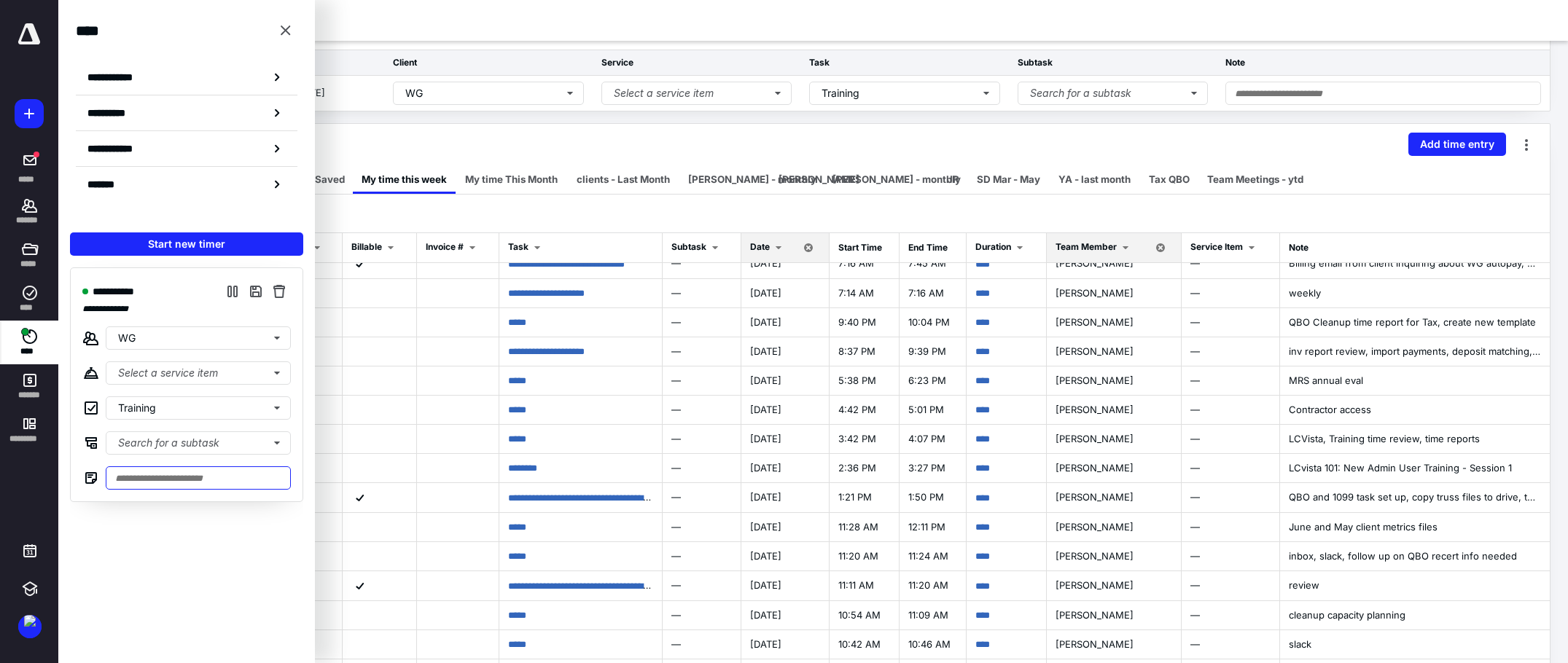 click at bounding box center (198, 478) 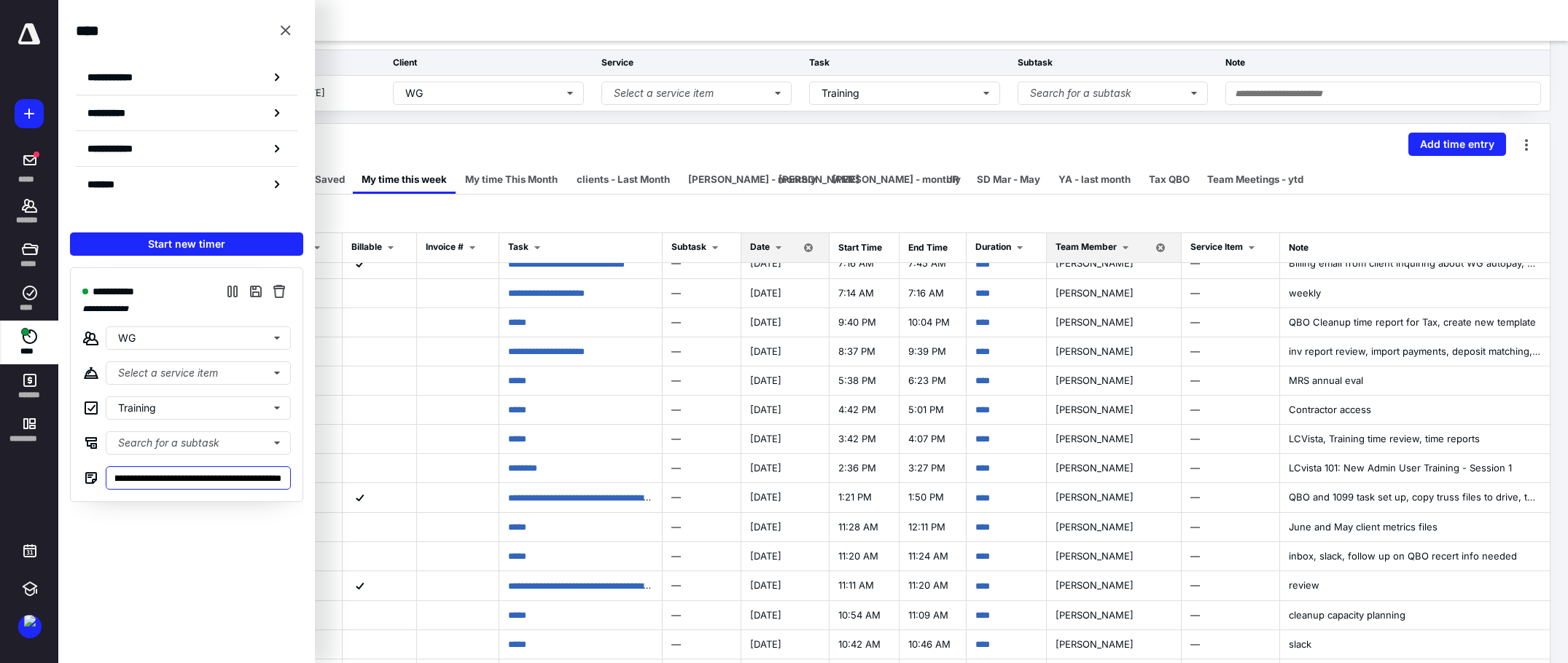 type on "**********" 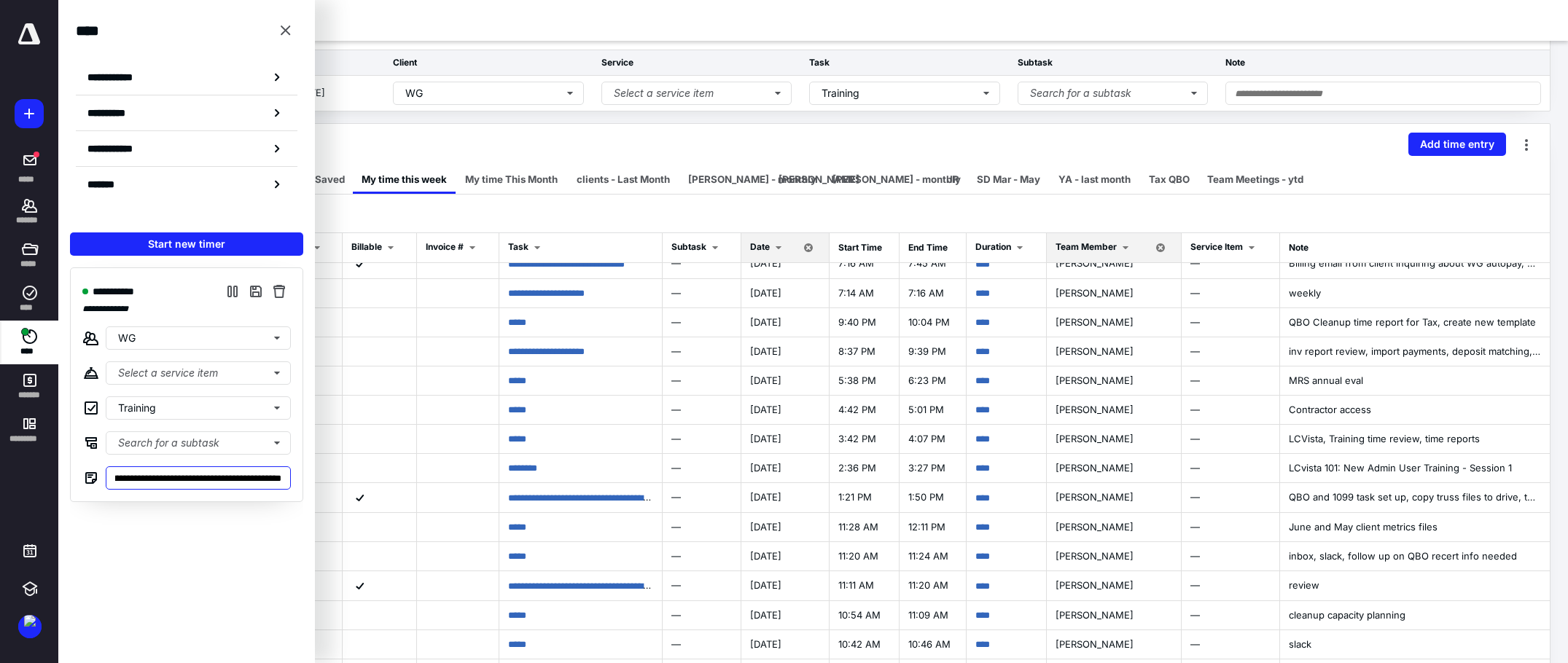 type on "**********" 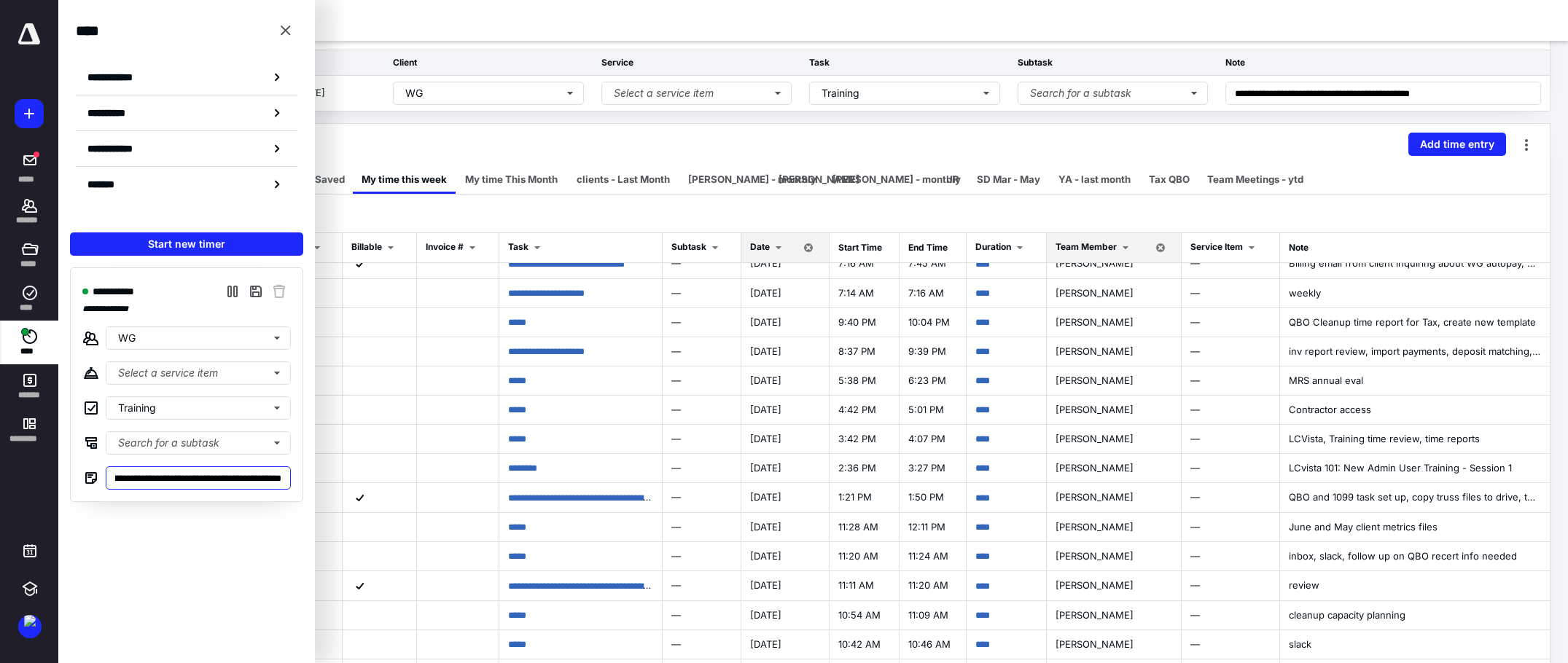 type on "**********" 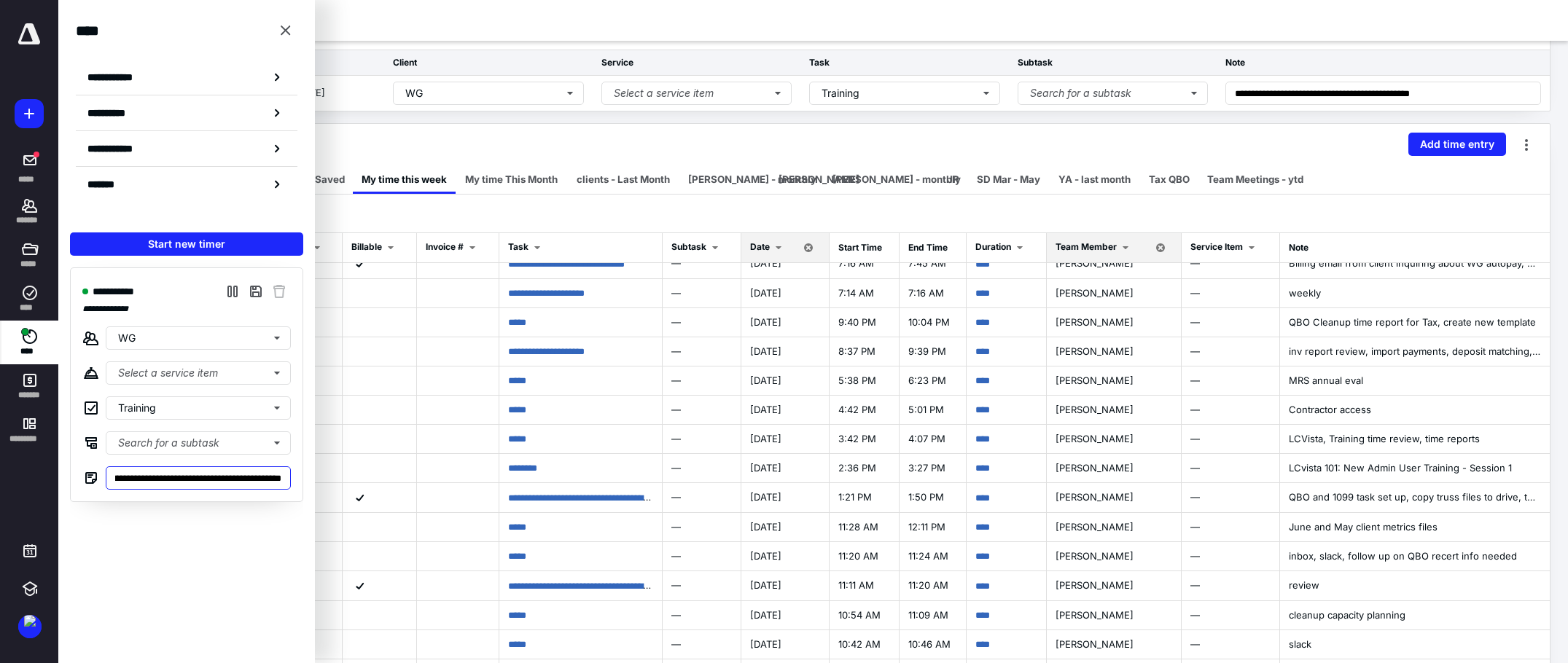 scroll, scrollTop: 0, scrollLeft: 55, axis: horizontal 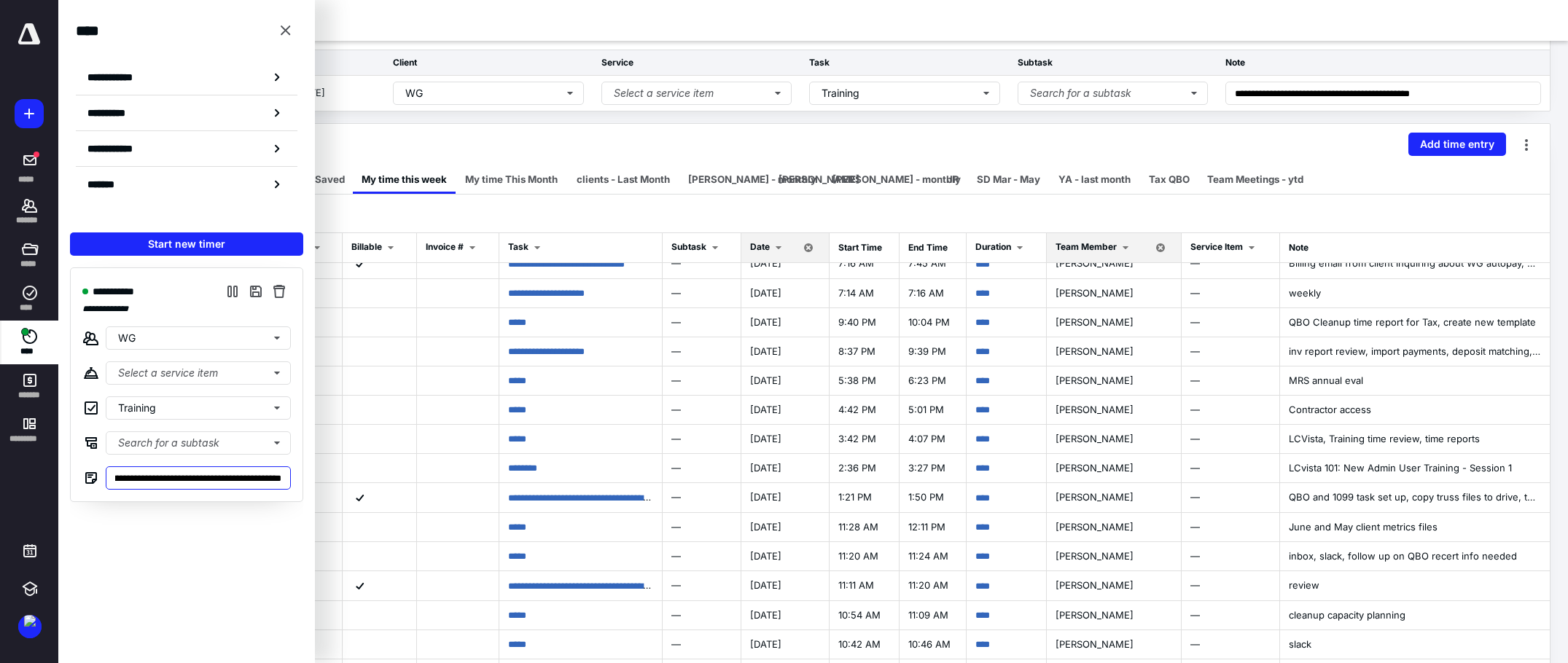 type on "**********" 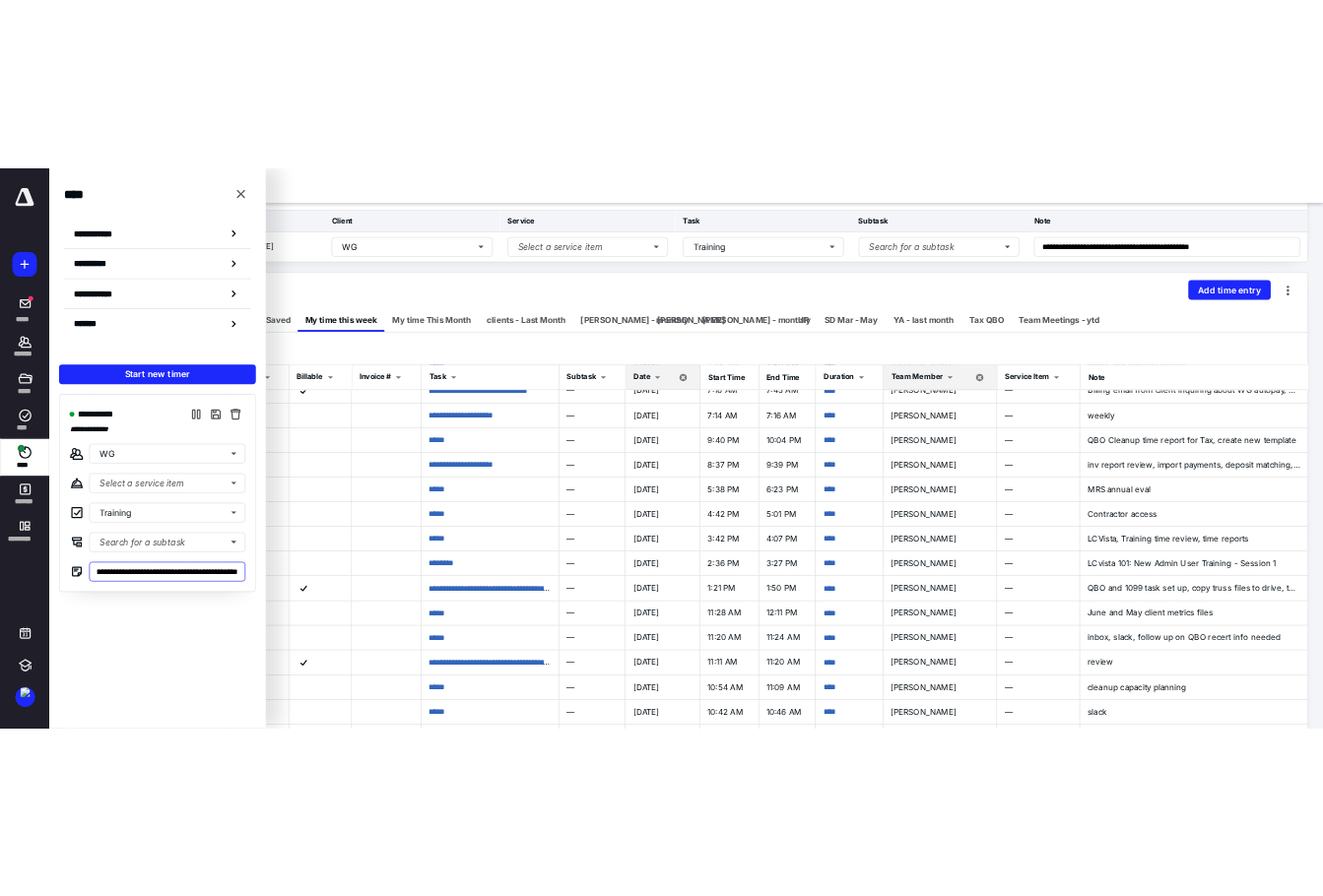 scroll, scrollTop: 0, scrollLeft: 0, axis: both 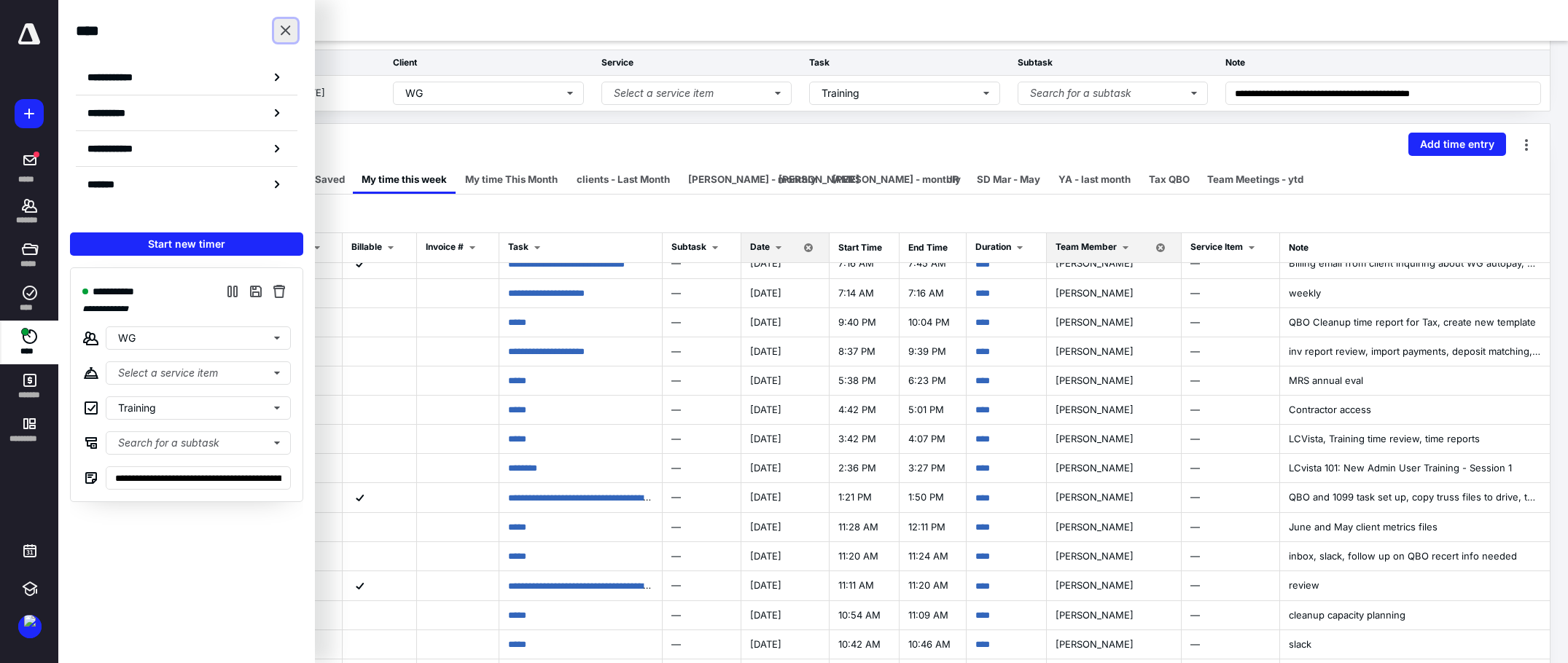 click at bounding box center [286, 31] 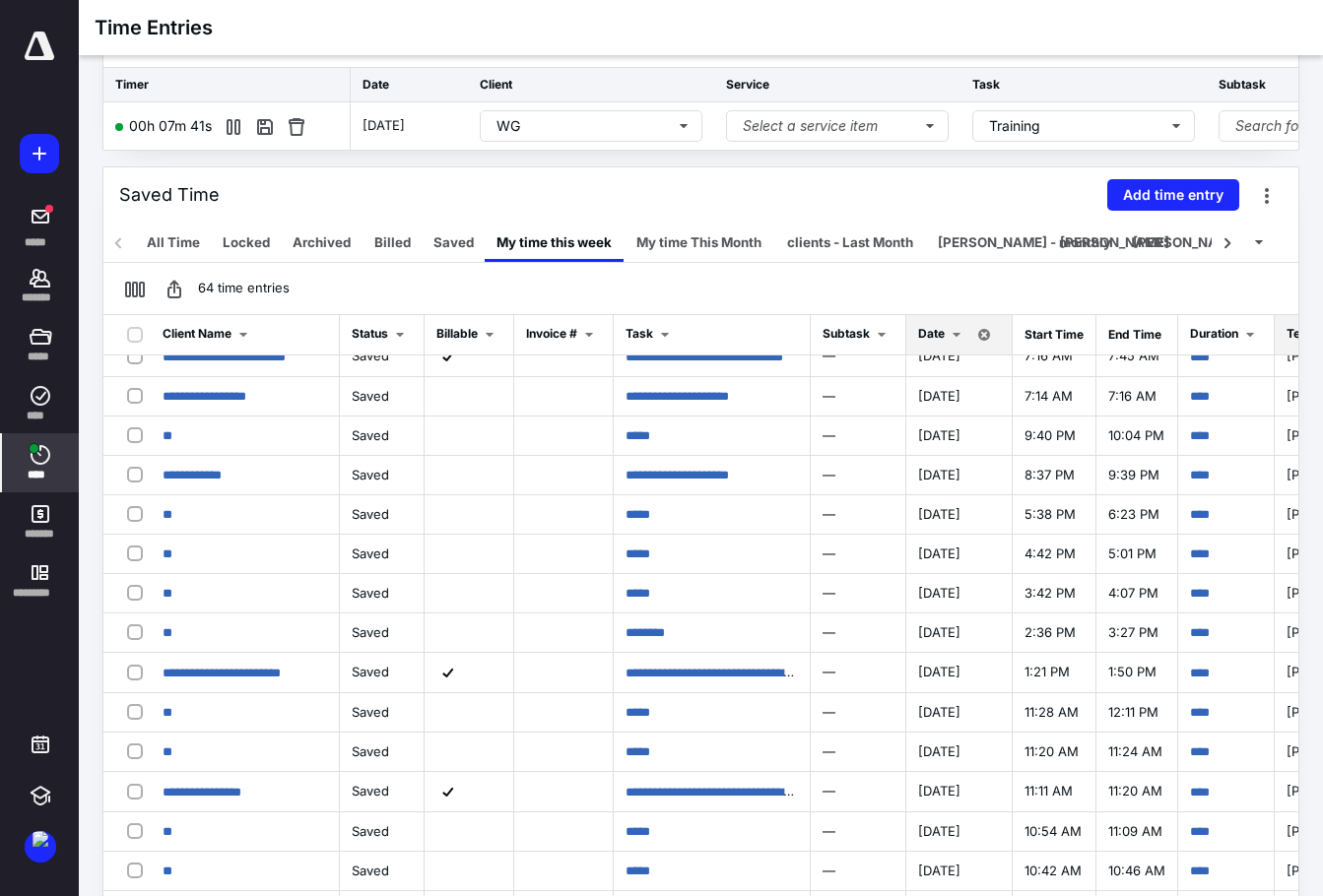 click on "****" at bounding box center (40, 475) 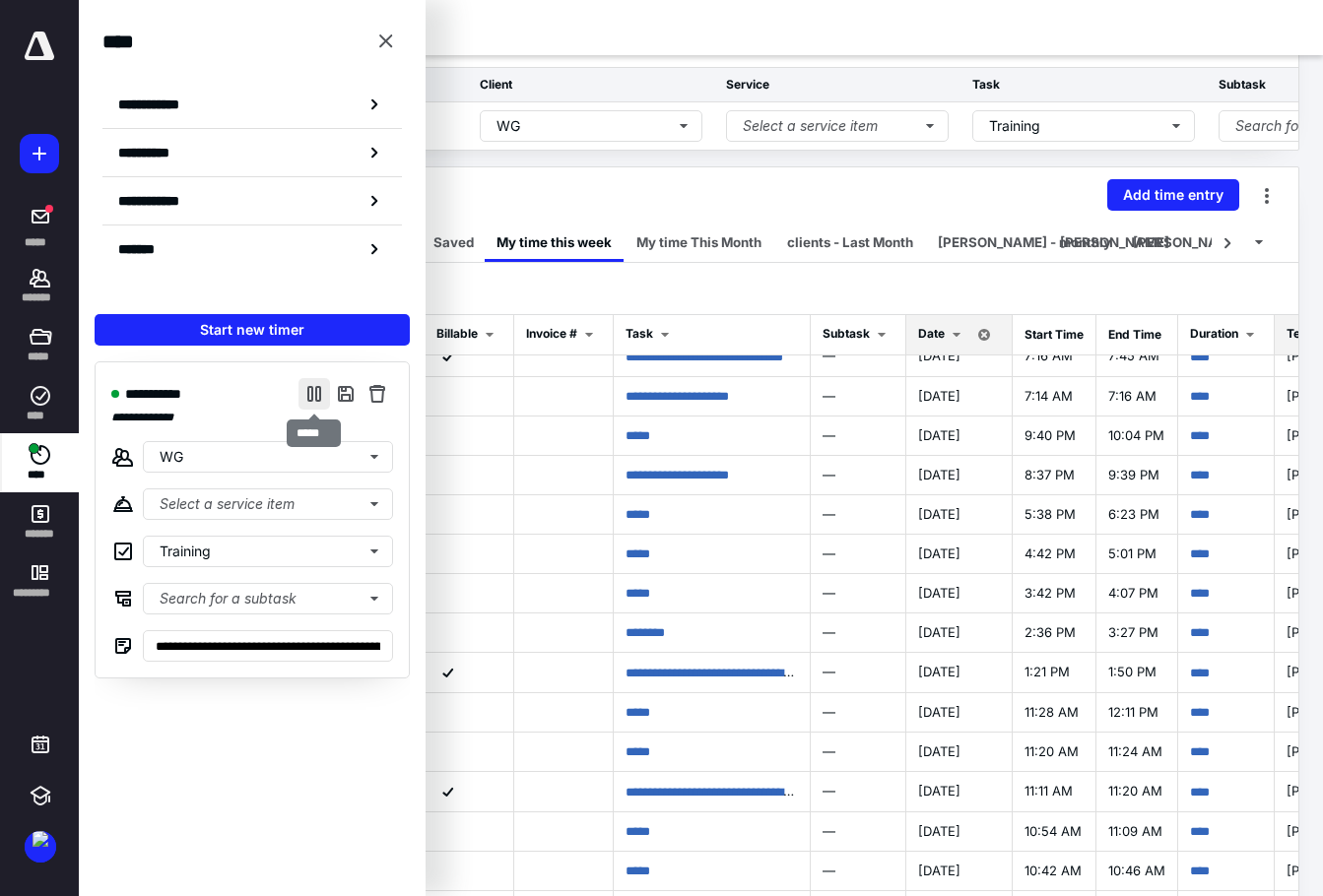 click at bounding box center [314, 394] 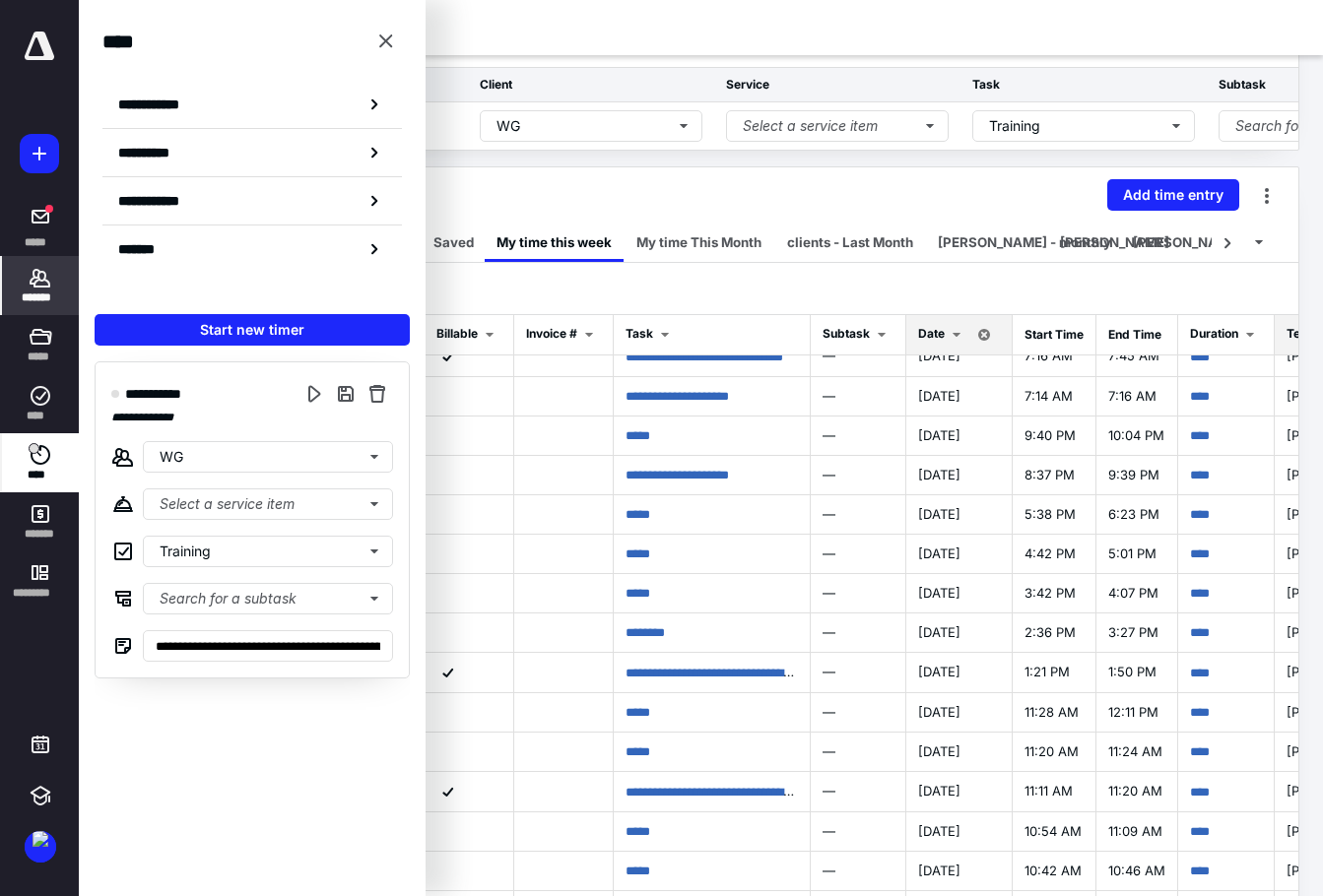 click 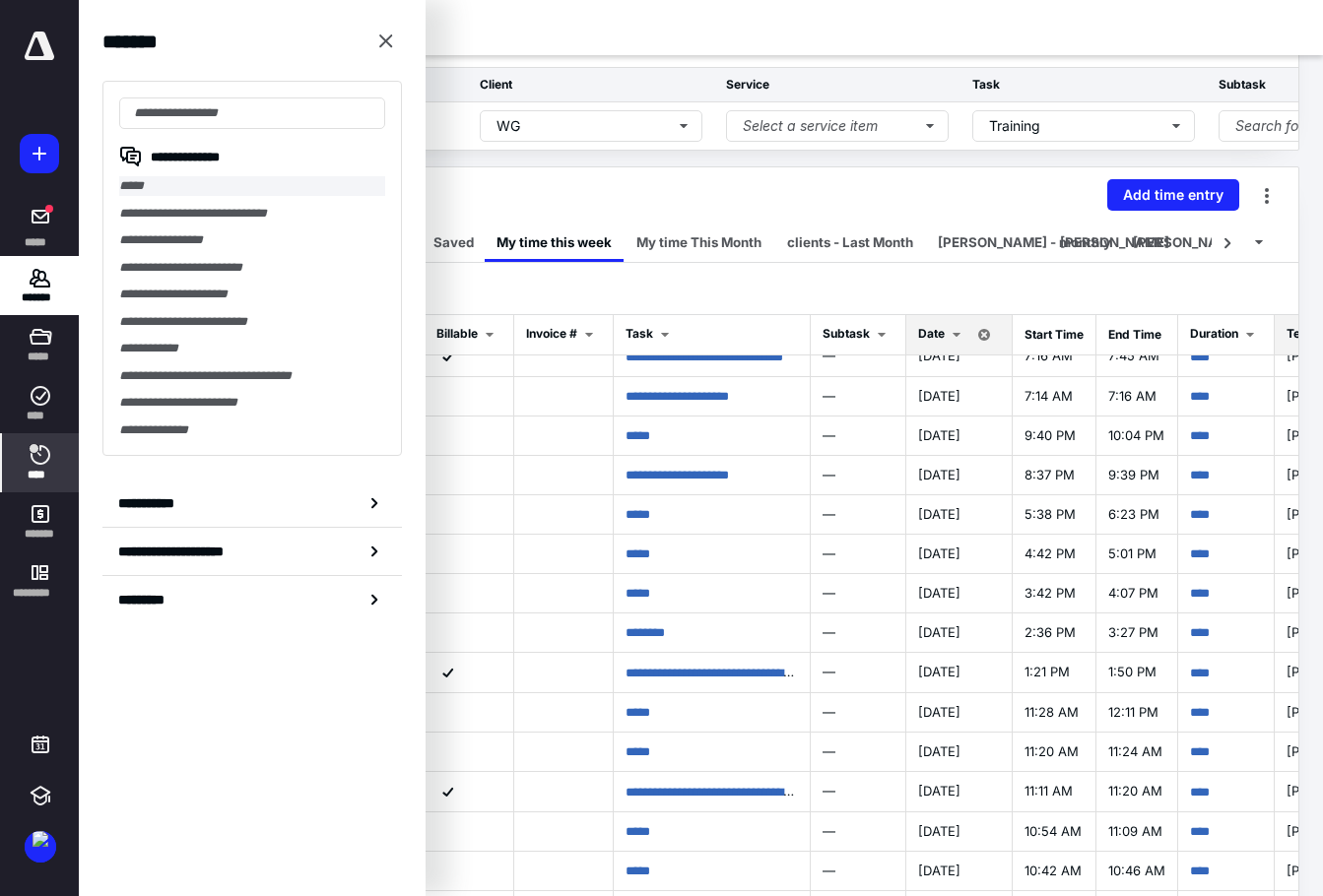 click on "*****" at bounding box center (252, 186) 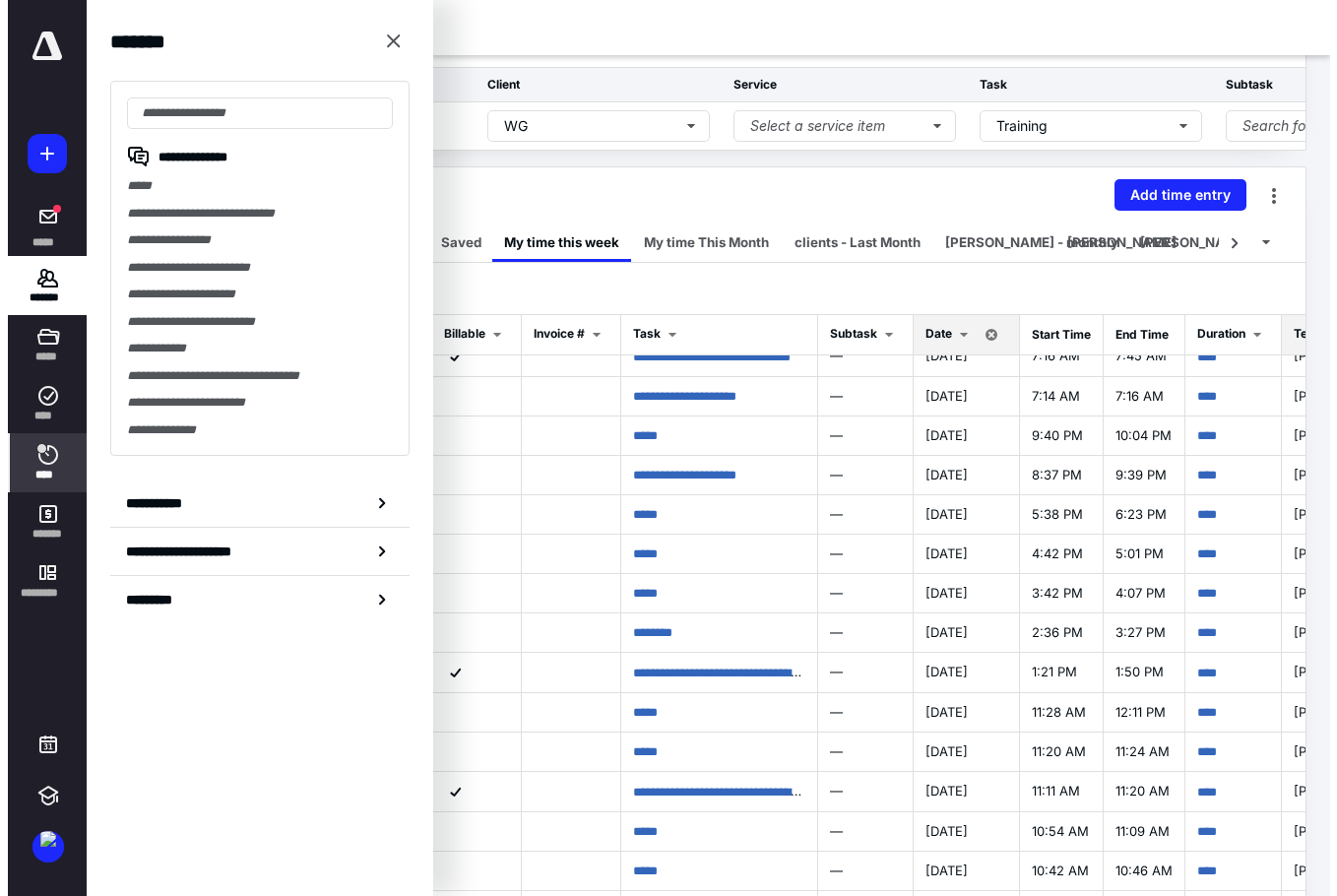 scroll, scrollTop: 0, scrollLeft: 0, axis: both 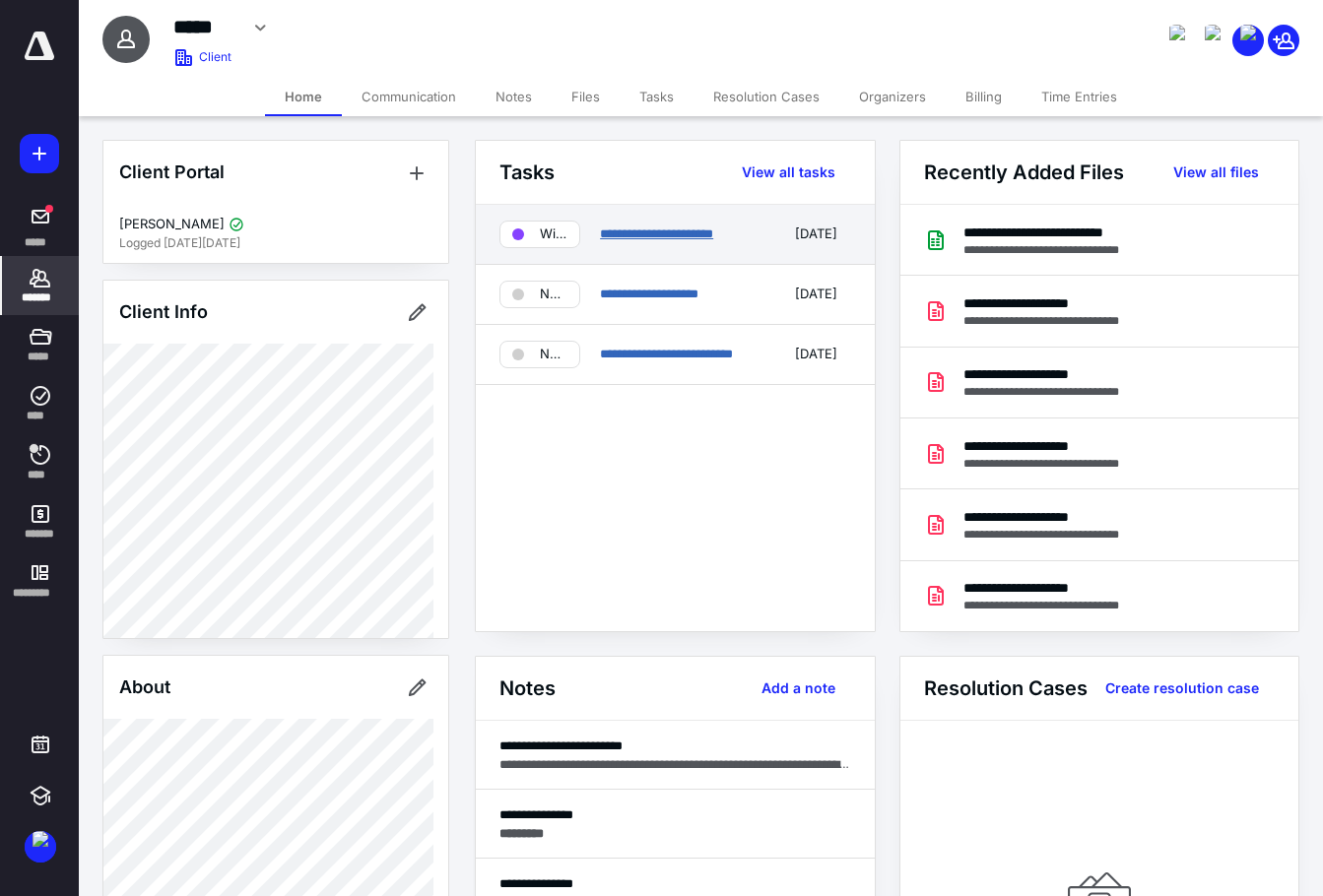 click on "**********" at bounding box center (656, 233) 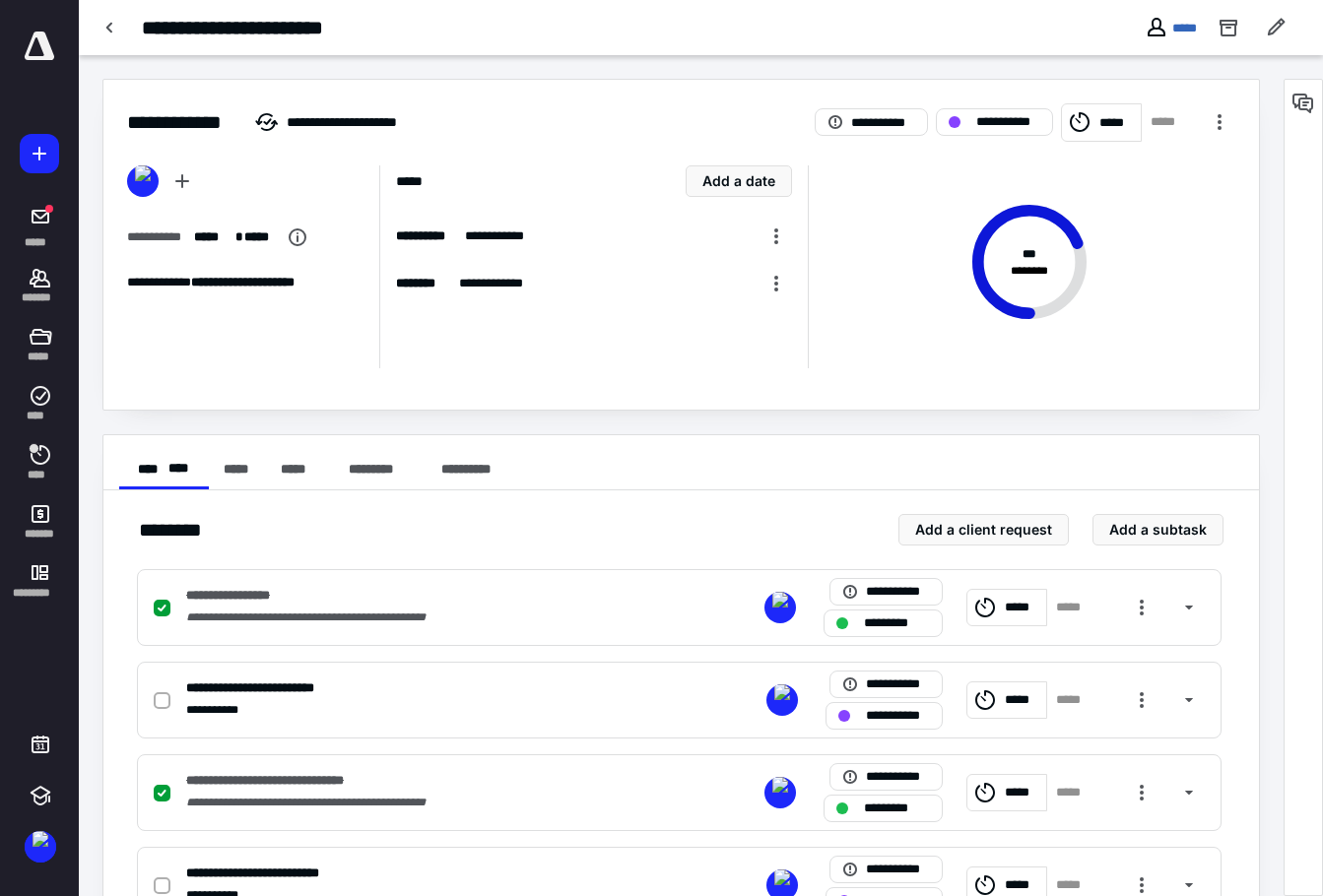 click on "*****" at bounding box center [1117, 123] 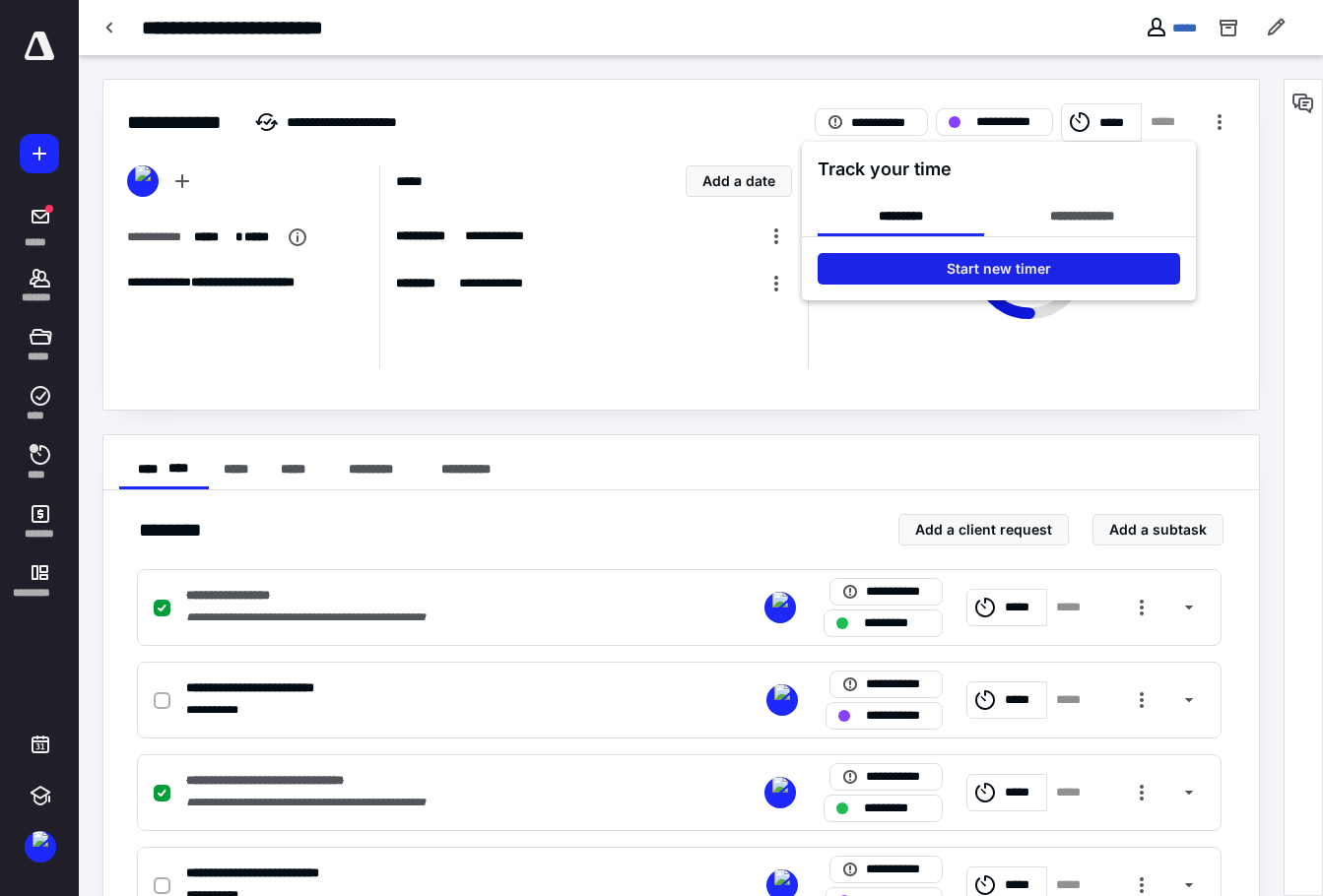 click on "Start new timer" at bounding box center (999, 269) 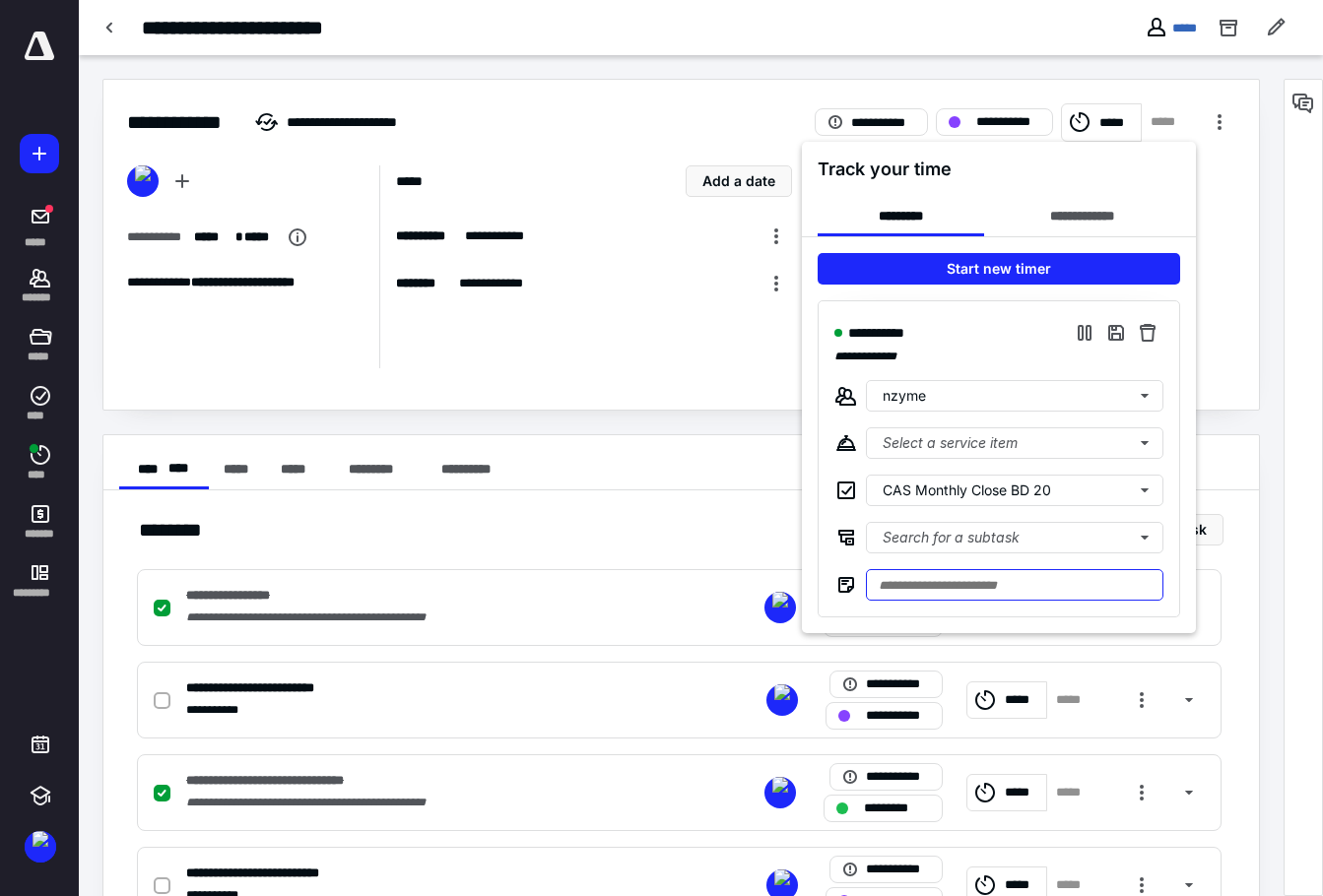 click at bounding box center (1015, 585) 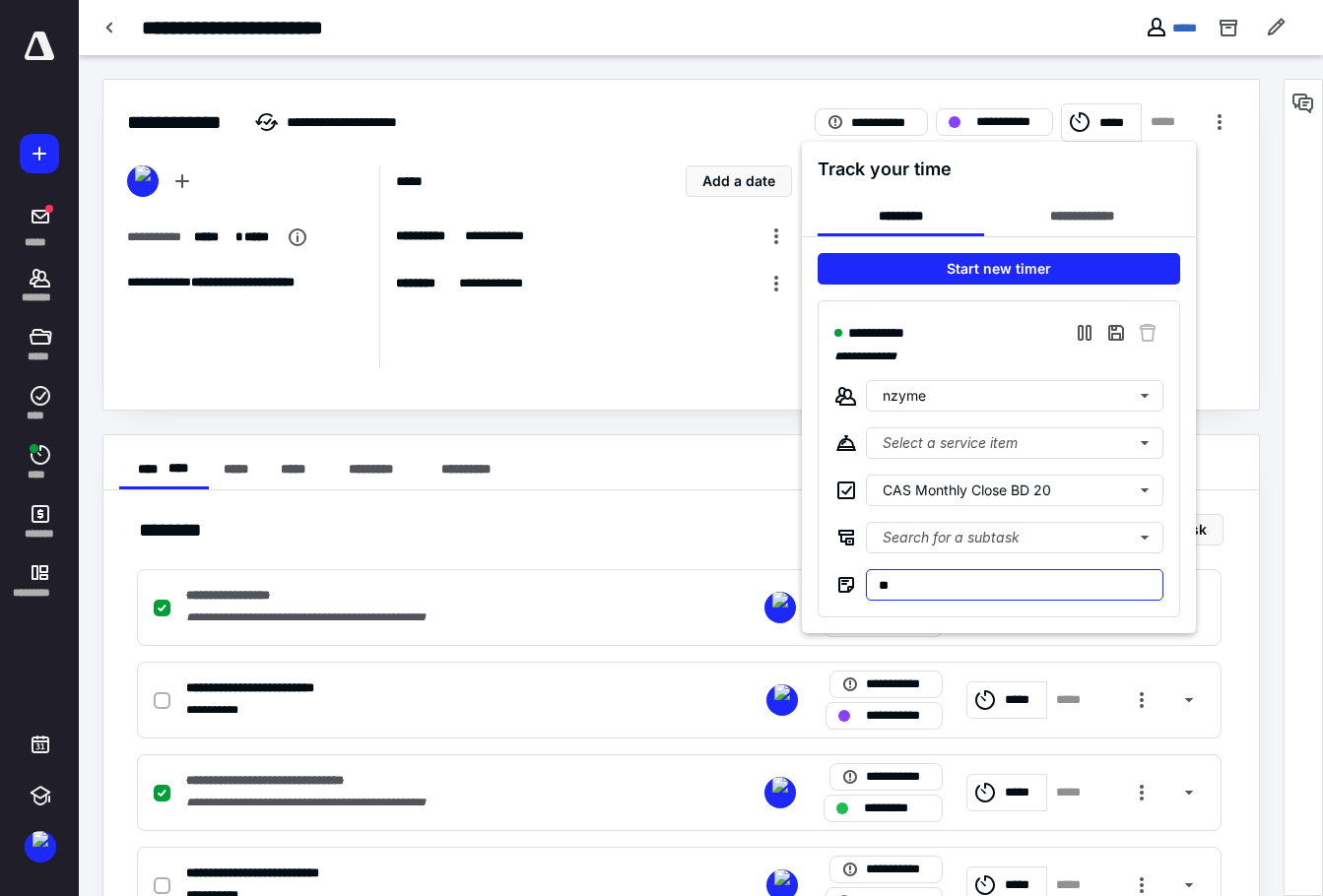 type on "*" 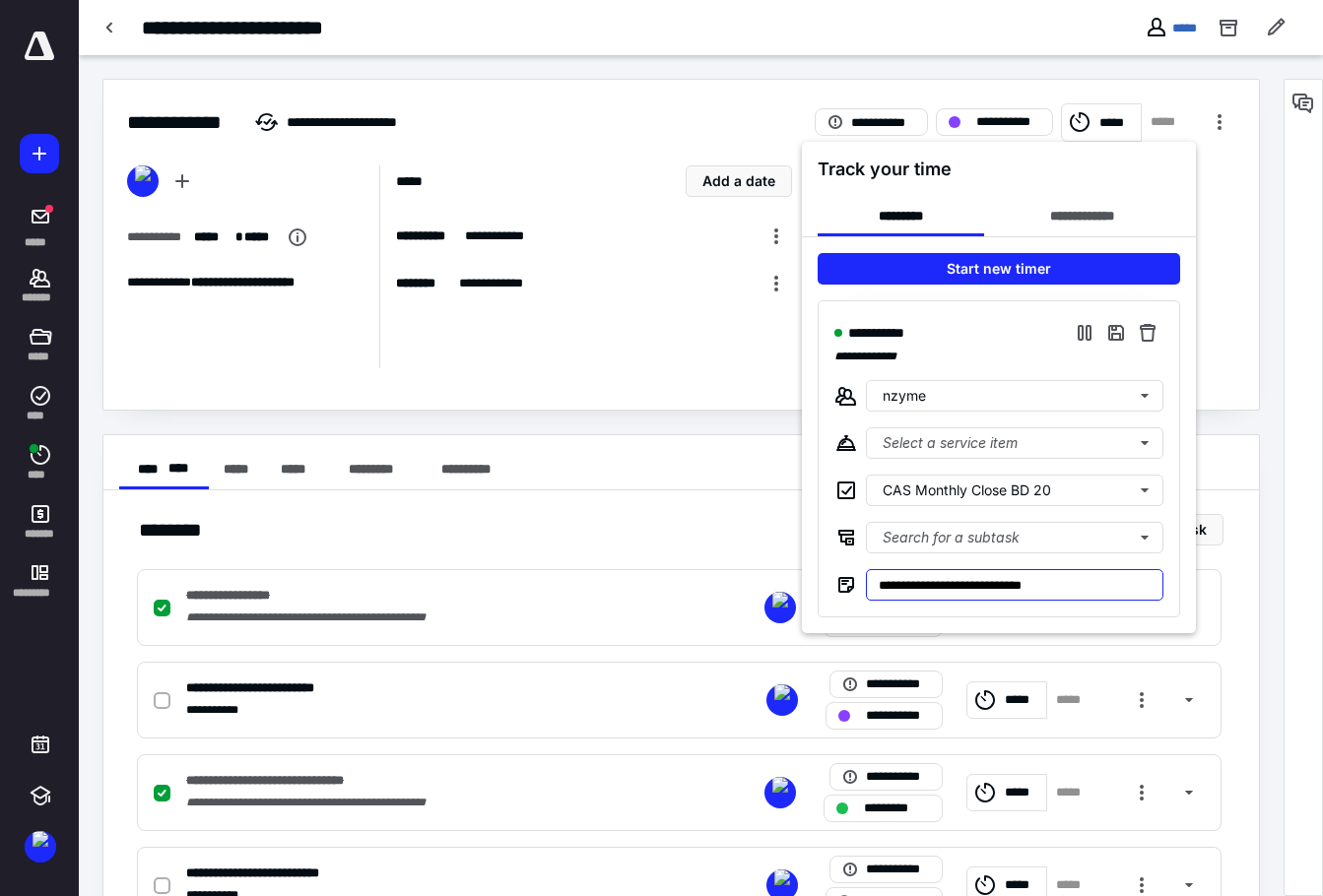 type on "**********" 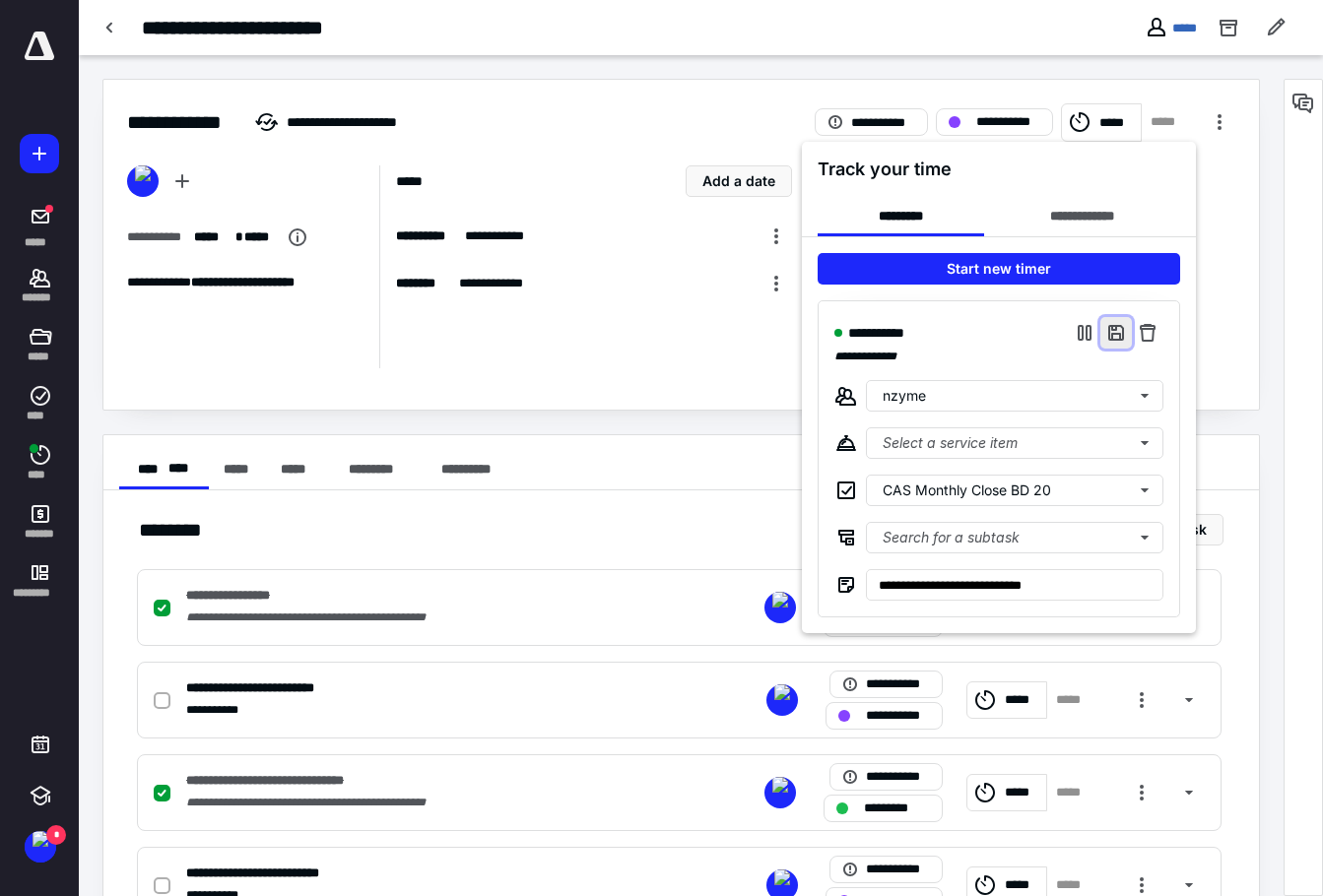 click at bounding box center (1116, 333) 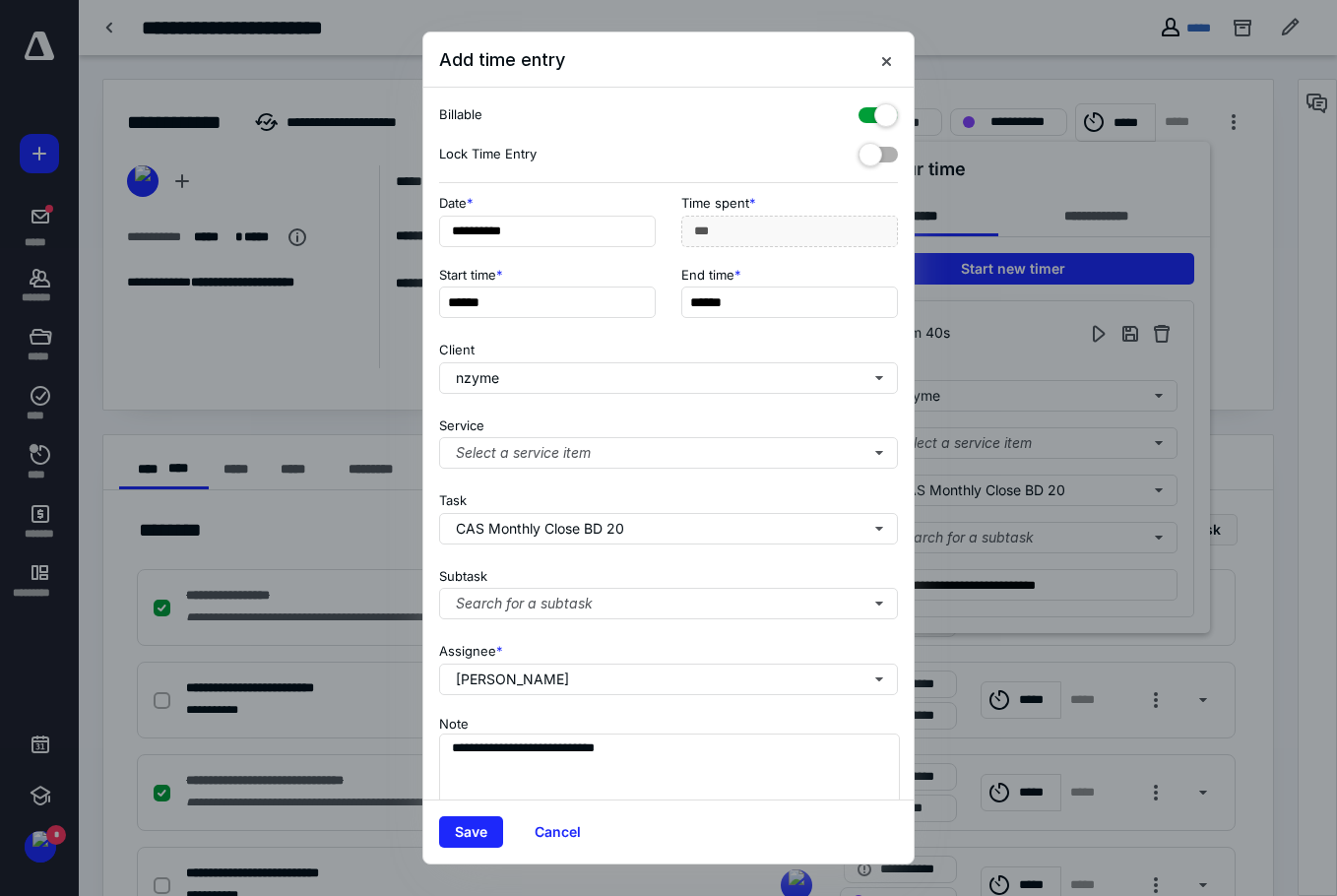 click at bounding box center [878, 111] 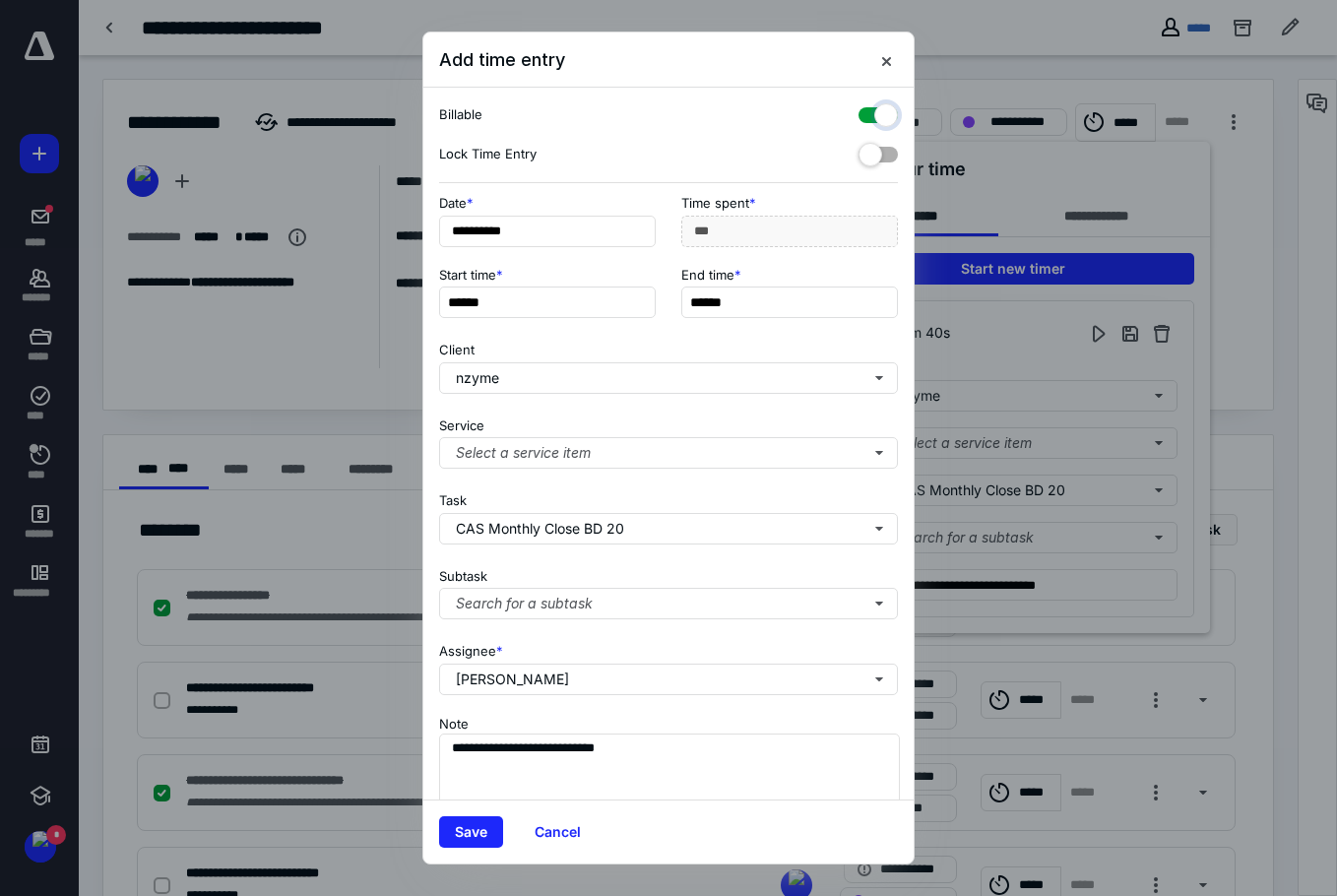 click at bounding box center (868, 112) 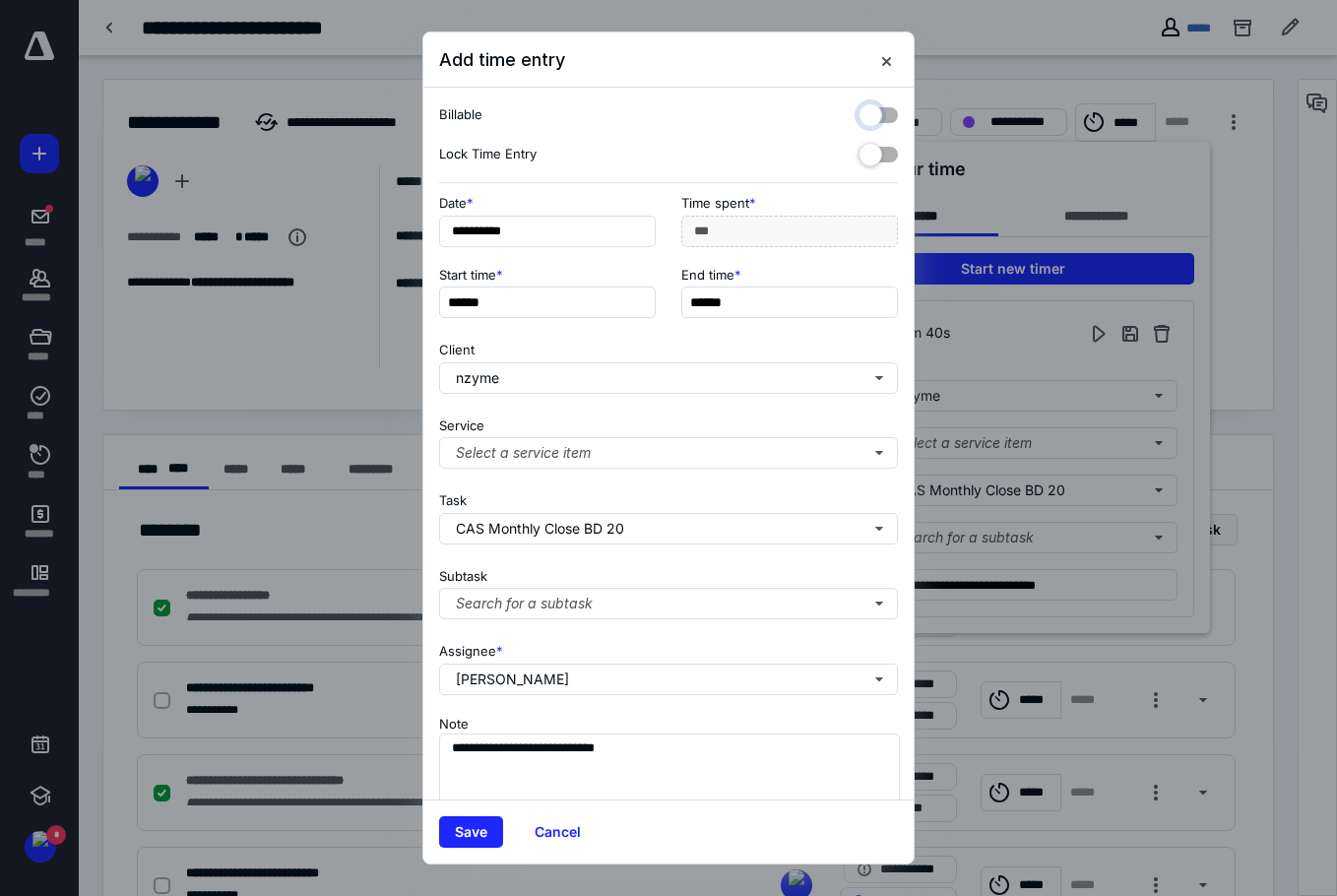 checkbox on "false" 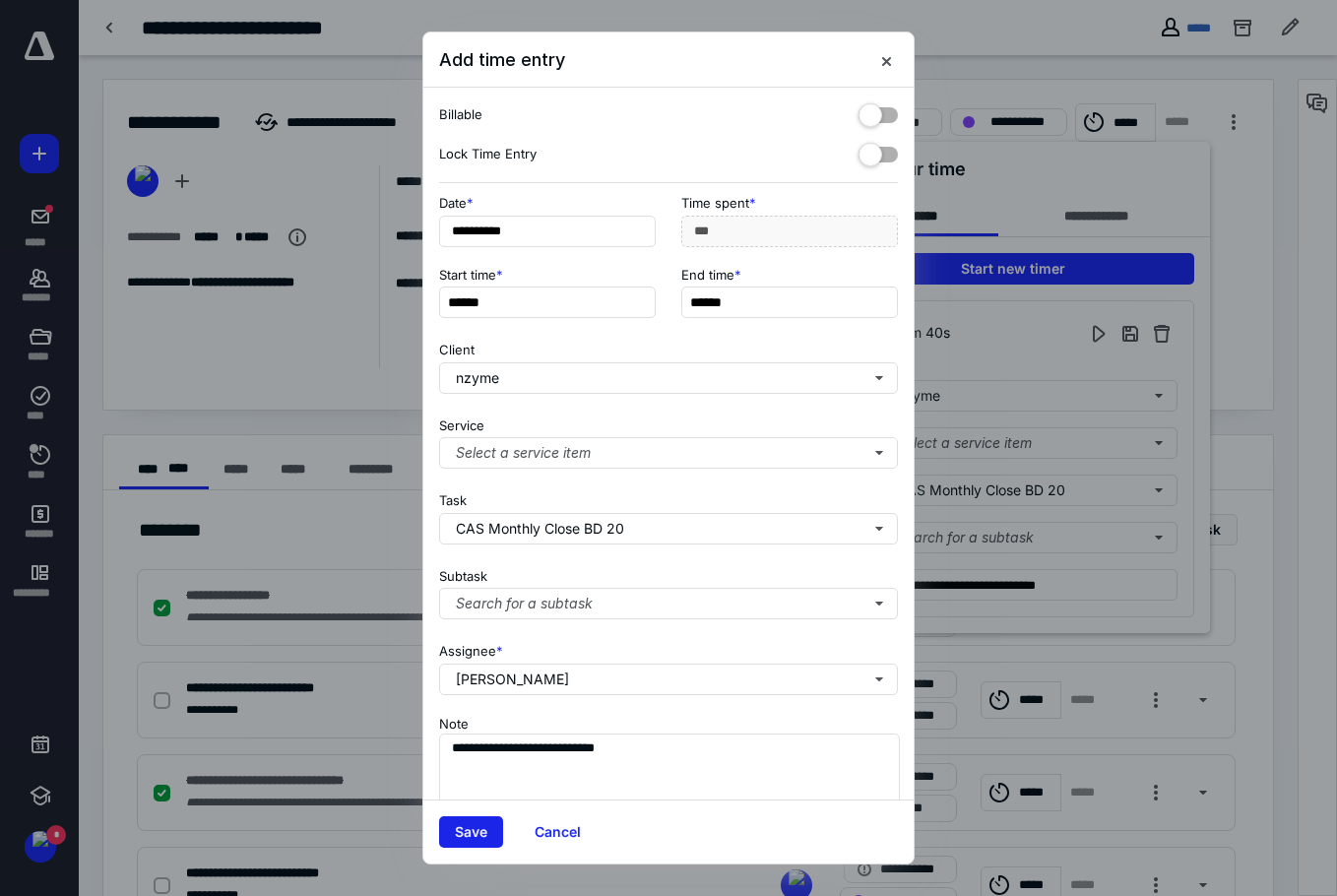 click on "Save" at bounding box center (471, 832) 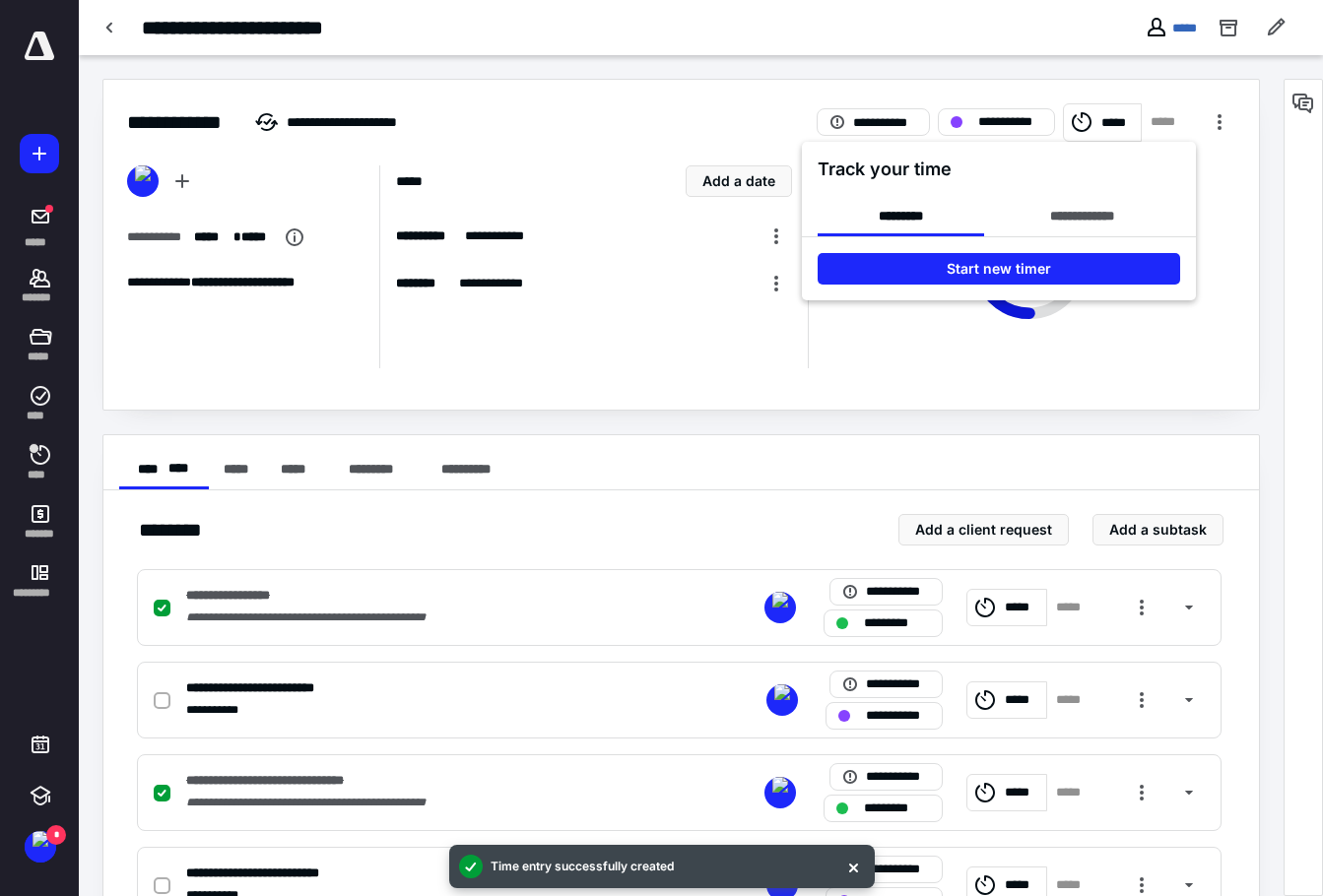 click at bounding box center (661, 448) 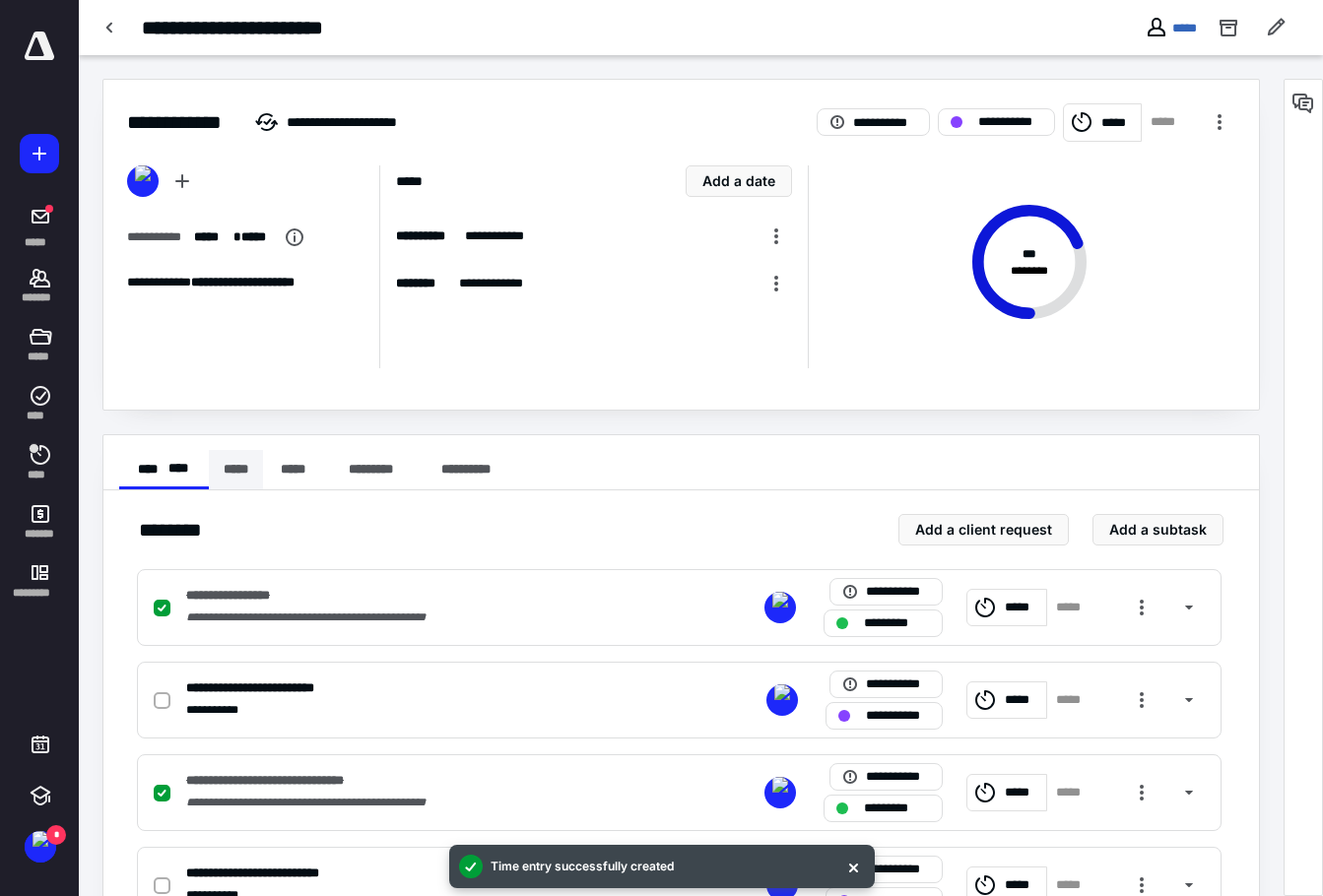 drag, startPoint x: 52, startPoint y: 456, endPoint x: 222, endPoint y: 486, distance: 172.62677 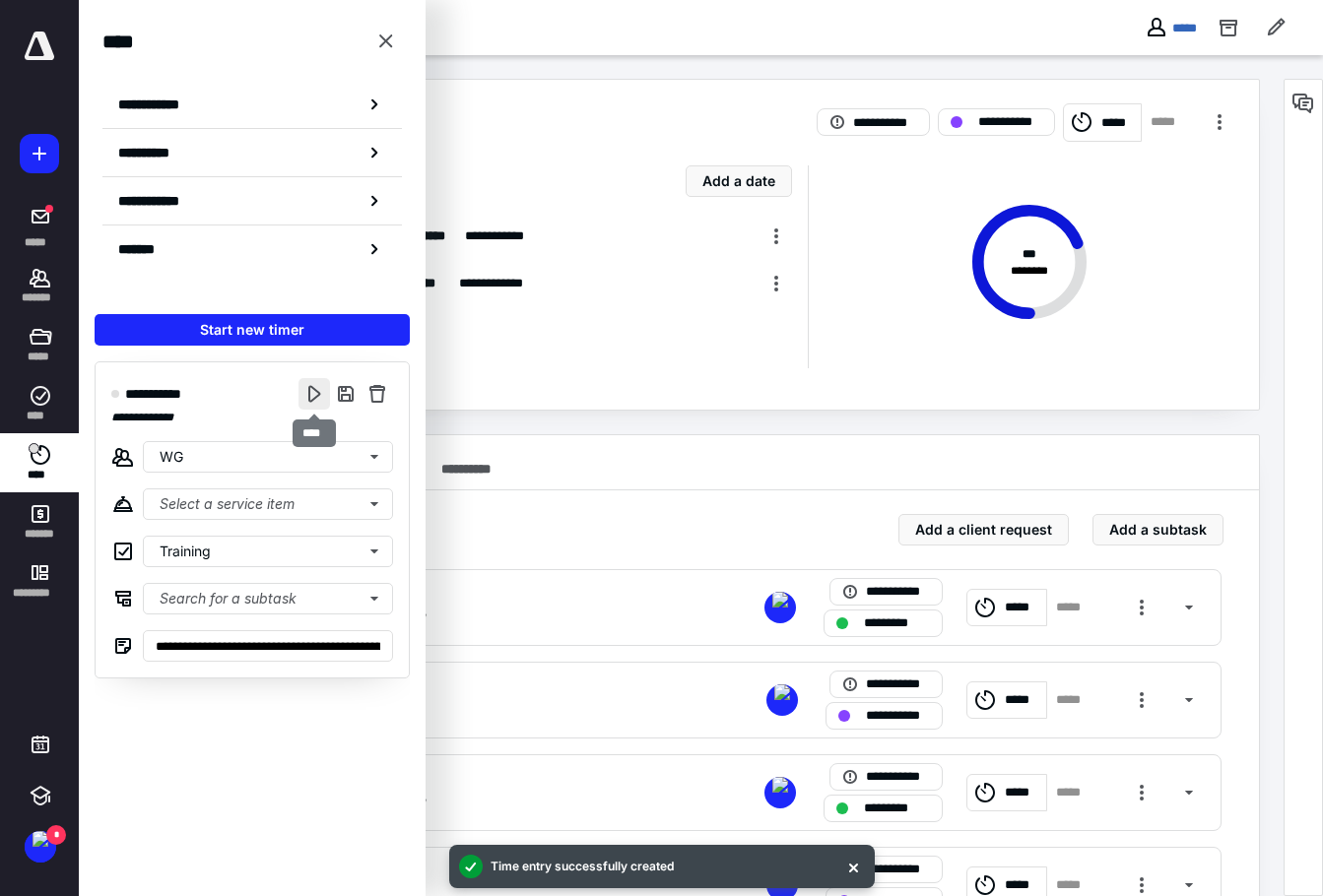 click at bounding box center (314, 394) 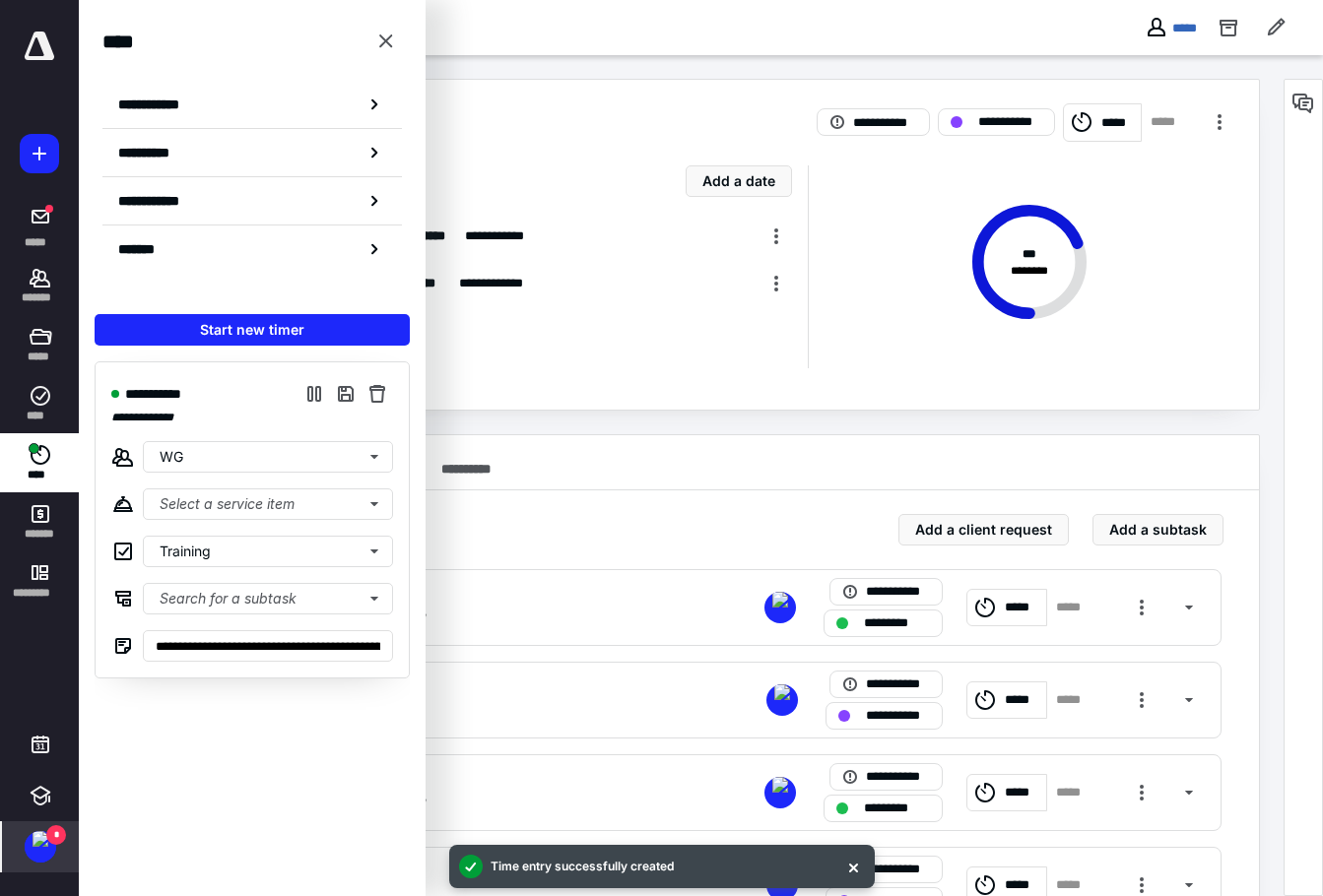 click at bounding box center (40, 839) 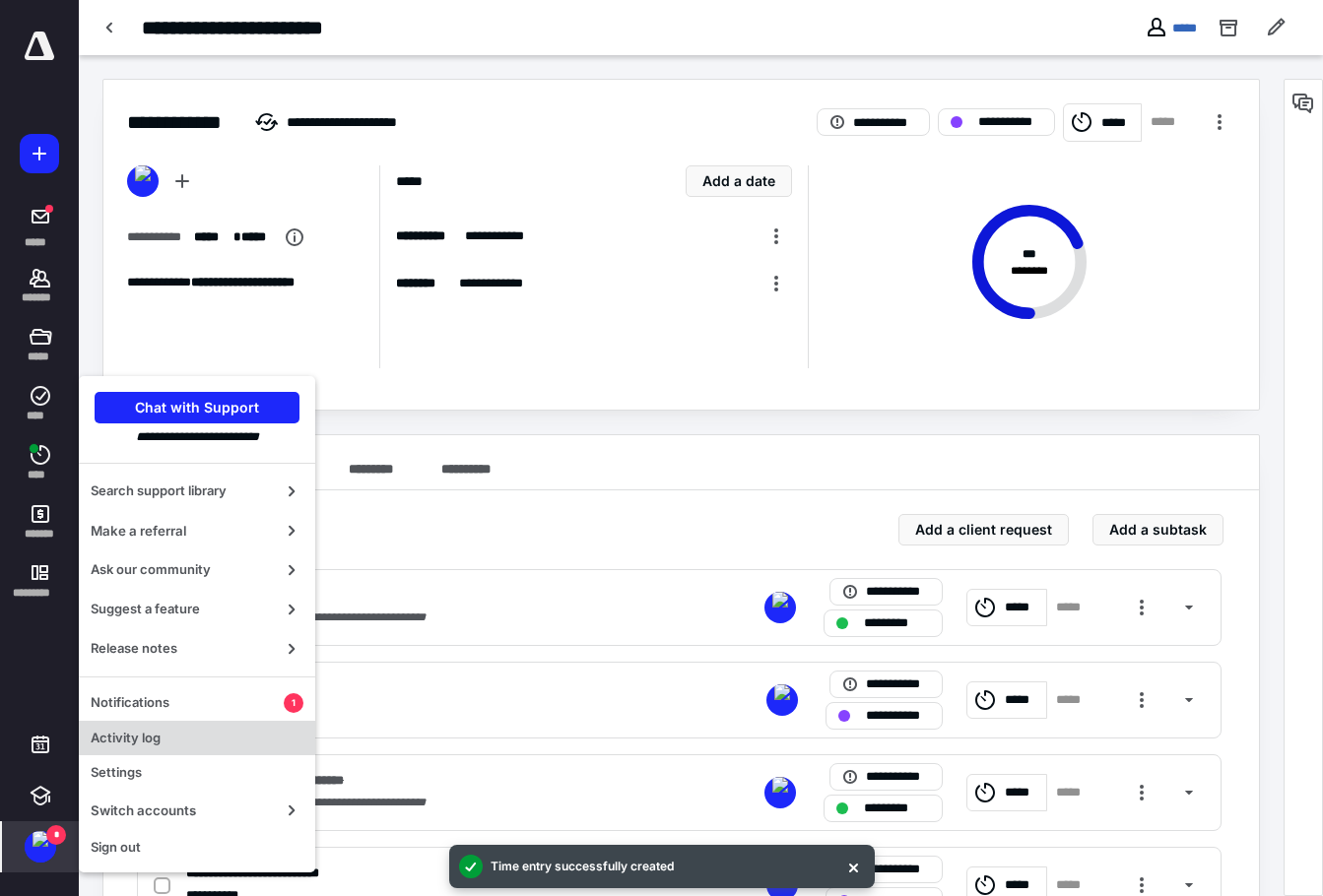 drag, startPoint x: 226, startPoint y: 723, endPoint x: 232, endPoint y: 707, distance: 17.088007 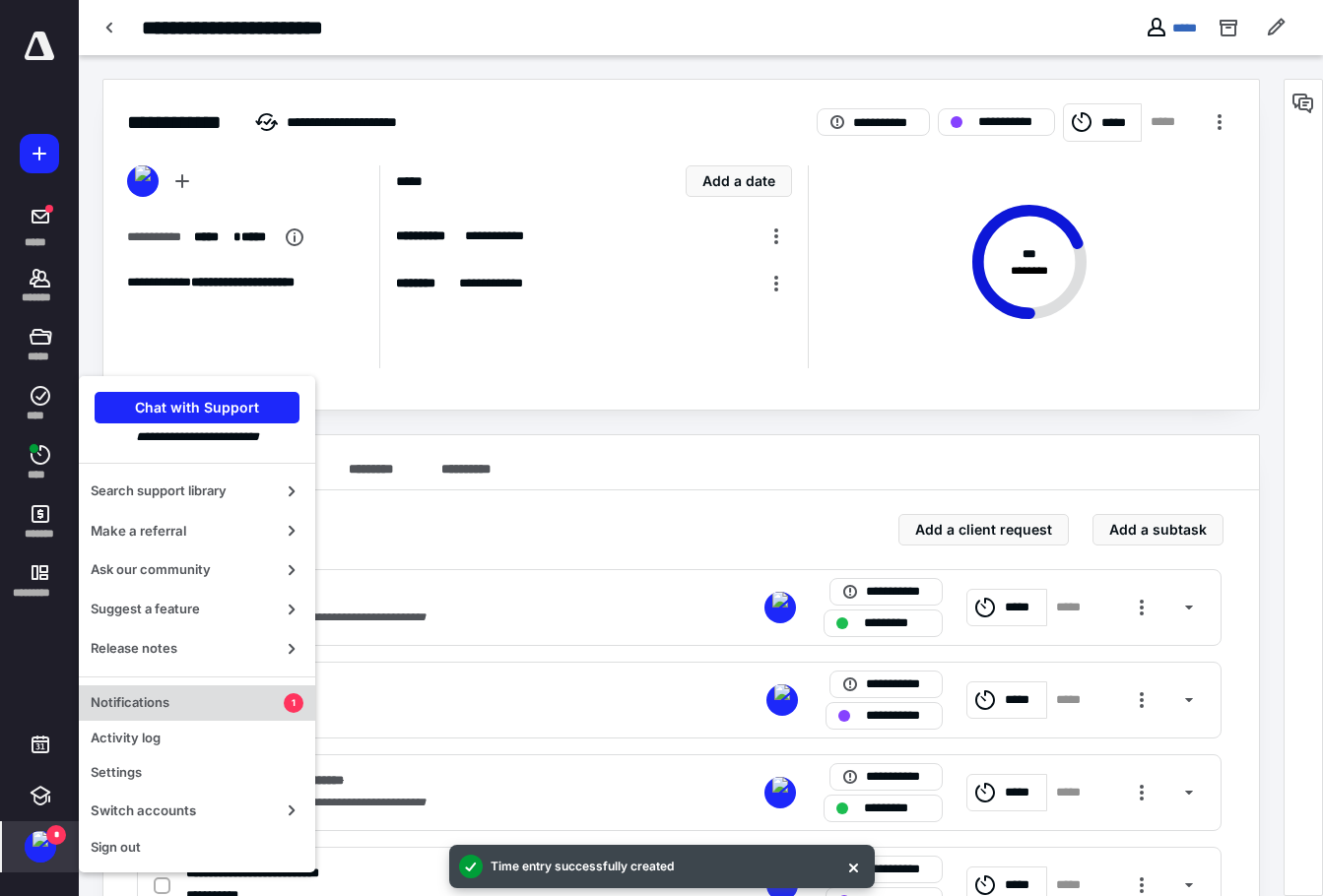 click on "Activity log" at bounding box center [197, 738] 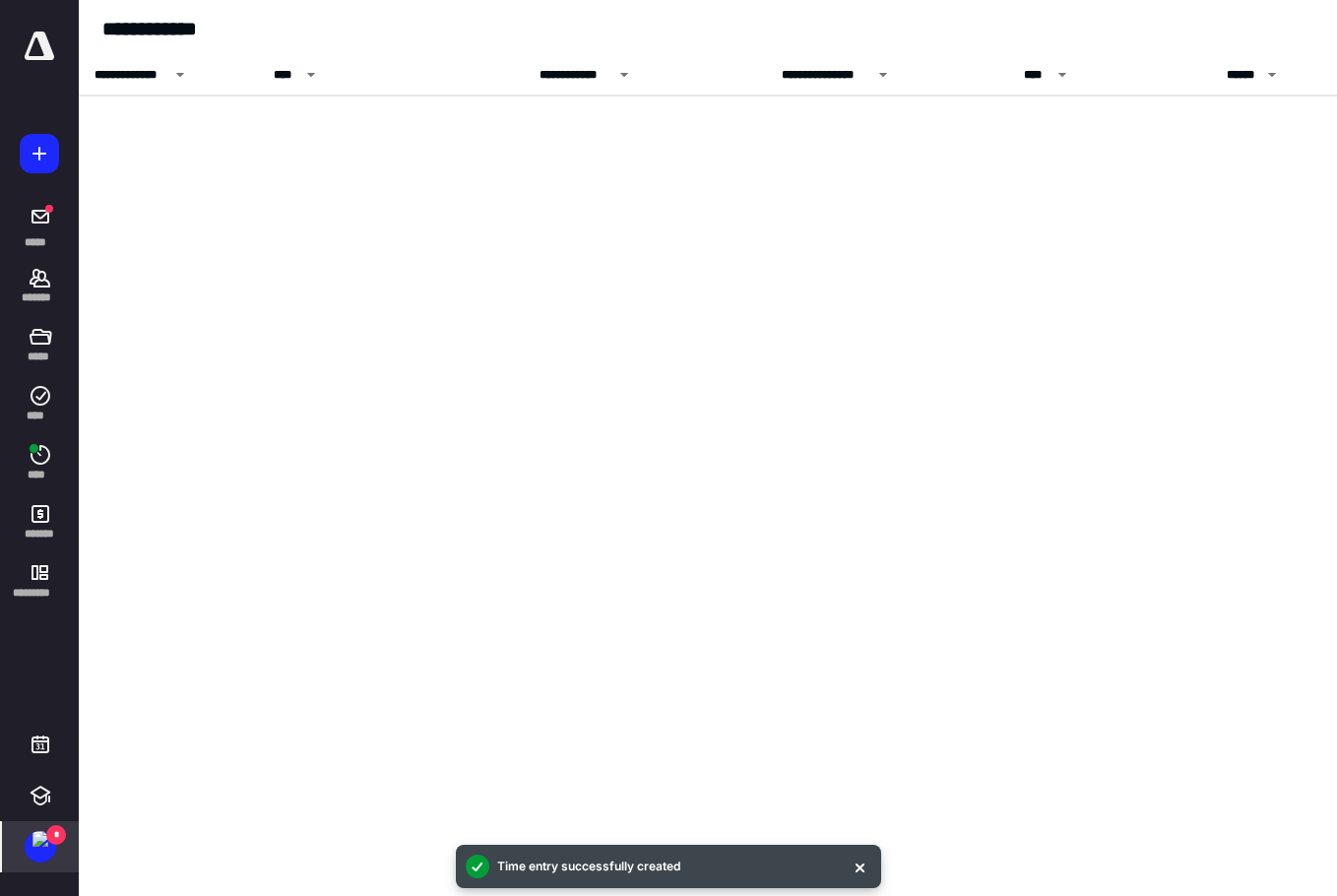 click on "*" at bounding box center (56, 835) 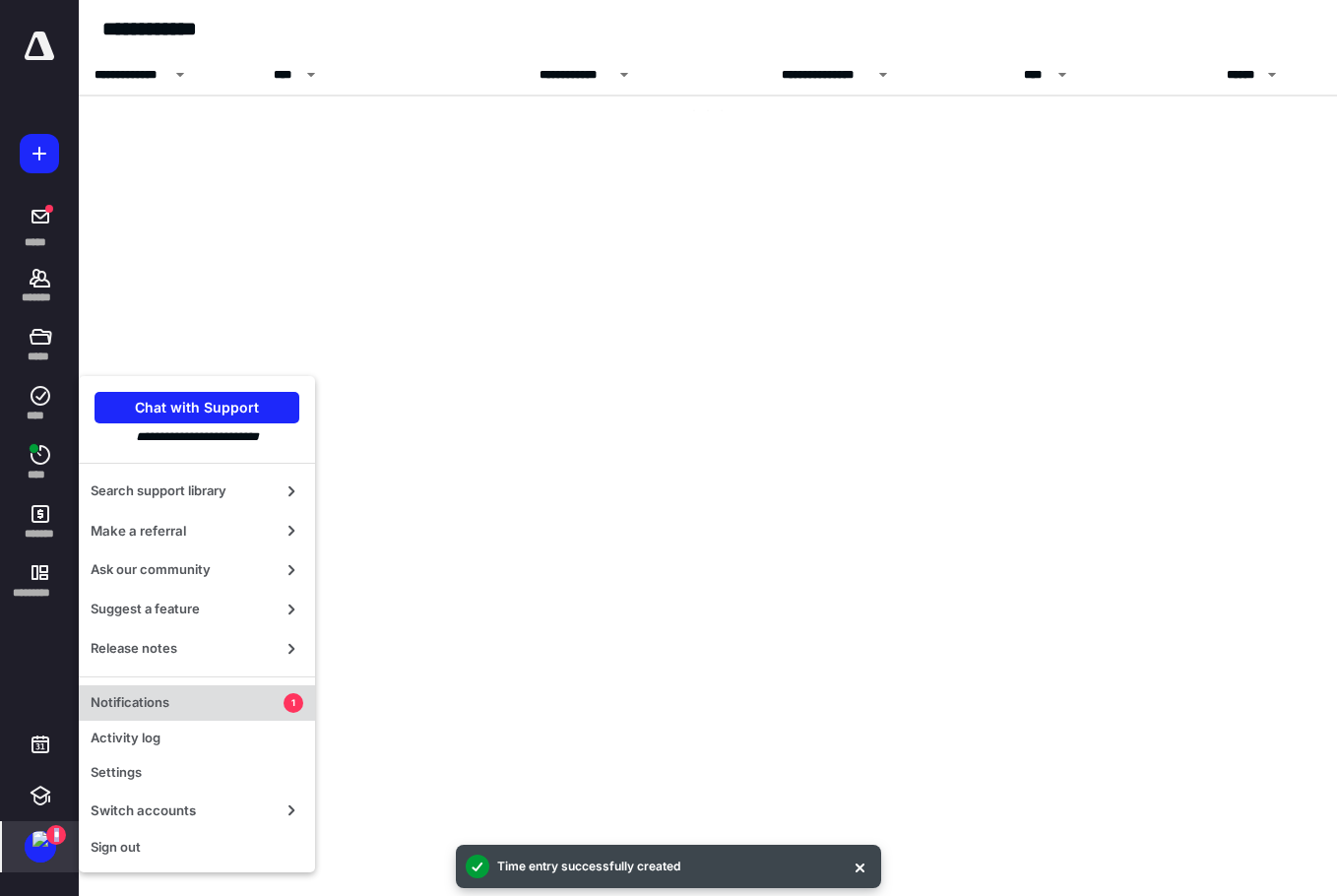 click on "Notifications" at bounding box center (187, 703) 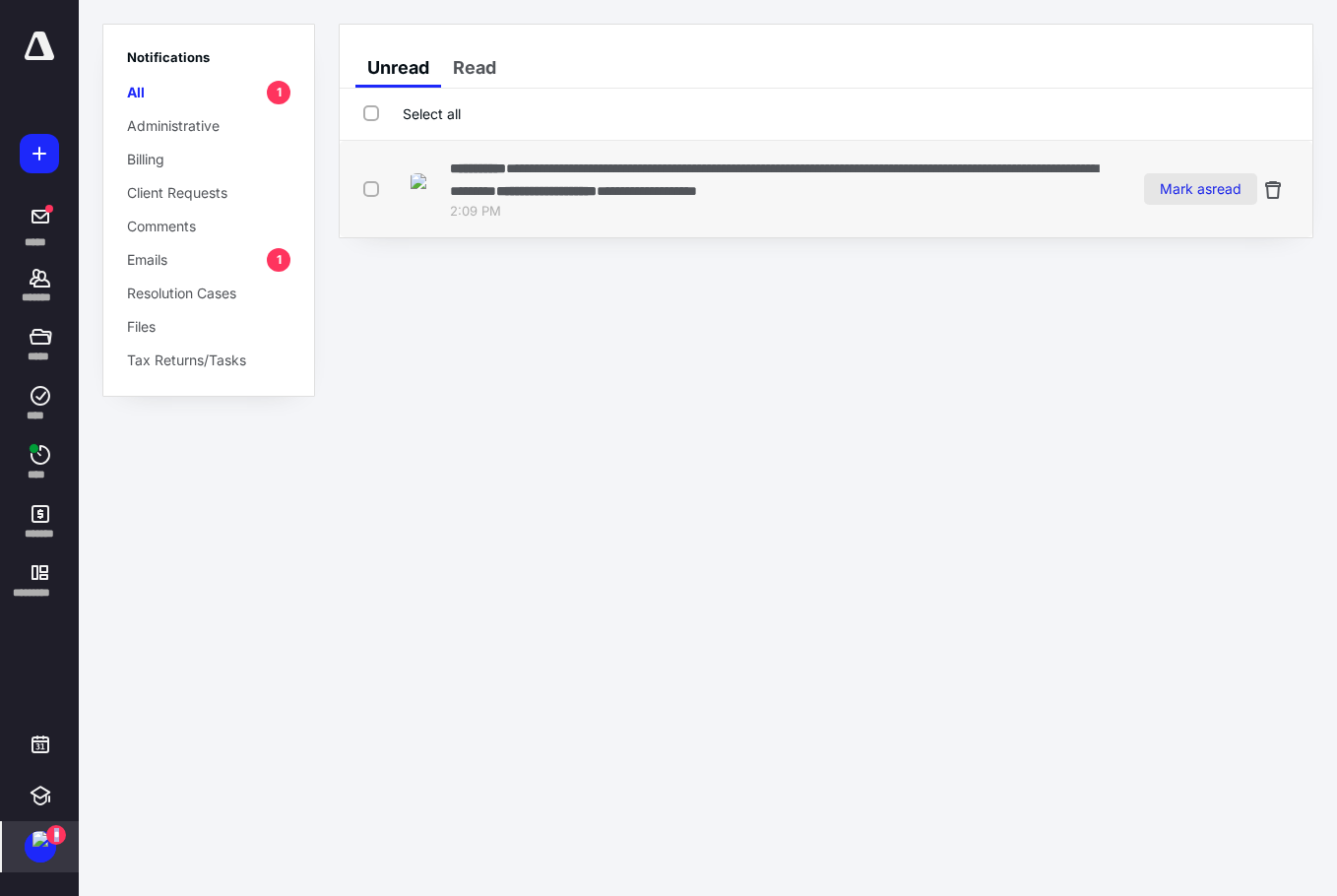 click on "Mark as  read" at bounding box center (1200, 189) 